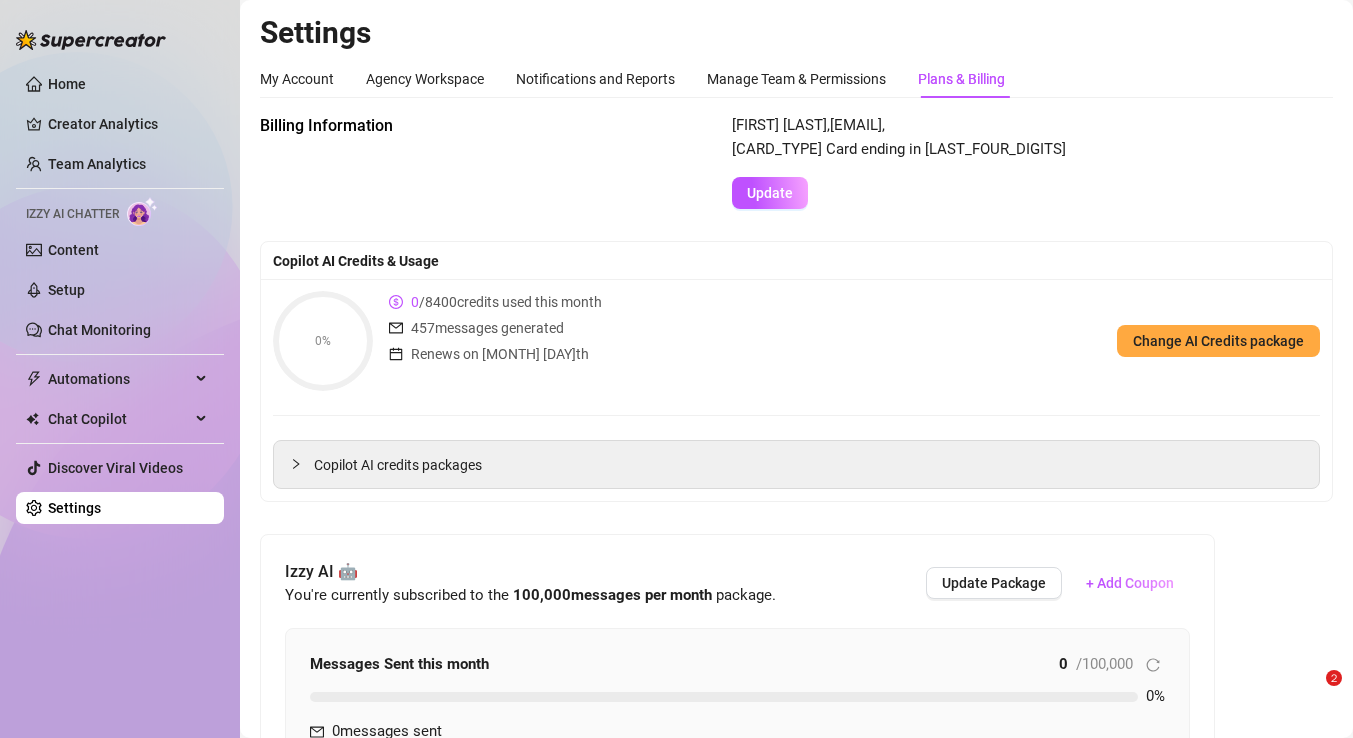 scroll, scrollTop: 0, scrollLeft: 0, axis: both 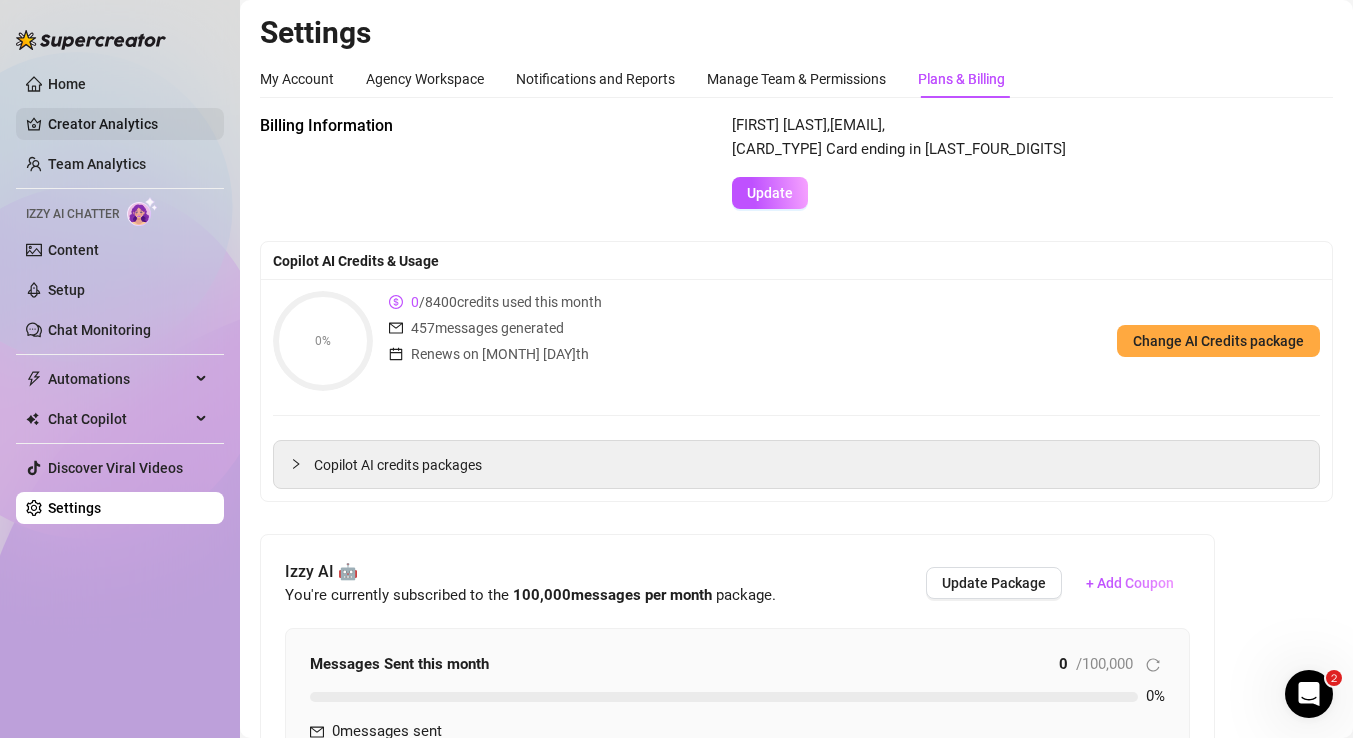 click on "Creator Analytics" at bounding box center [128, 124] 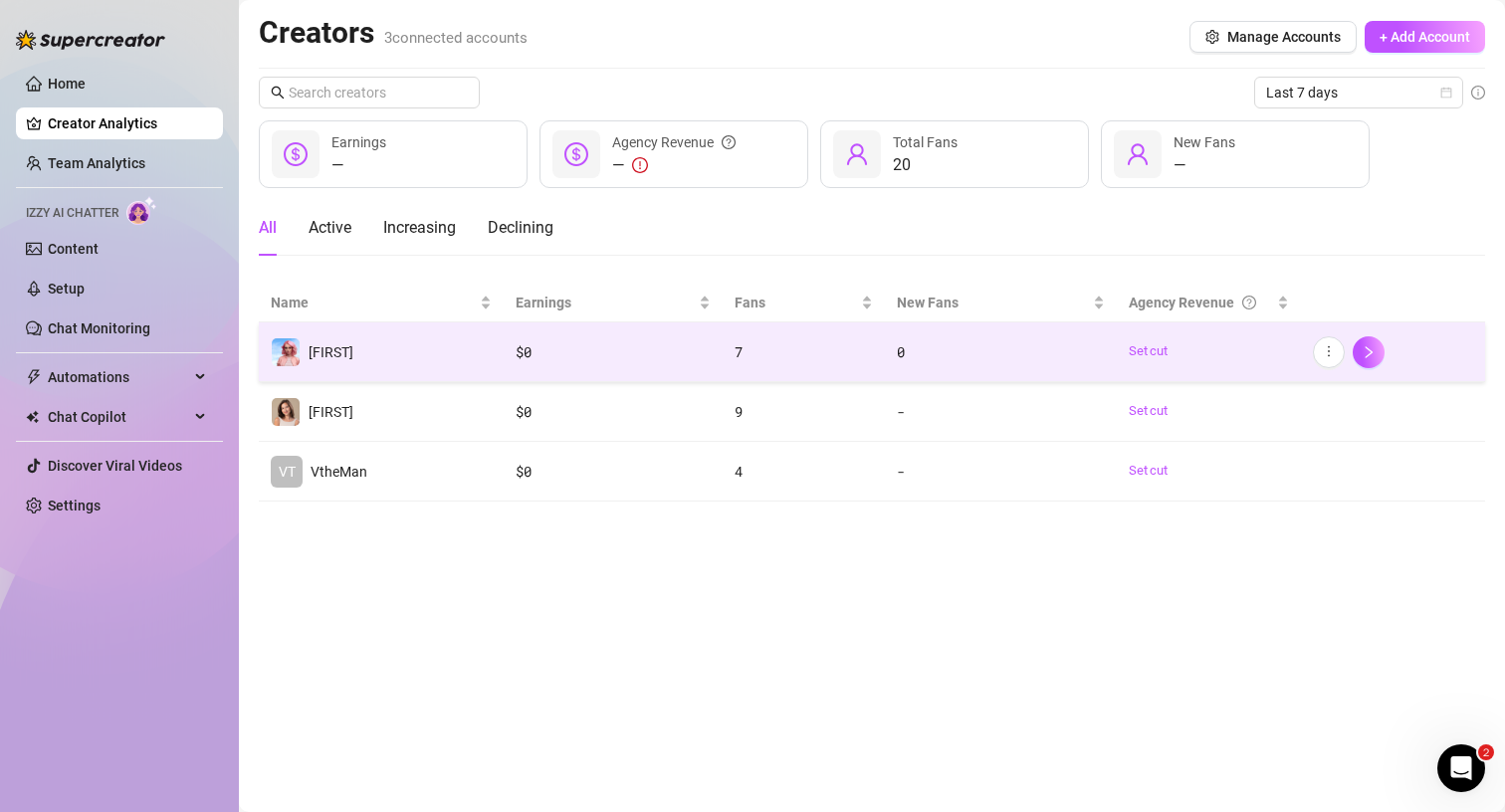 click on "7" at bounding box center [803, 352] 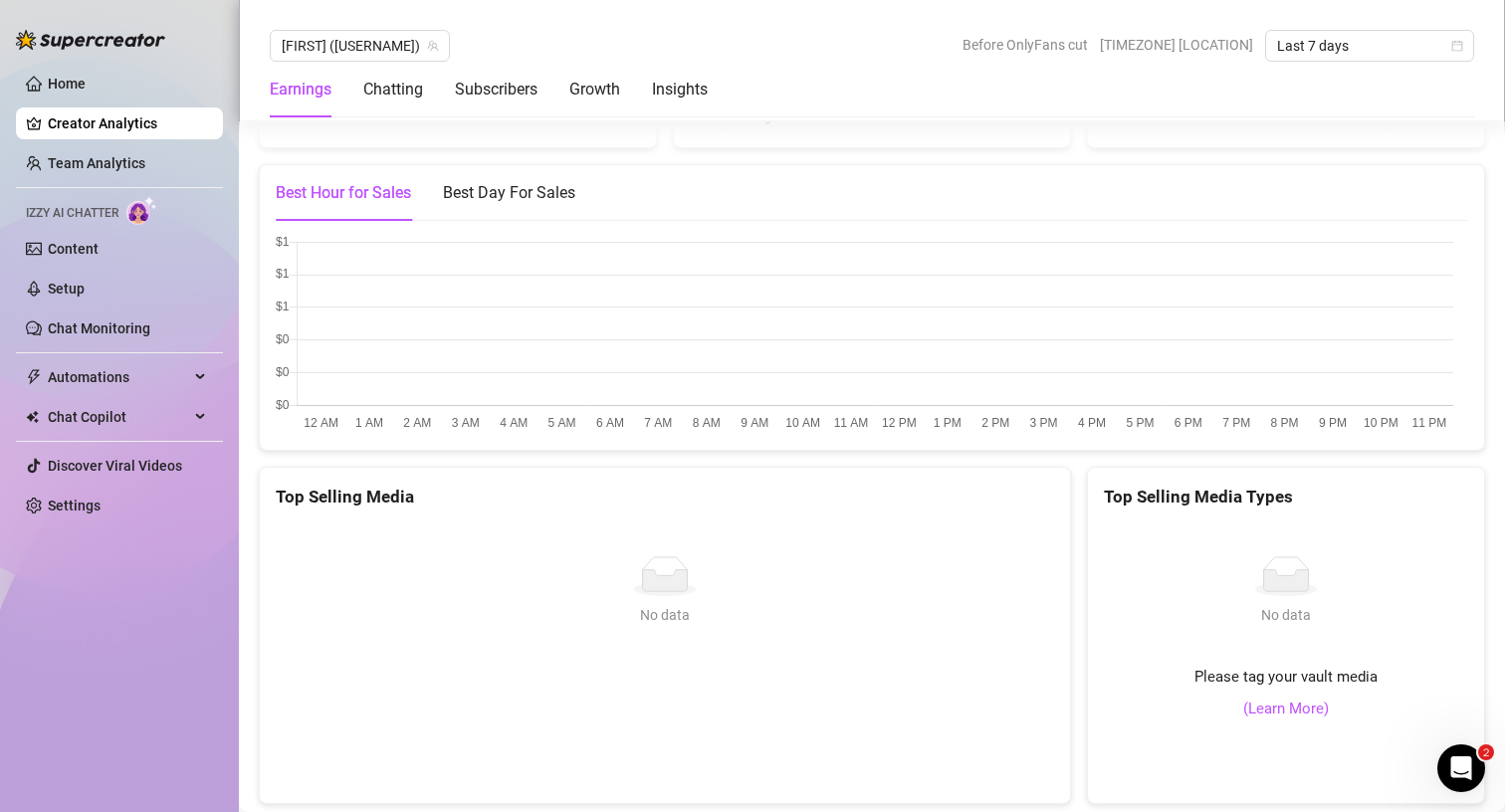 scroll, scrollTop: 2878, scrollLeft: 0, axis: vertical 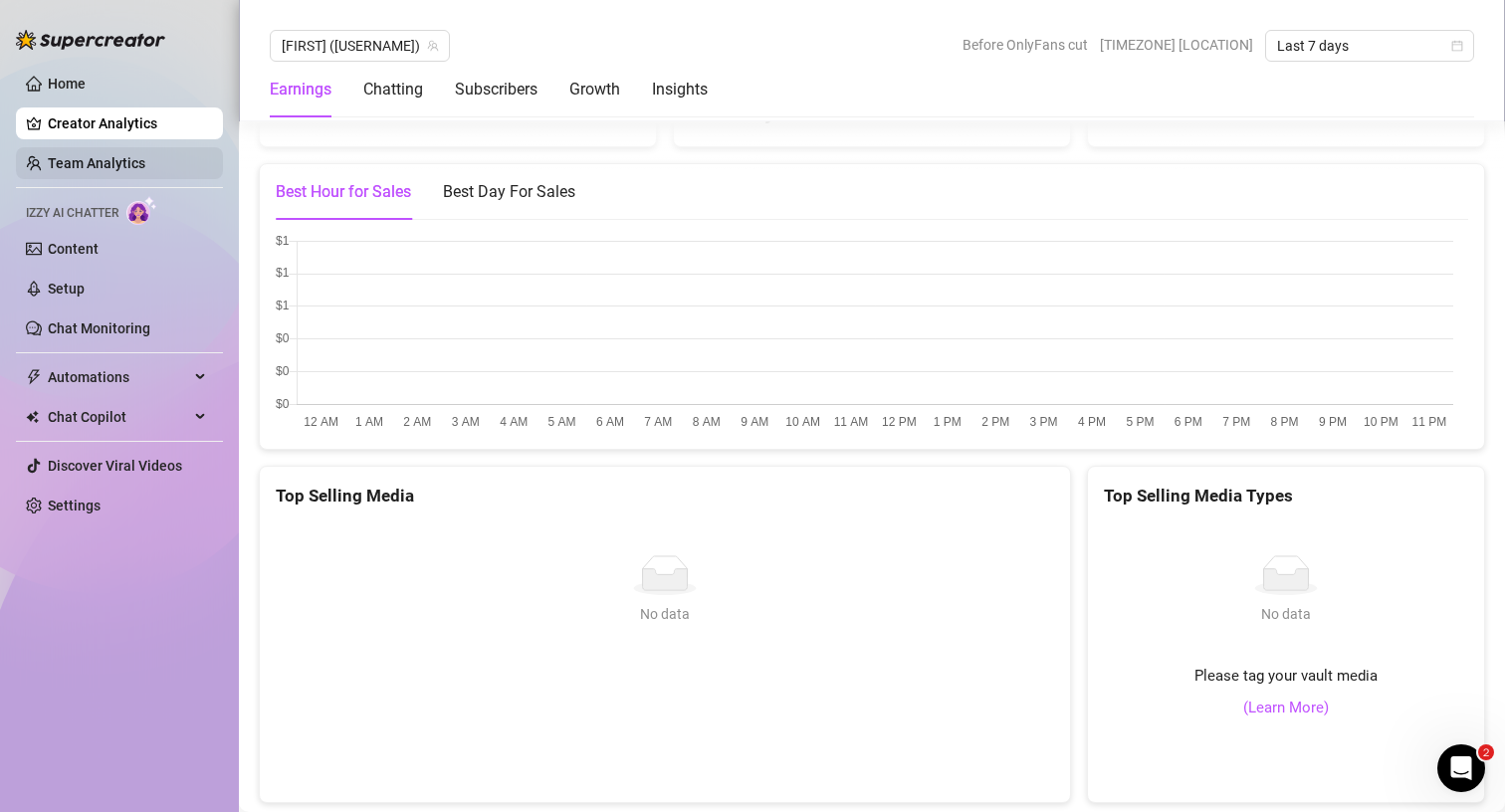 click on "Team Analytics" at bounding box center [97, 163] 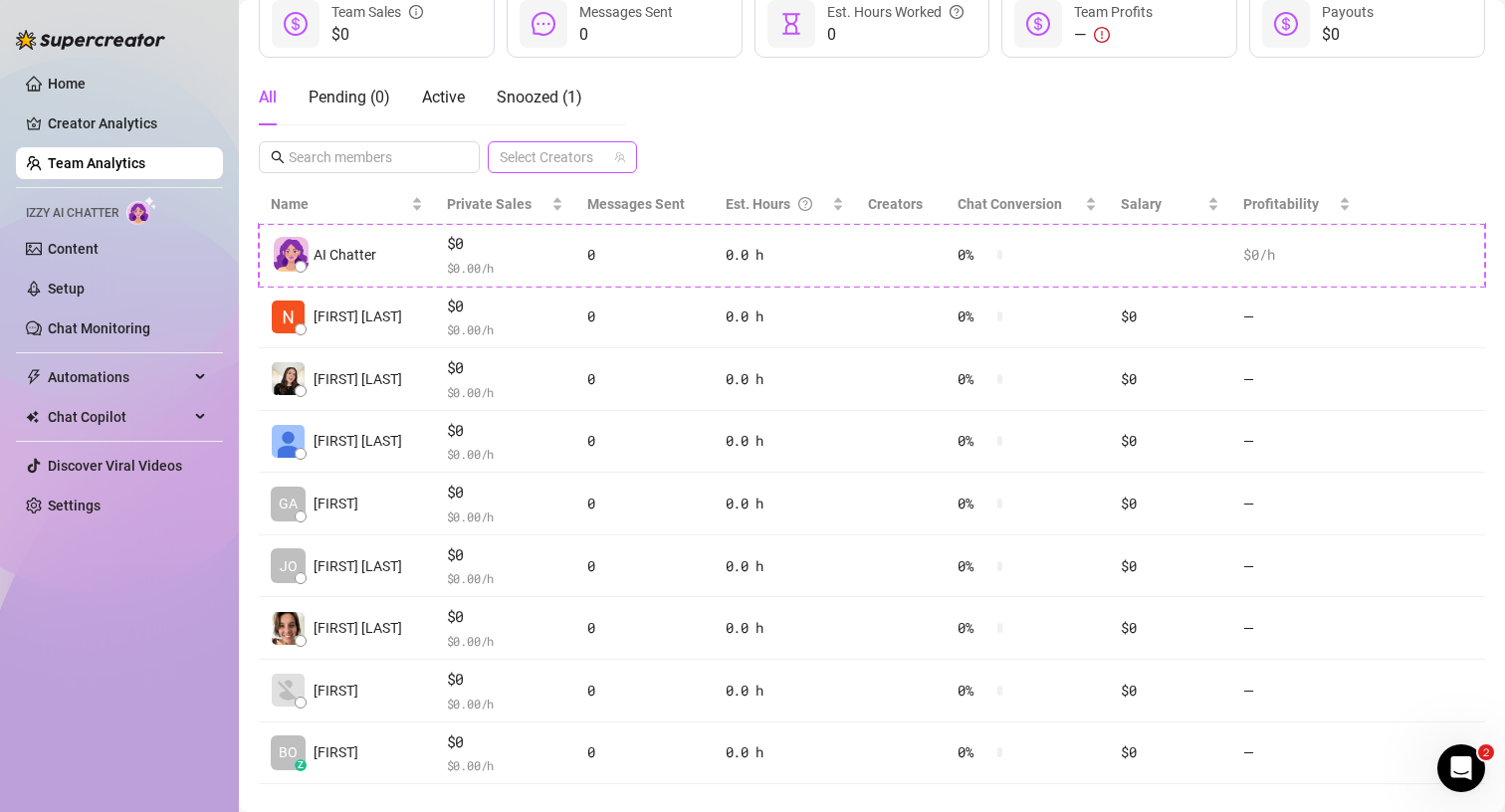 scroll, scrollTop: 35, scrollLeft: 0, axis: vertical 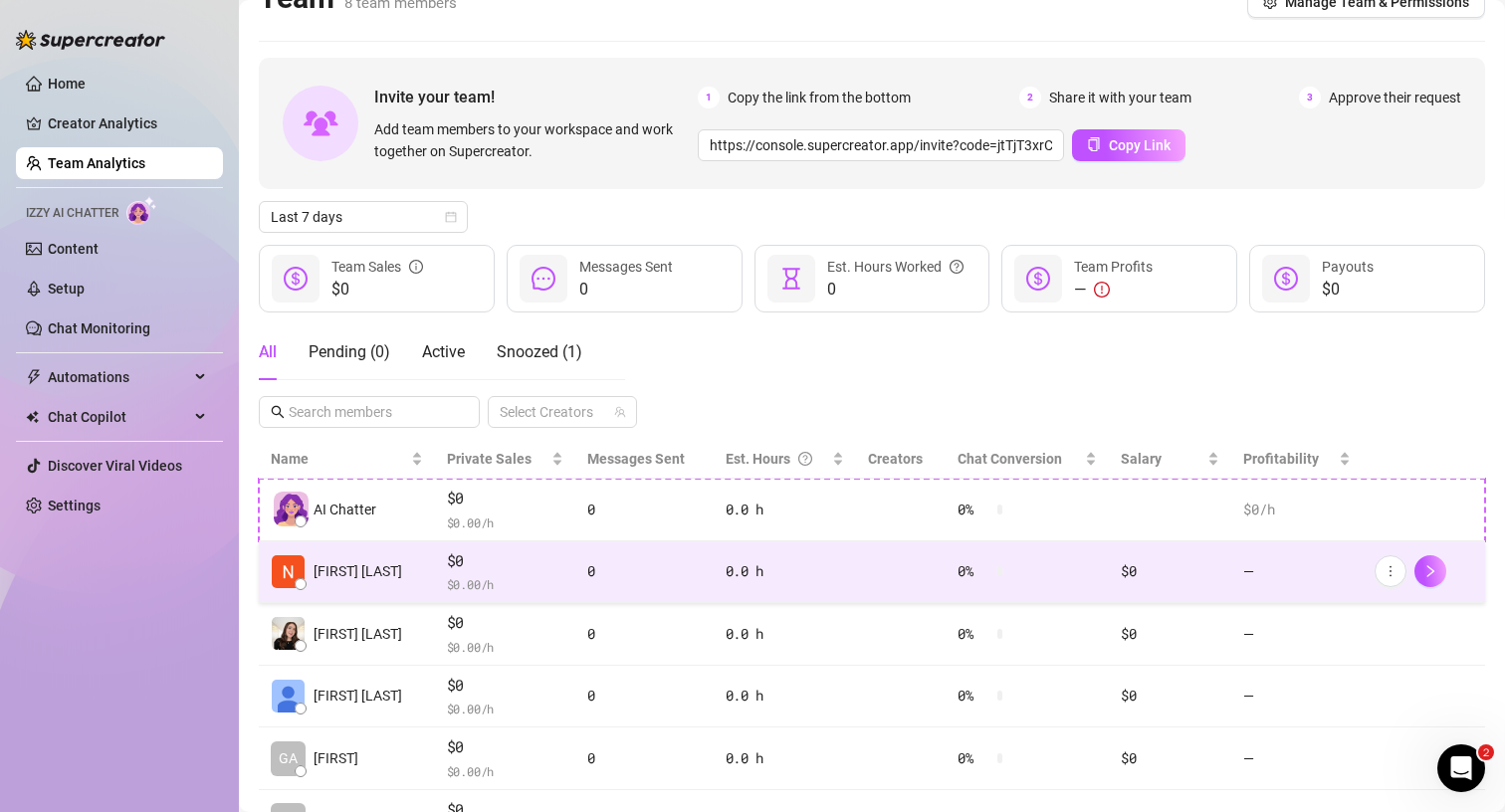 click on "0" at bounding box center (644, 571) 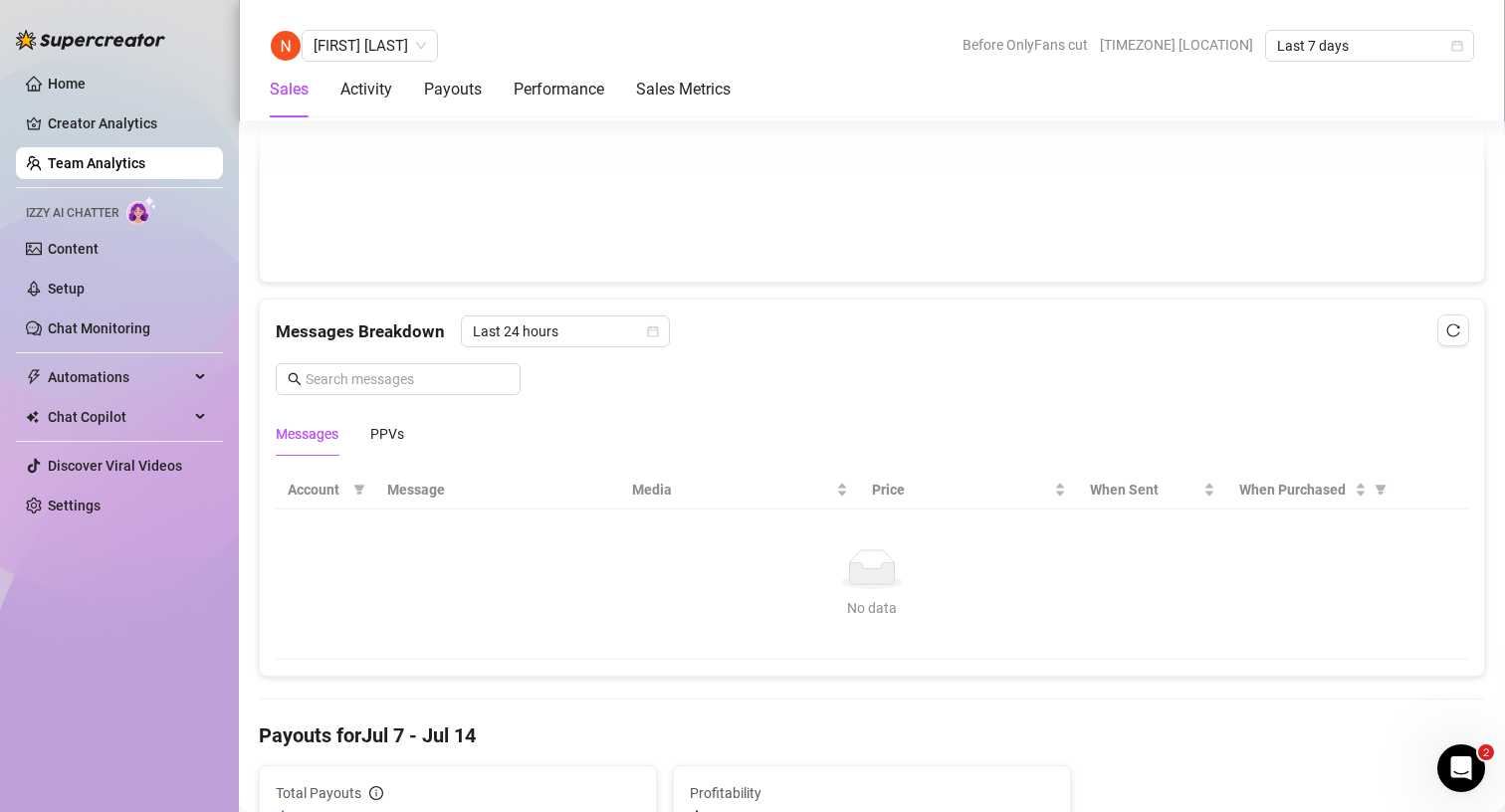 scroll, scrollTop: 1120, scrollLeft: 0, axis: vertical 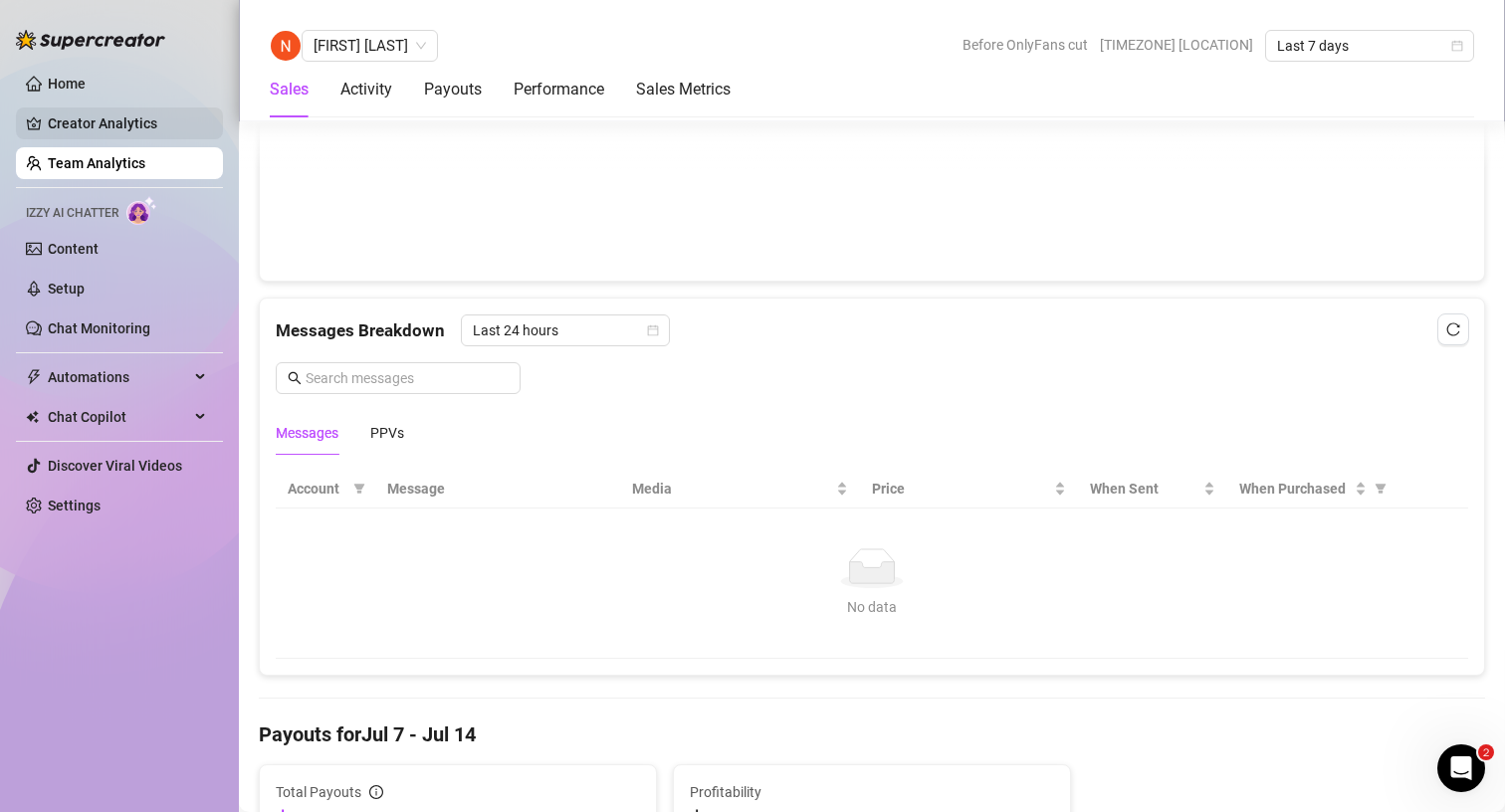 click on "Creator Analytics" at bounding box center (127, 123) 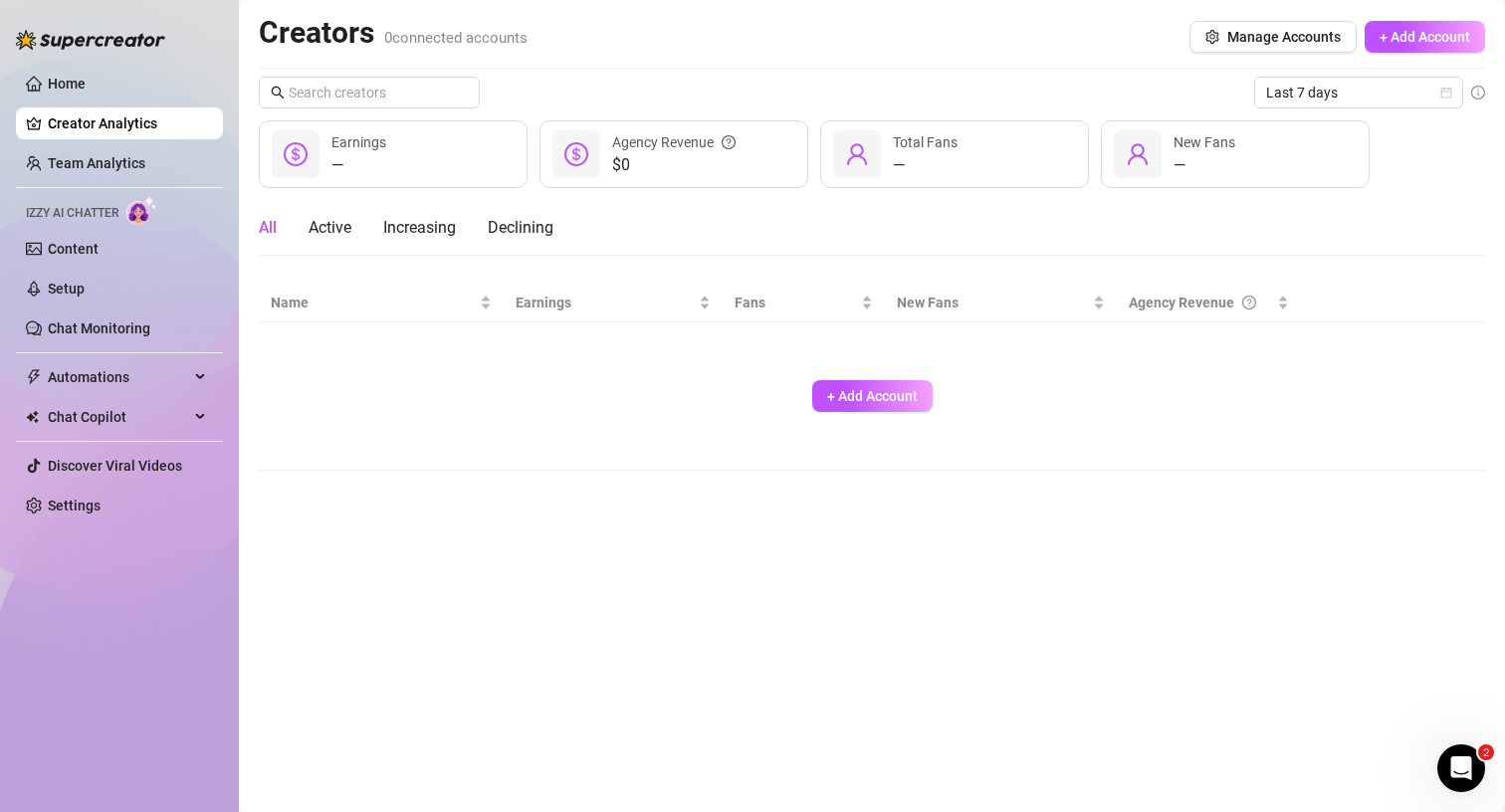scroll, scrollTop: 0, scrollLeft: 0, axis: both 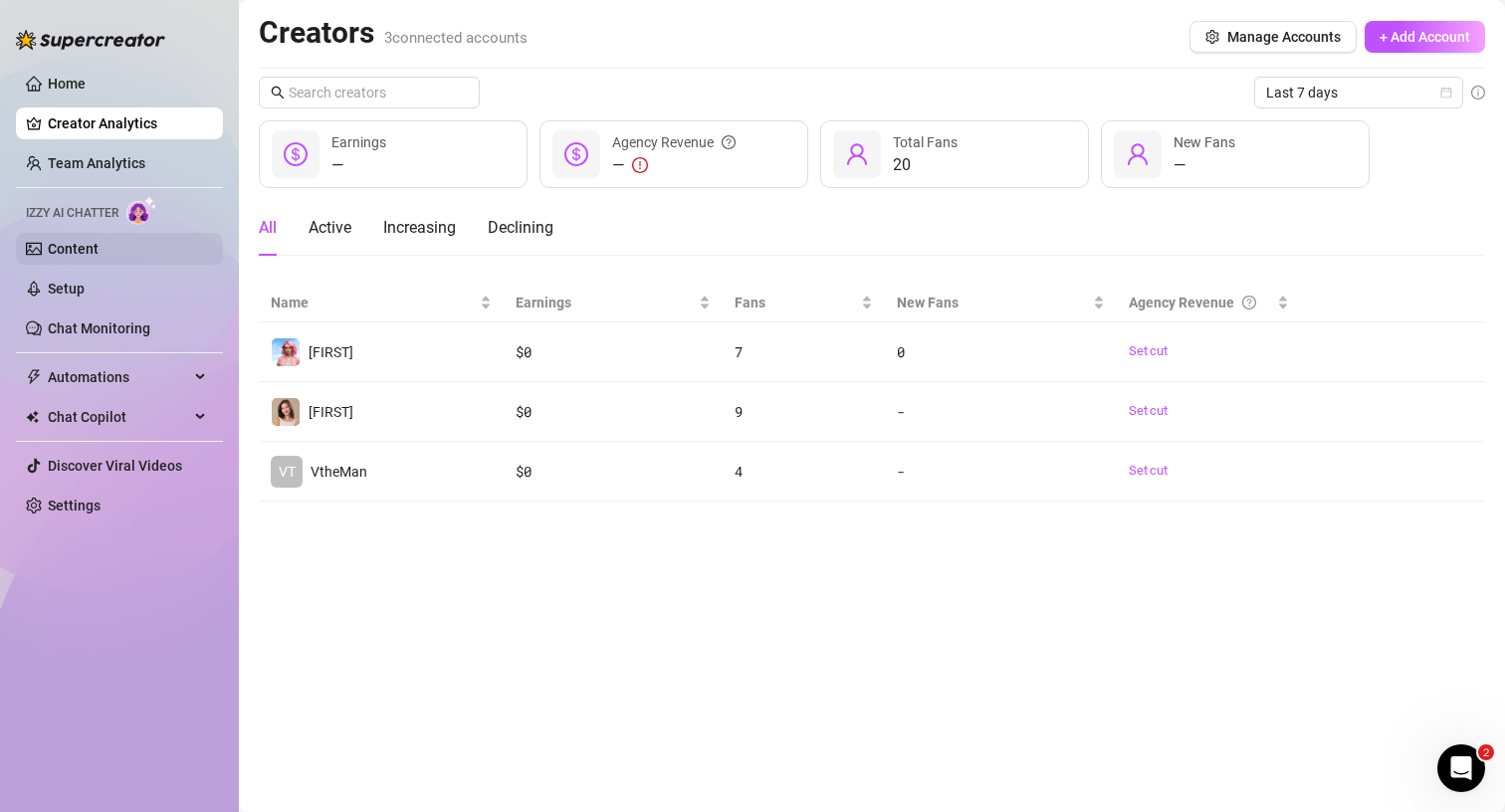 click on "Content" at bounding box center (73, 249) 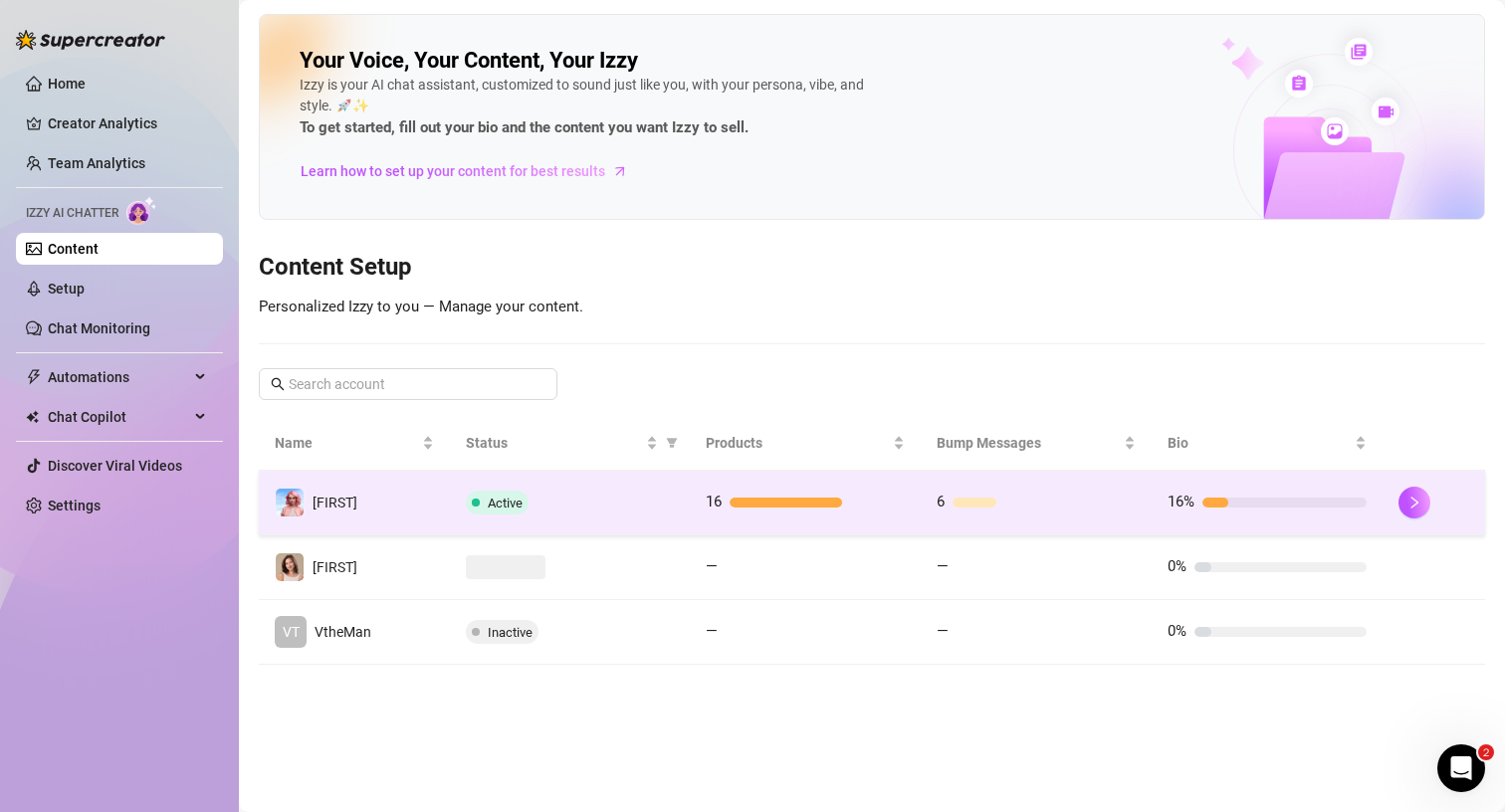 click on "6" at bounding box center [1036, 503] 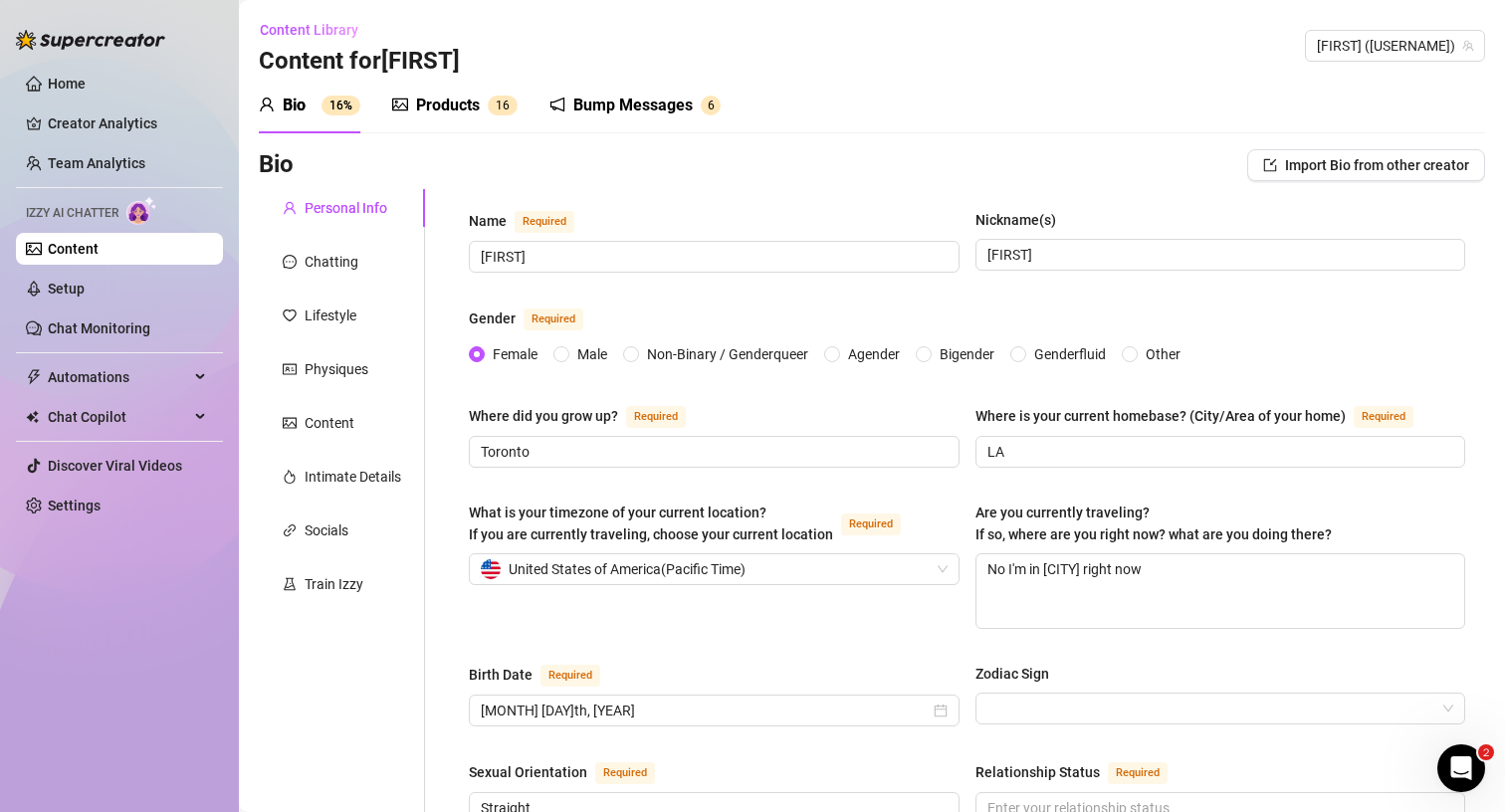 click on "Products" at bounding box center (448, 105) 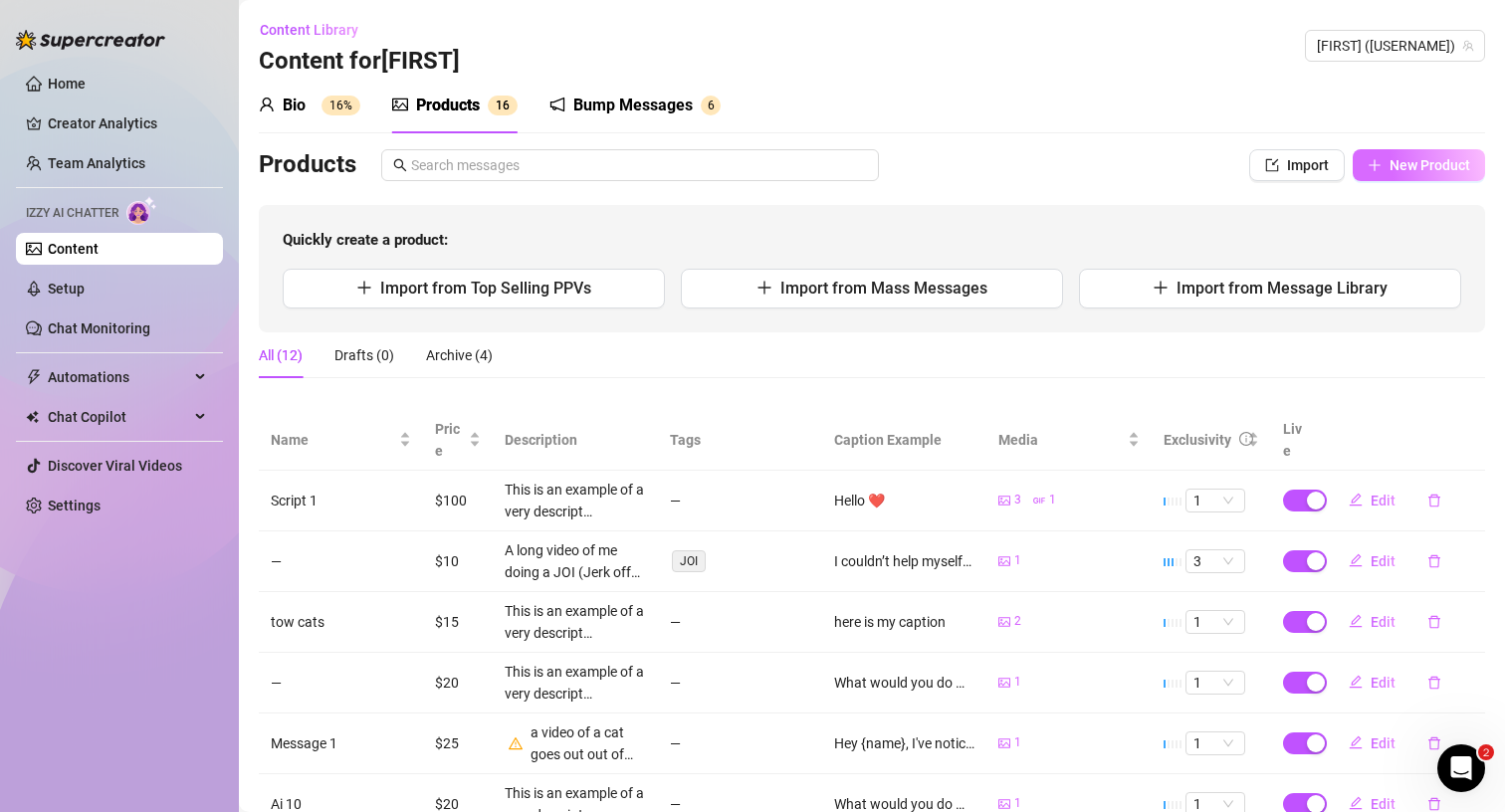 click on "New Product" at bounding box center (1429, 165) 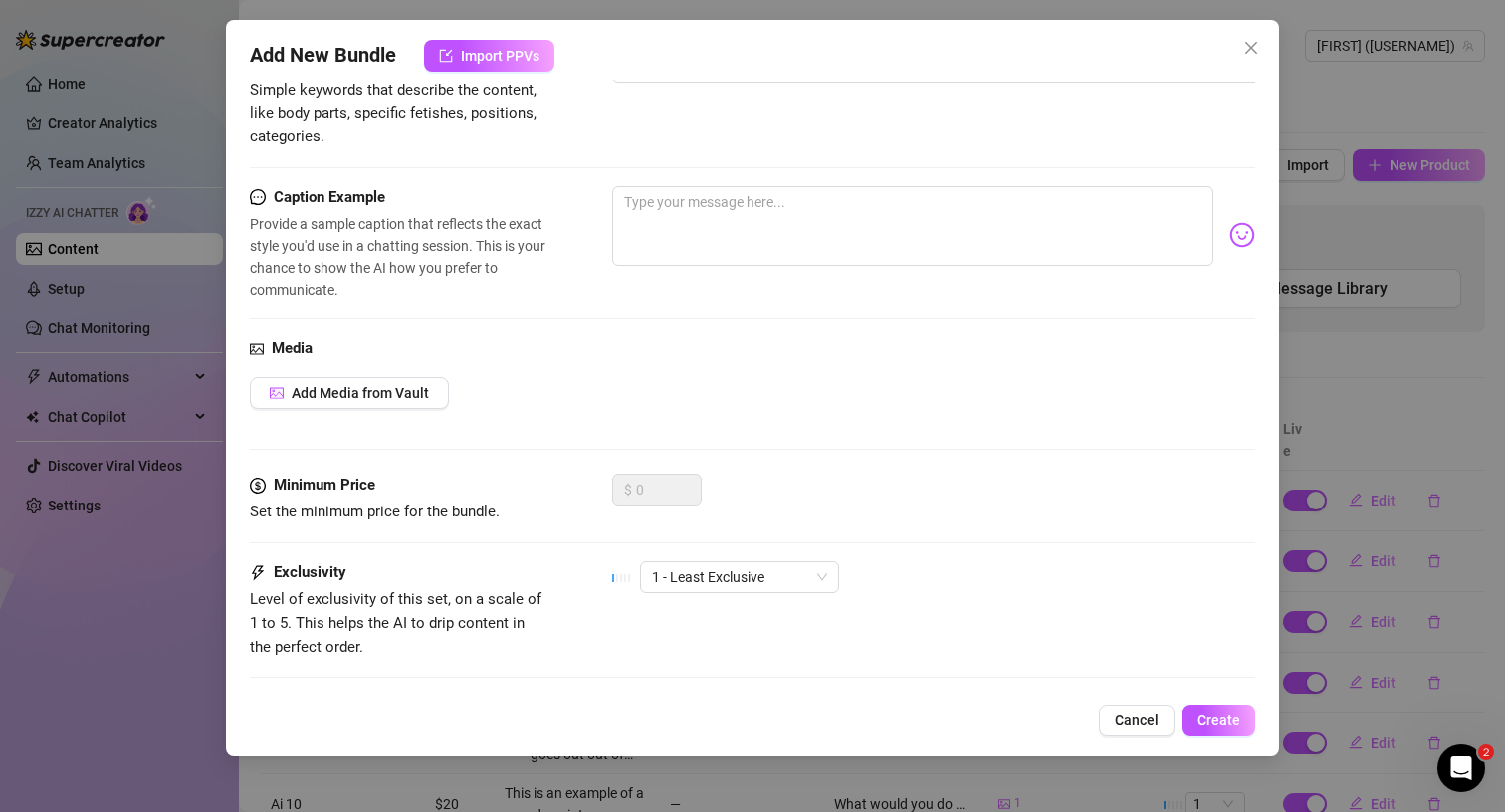 scroll, scrollTop: 492, scrollLeft: 0, axis: vertical 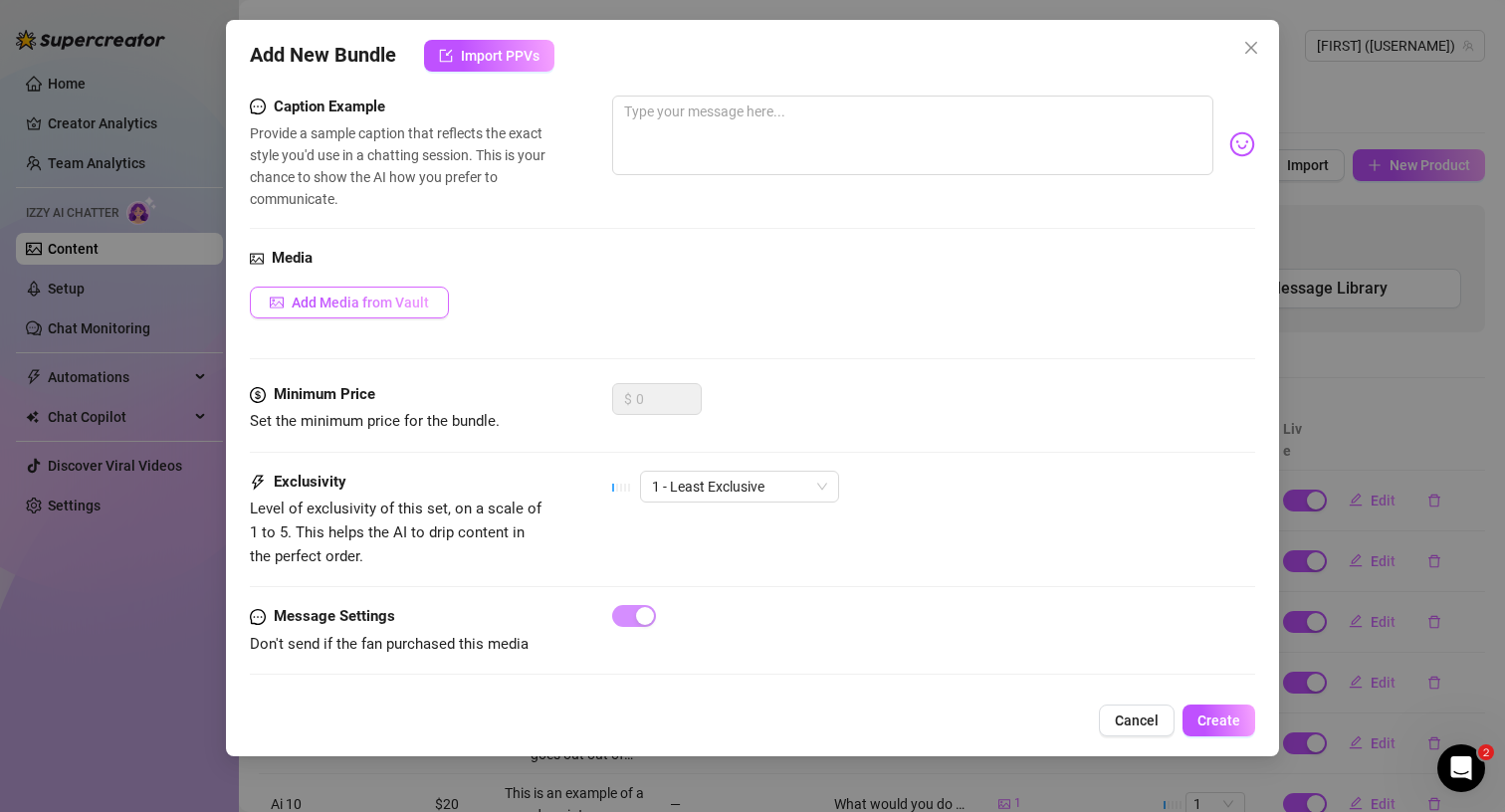 click on "Add Media from Vault" at bounding box center [360, 303] 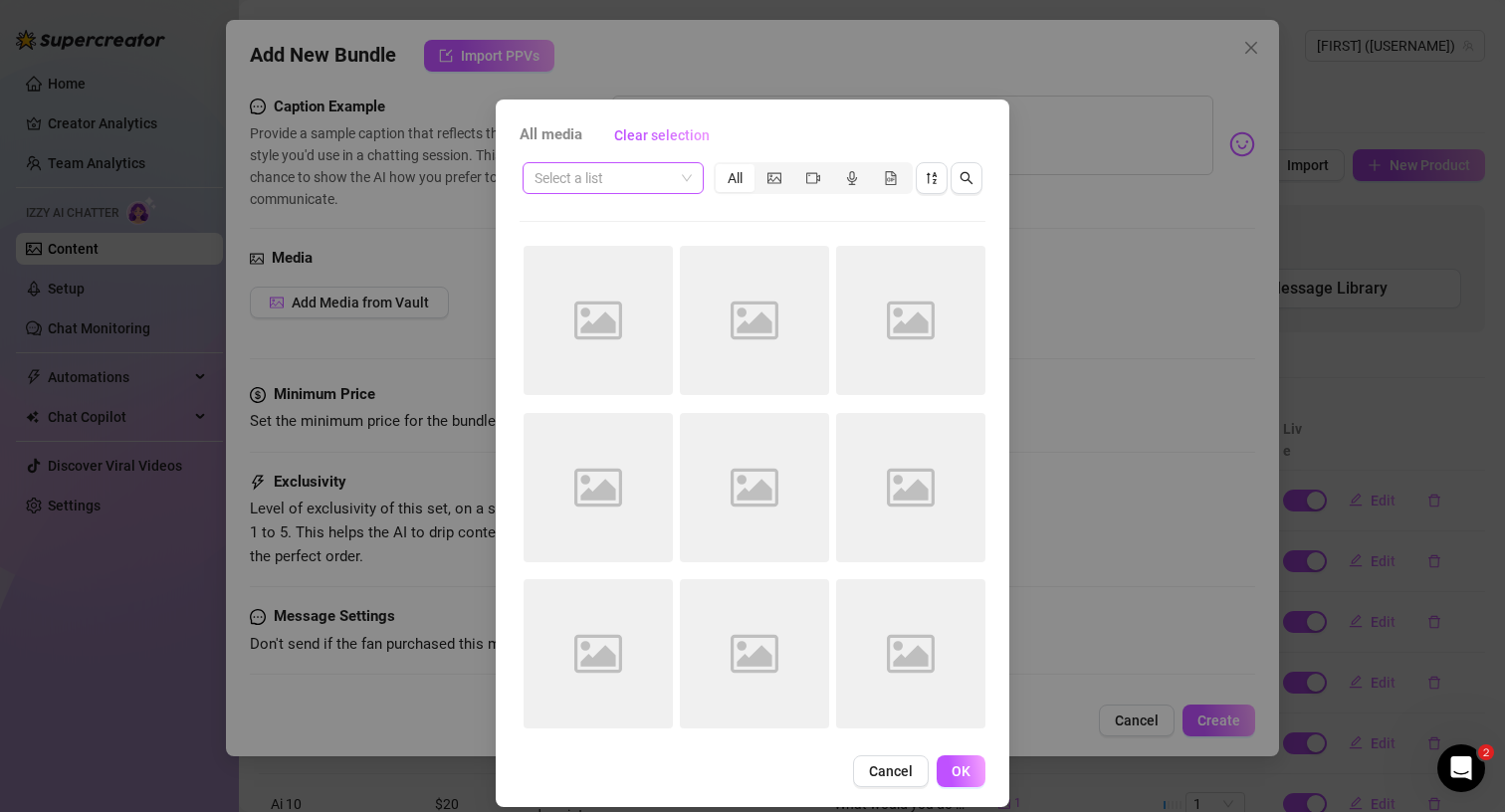 click at bounding box center [604, 178] 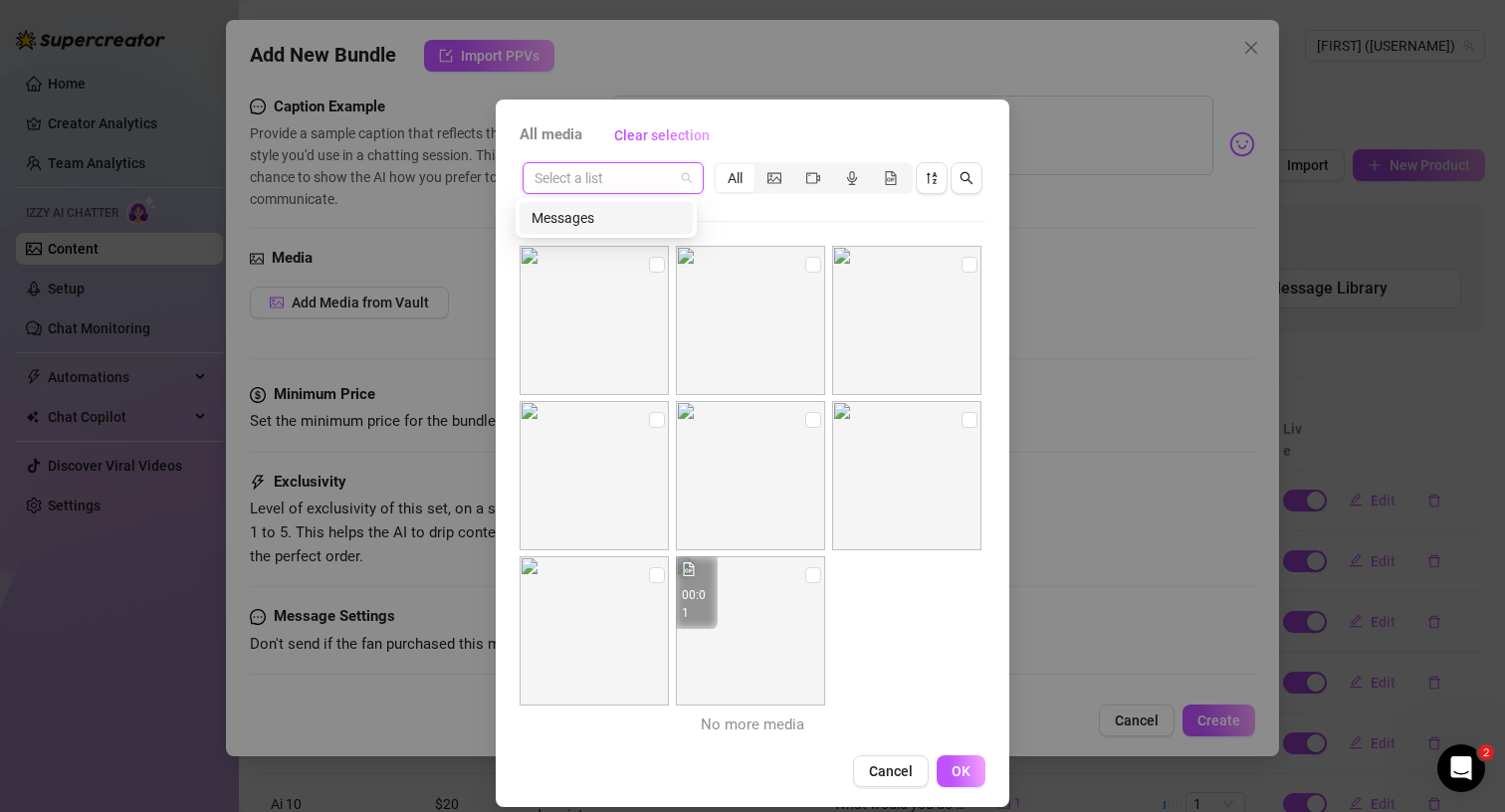 click on "All media Clear selection" at bounding box center (752, 135) 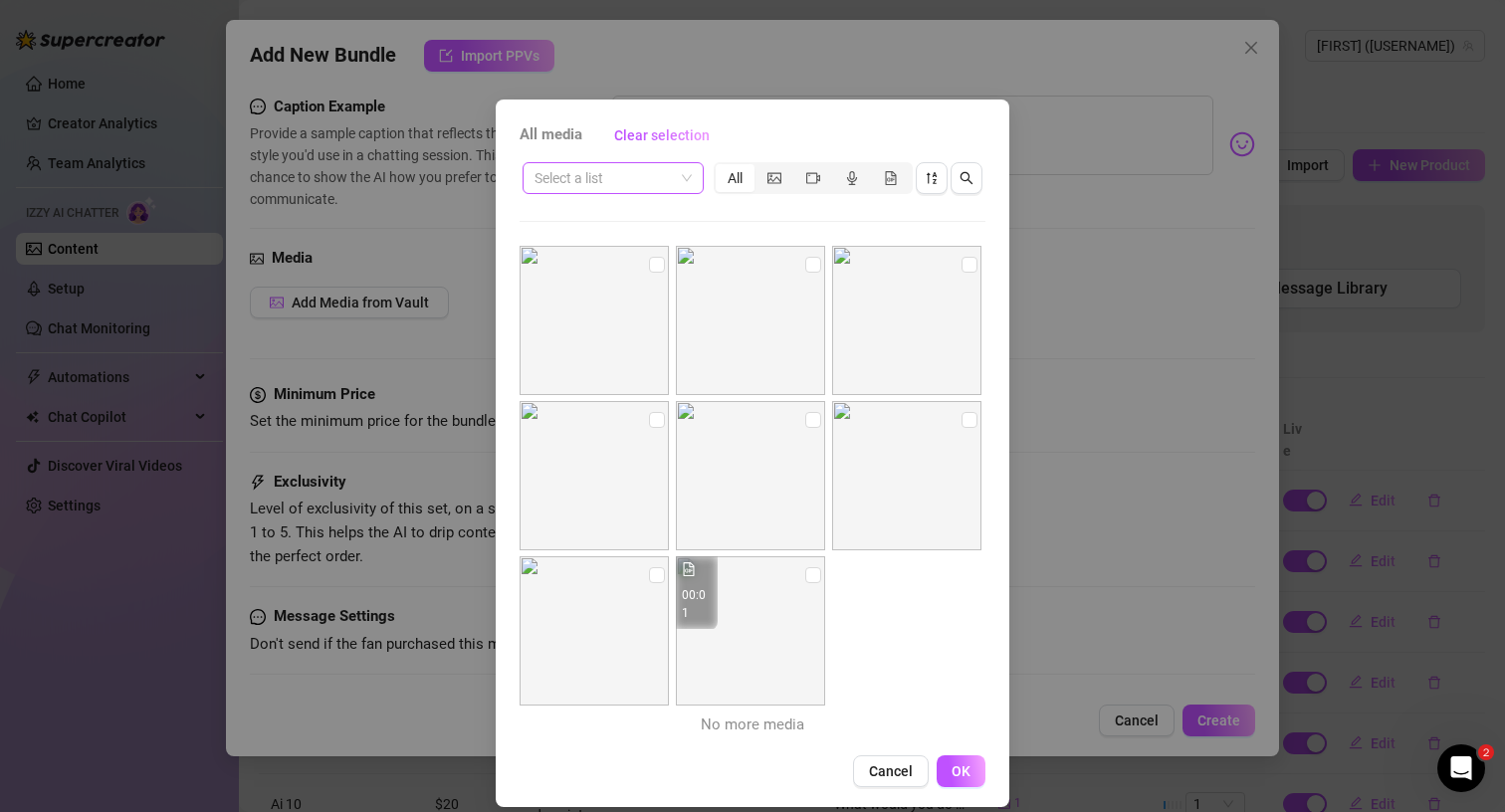click at bounding box center [604, 178] 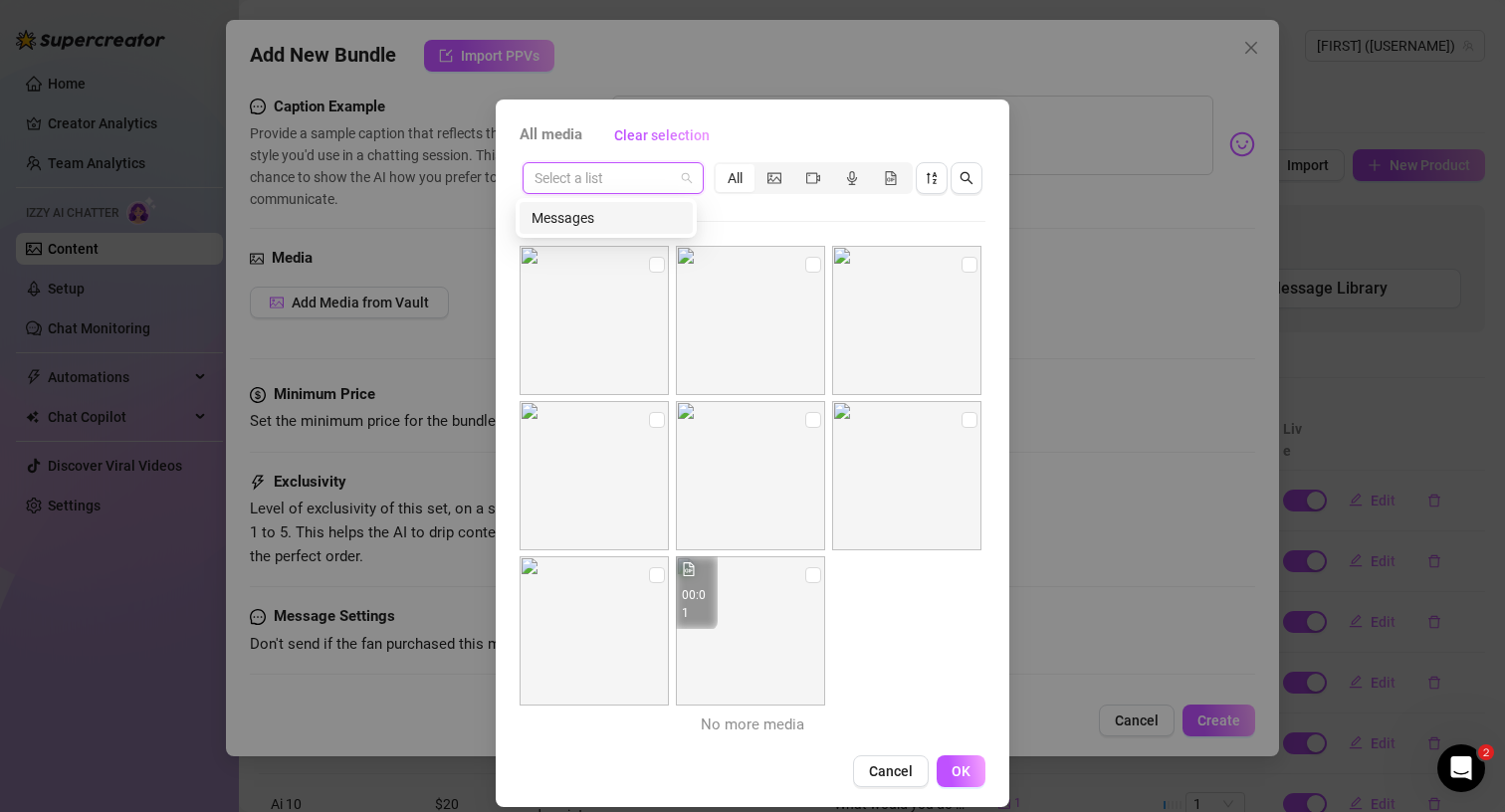 click on "Select a list All 00:01 No more media" at bounding box center [752, 451] 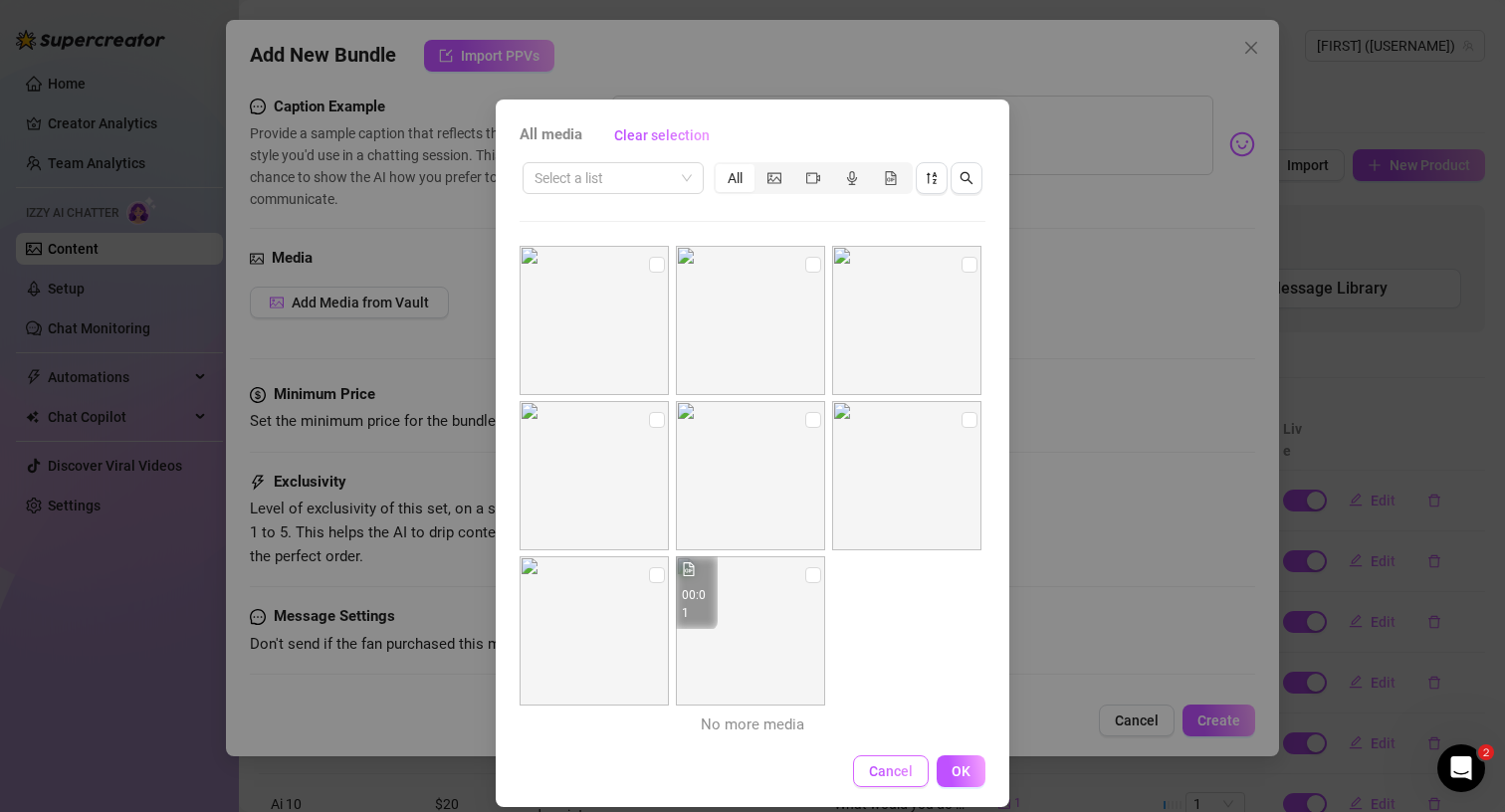 click on "Cancel" at bounding box center [891, 771] 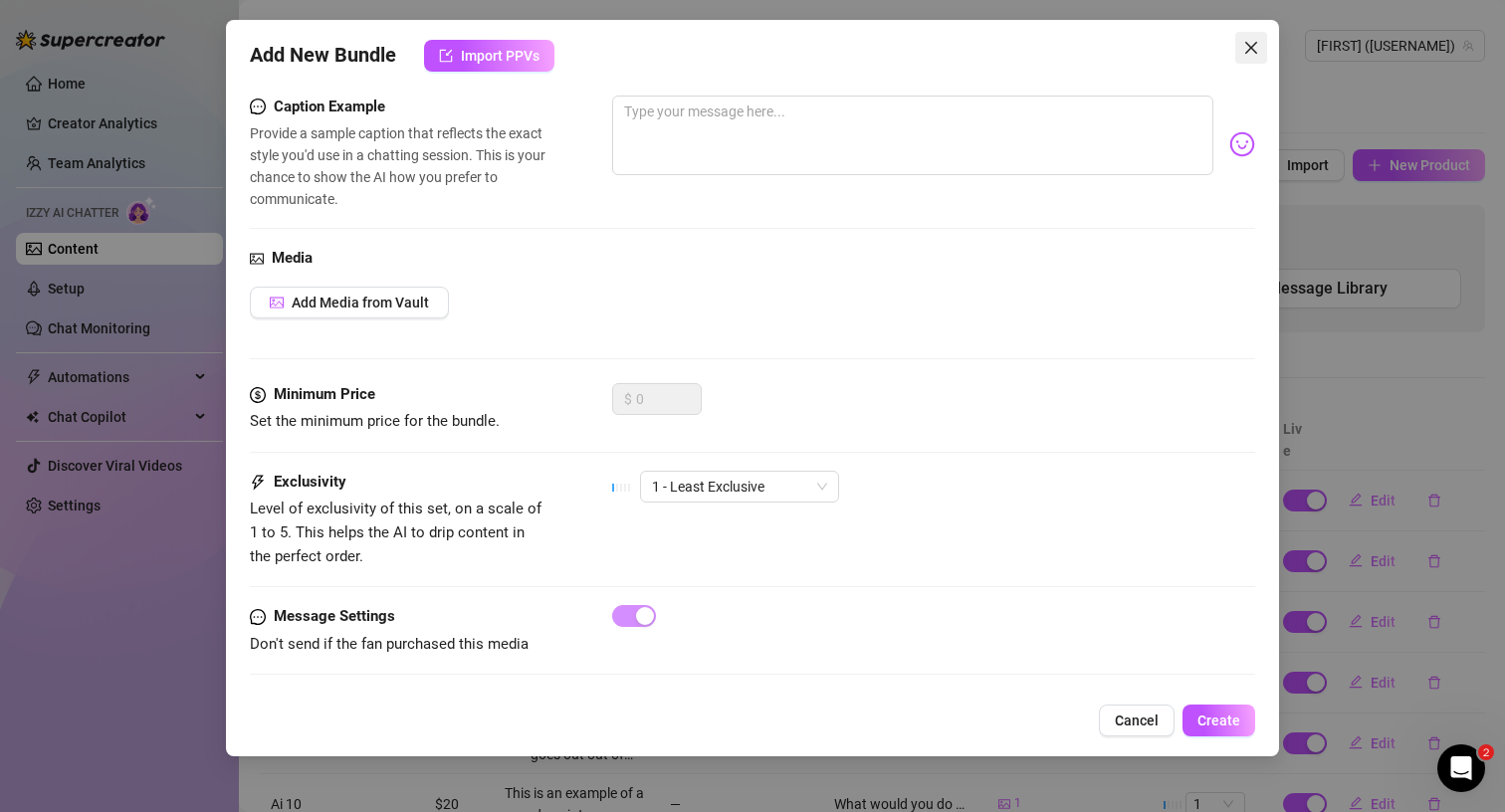 click 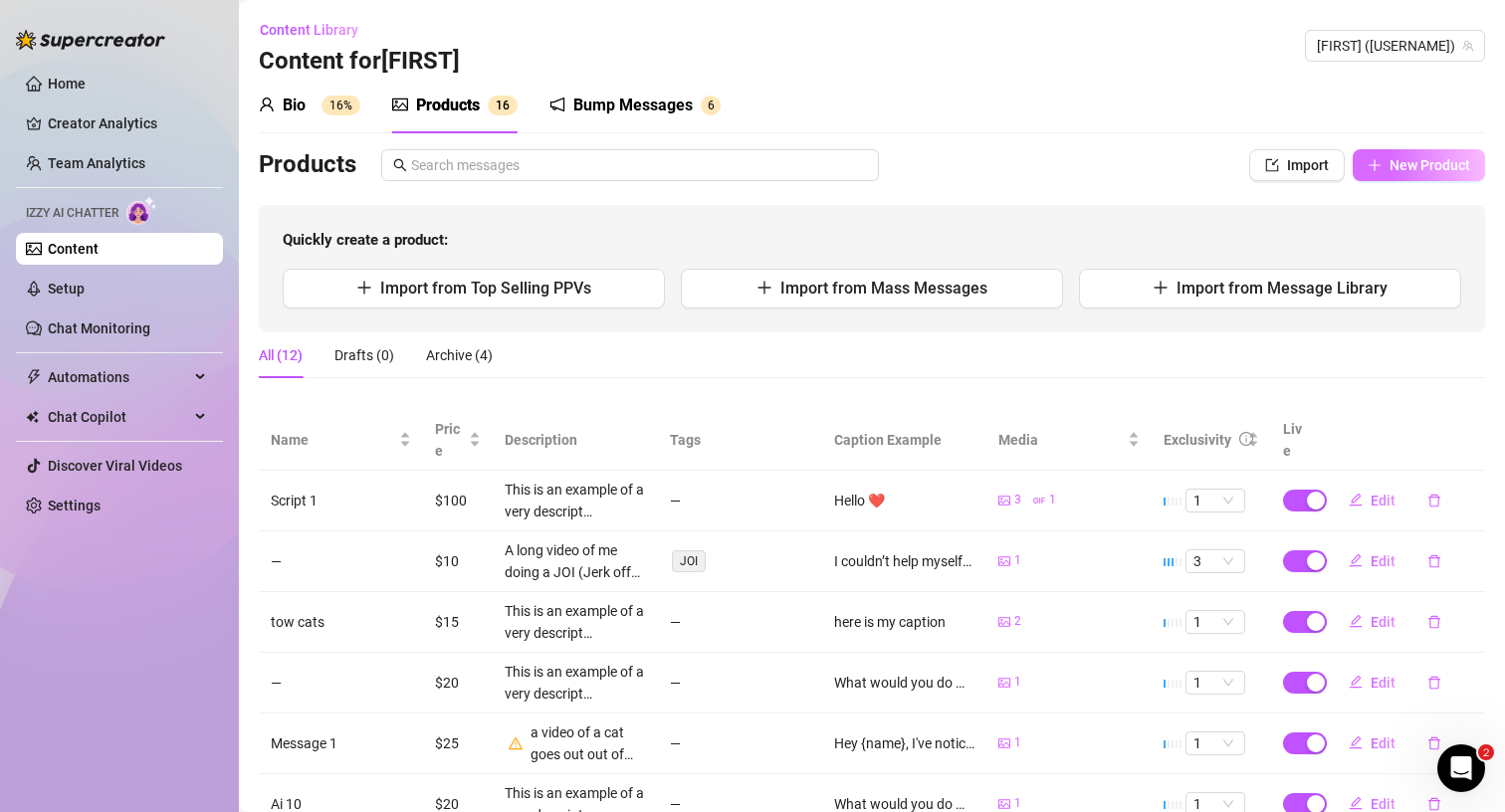 click on "New Product" at bounding box center [1429, 165] 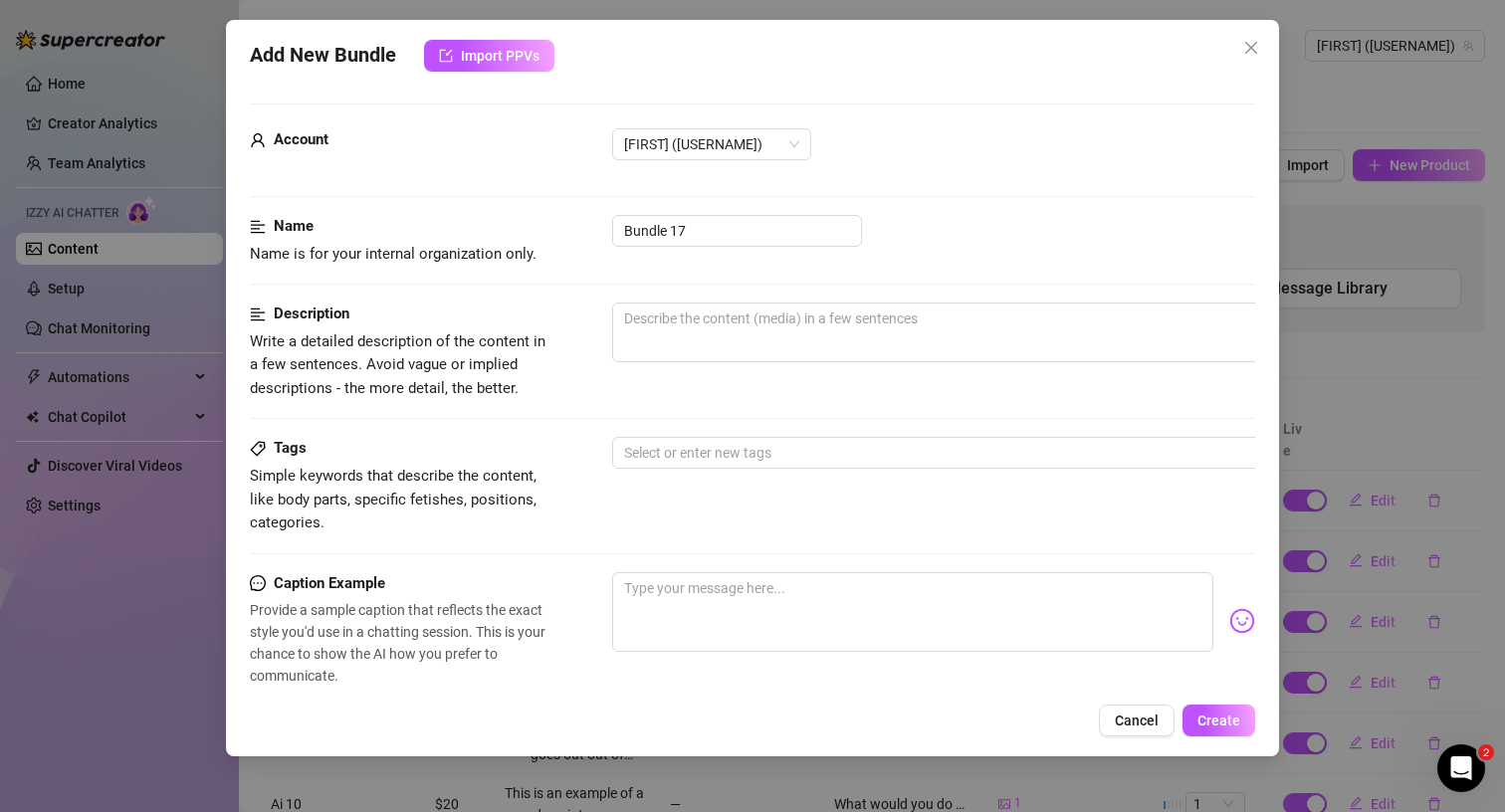 click on "Add New Bundle Import PPVs Account [USERNAME] Name Name is for your internal organization only. Bundle 17 Description Write a detailed description of the content in a few sentences. Avoid vague or implied descriptions - the more detail, the better. Tags Simple keywords that describe the content, like body parts, specific fetishes, positions, categories.   Select or enter new tags Caption Example Provide a sample caption that reflects the exact style you'd use in a chatting session. This is your chance to show the AI how you prefer to communicate. Media Add Media from Vault Minimum Price Set the minimum price for the bundle. $ 0 Exclusivity Level of exclusivity of this set, on a scale of 1 to 5. This helps the AI to drip content in the perfect order. 1 - Least Exclusive Message Settings Don't send if the fan purchased this media Cancel Create" at bounding box center [752, 388] 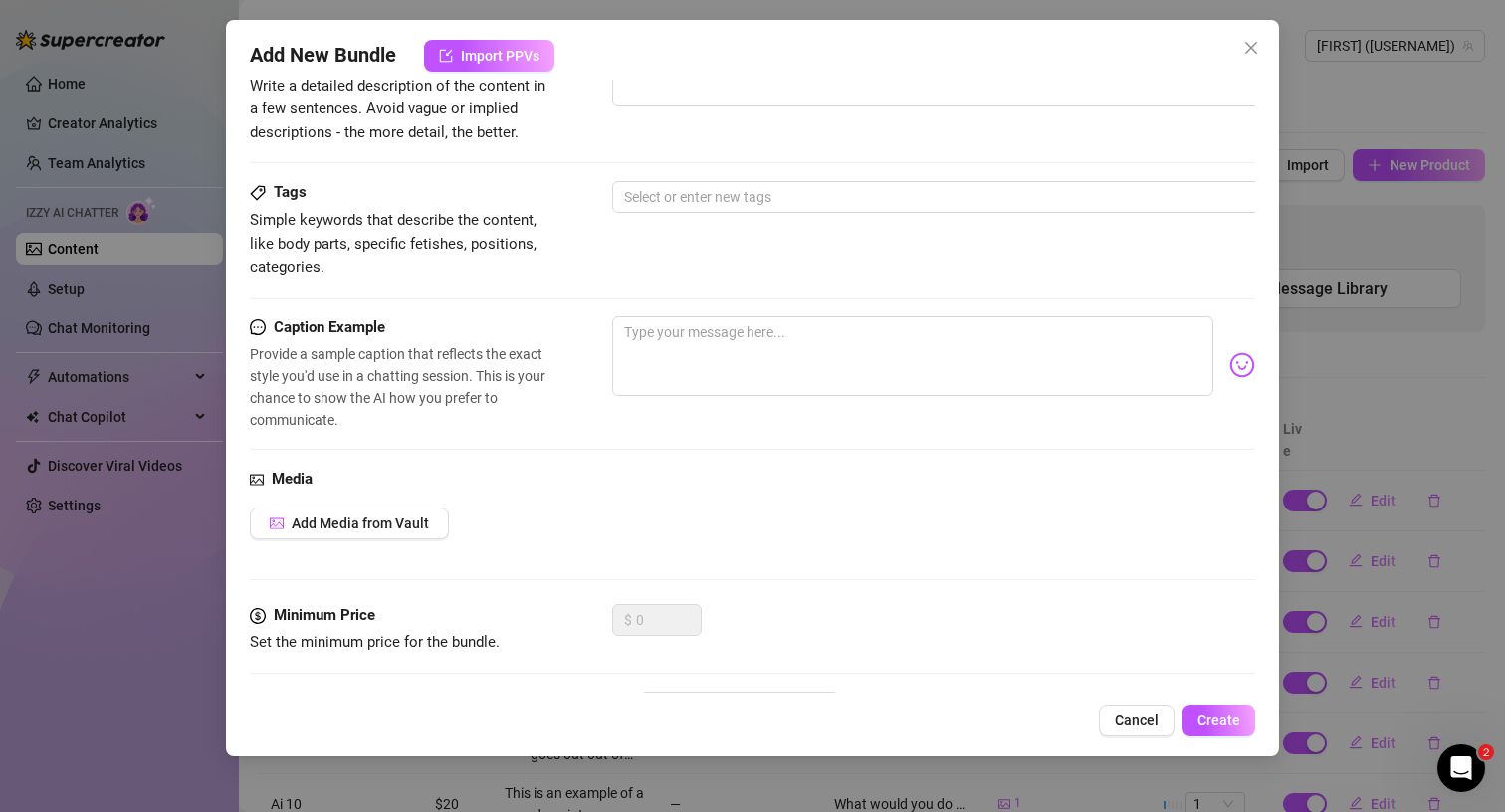 scroll, scrollTop: 357, scrollLeft: 0, axis: vertical 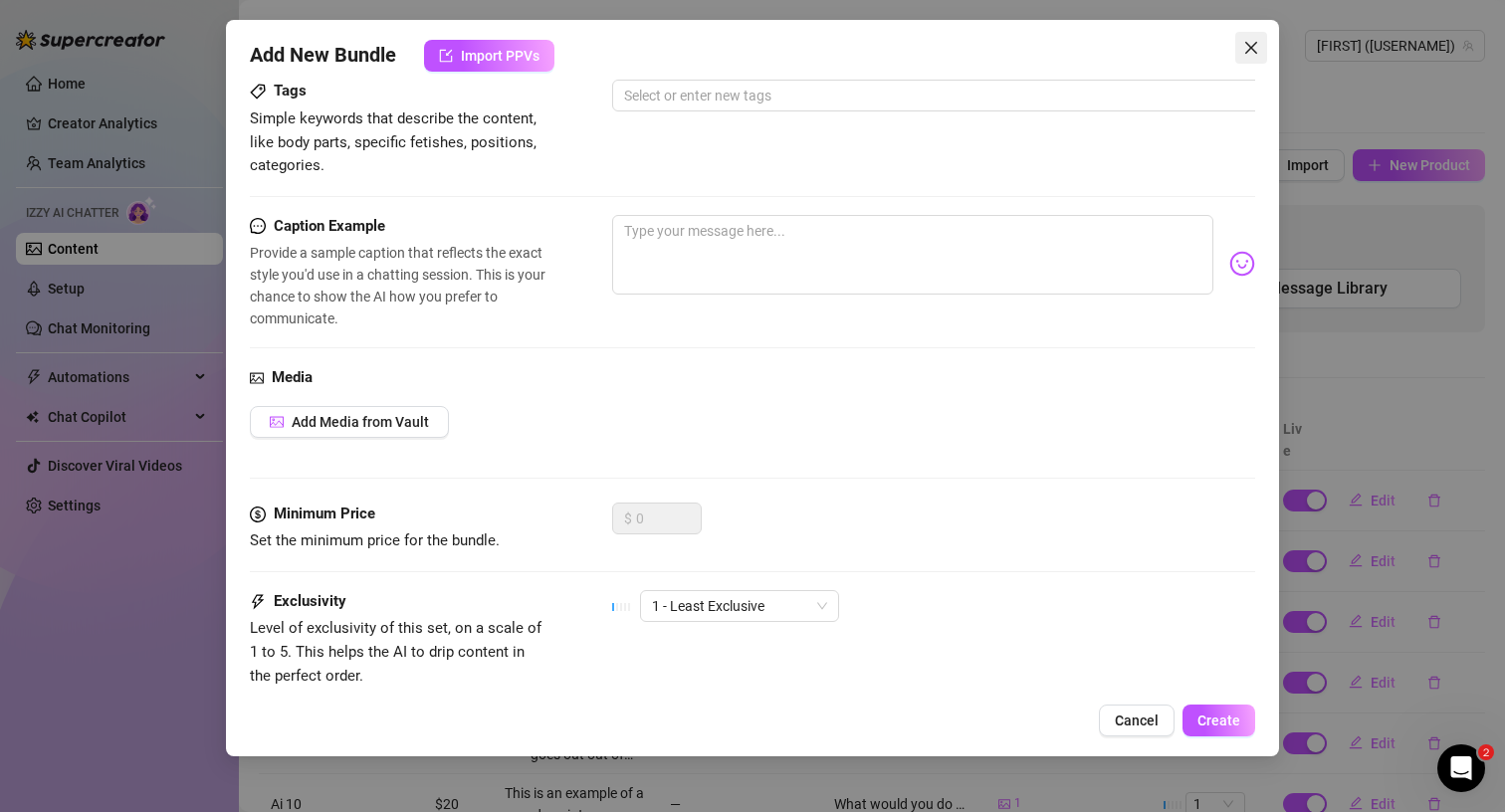 click 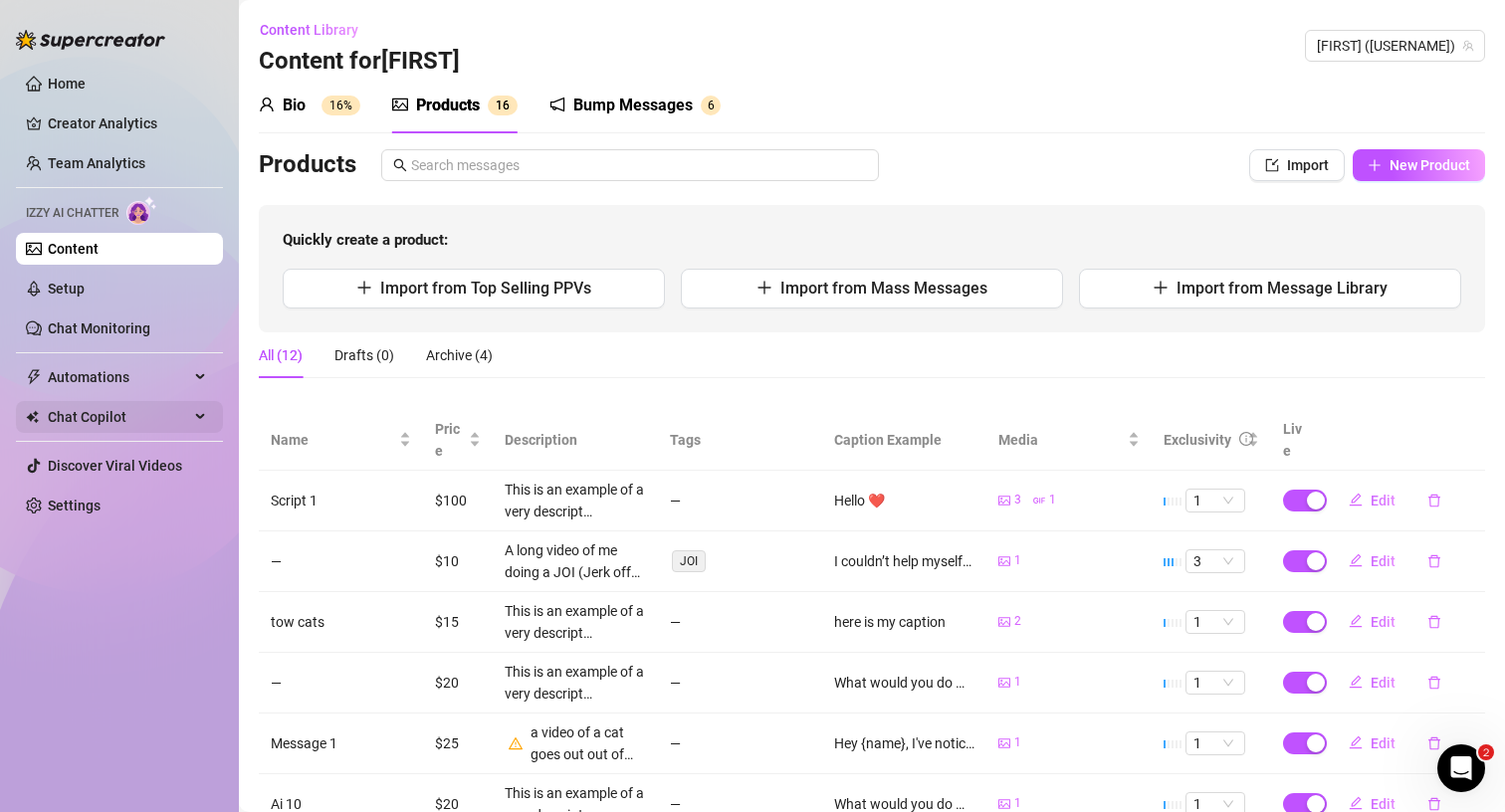 click on "Chat Copilot" at bounding box center (118, 417) 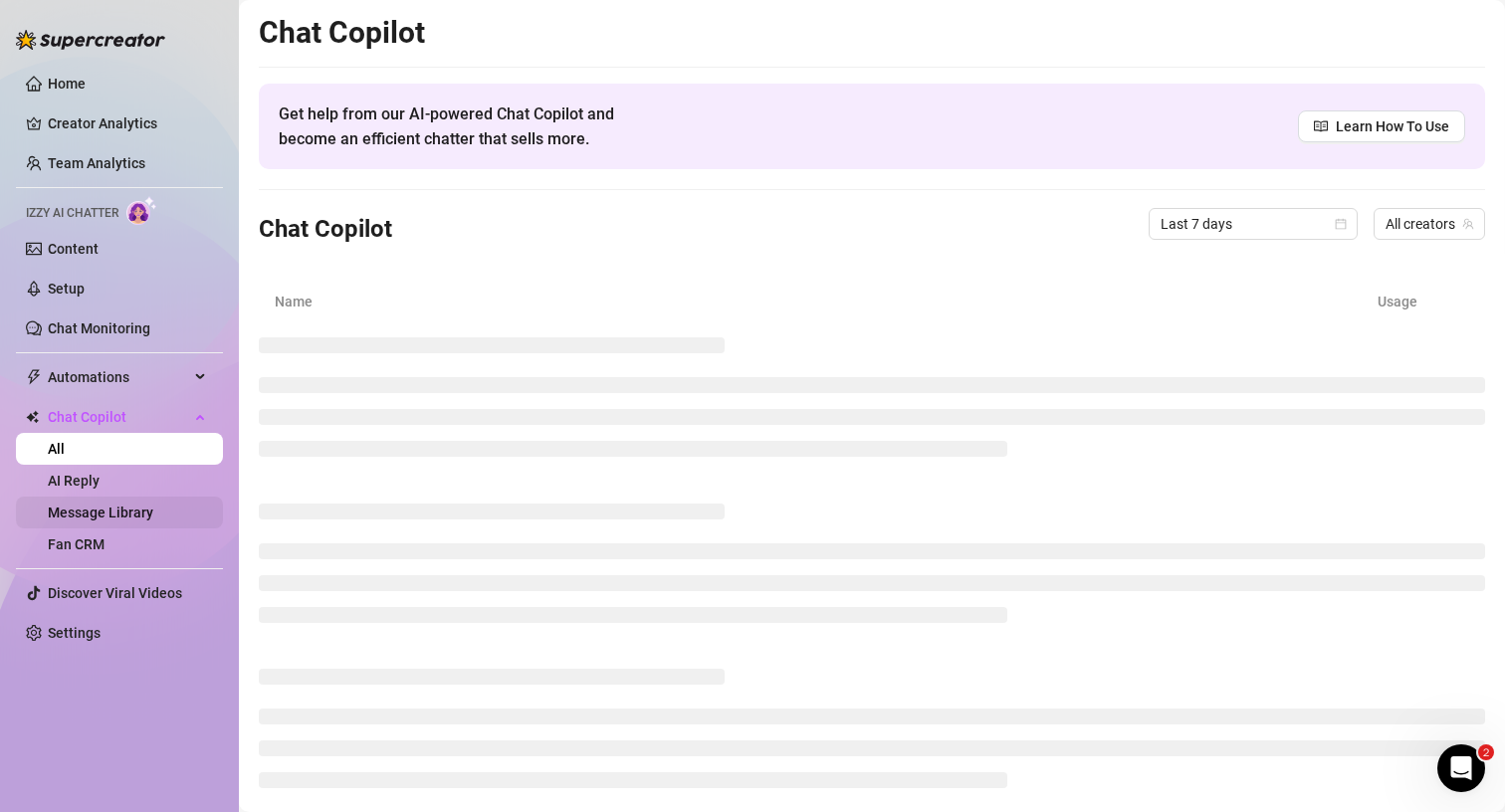 click on "Message Library" at bounding box center [101, 512] 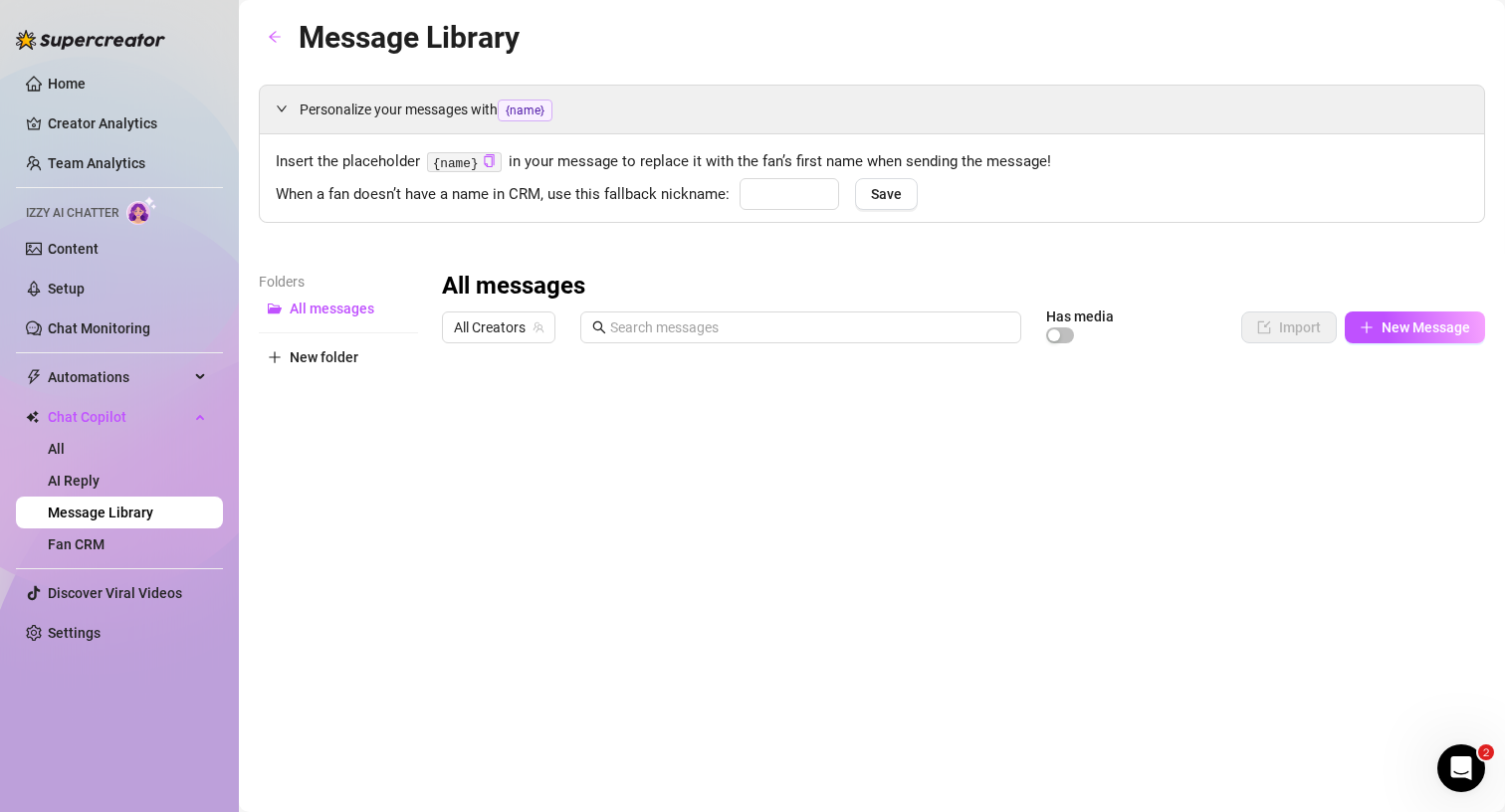 type on "hun" 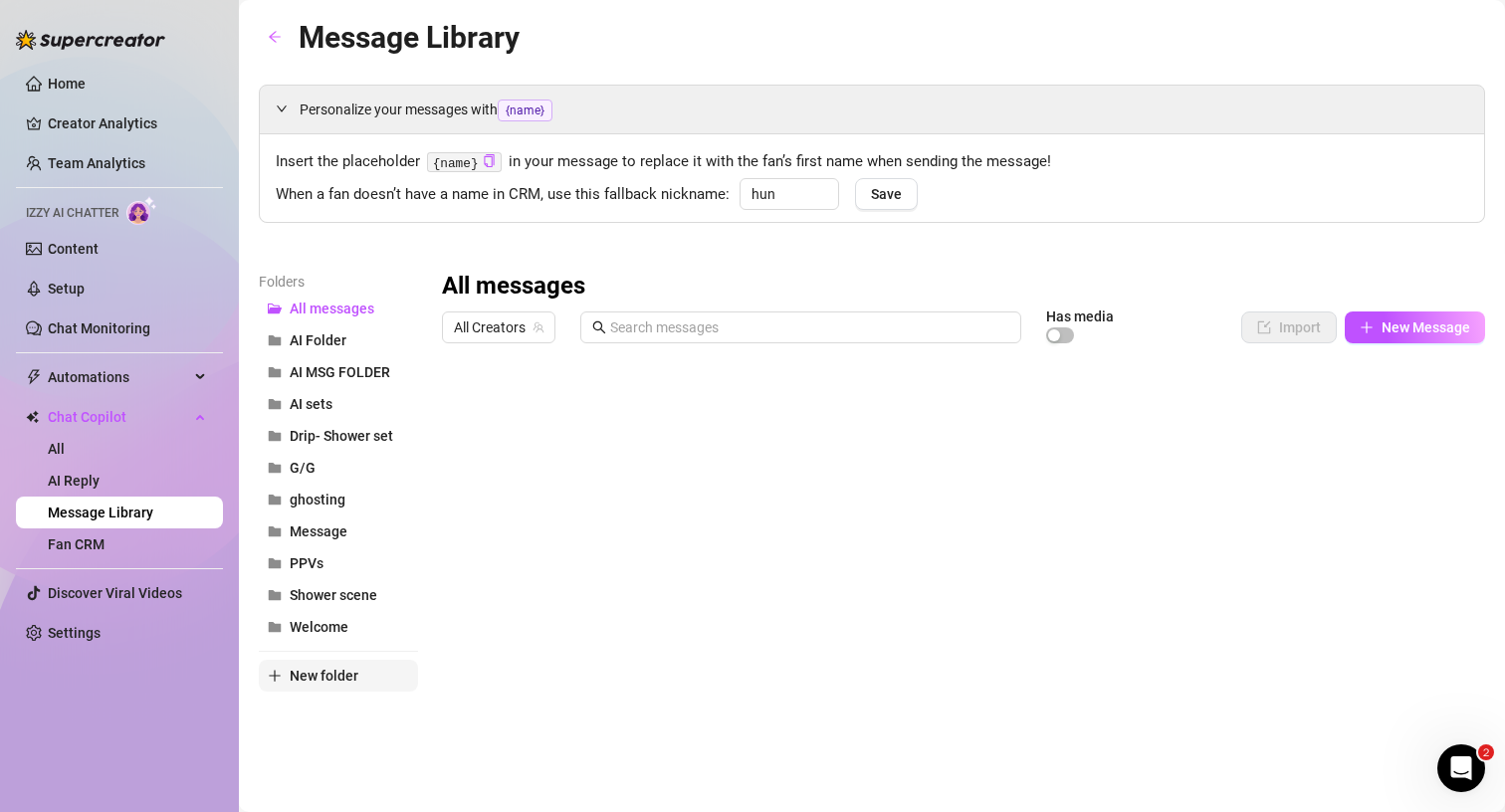click on "New folder" at bounding box center [323, 676] 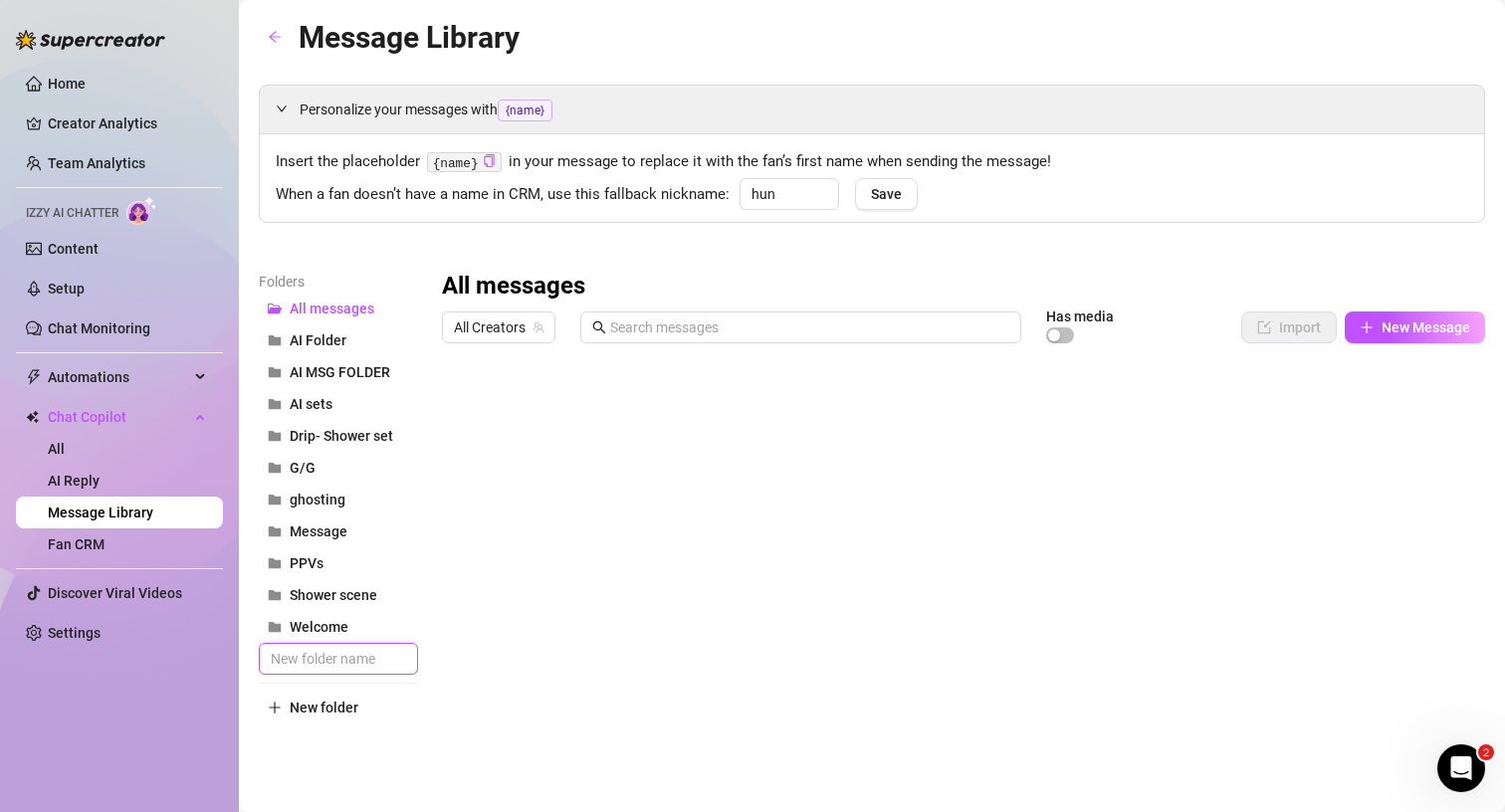 click at bounding box center [338, 659] 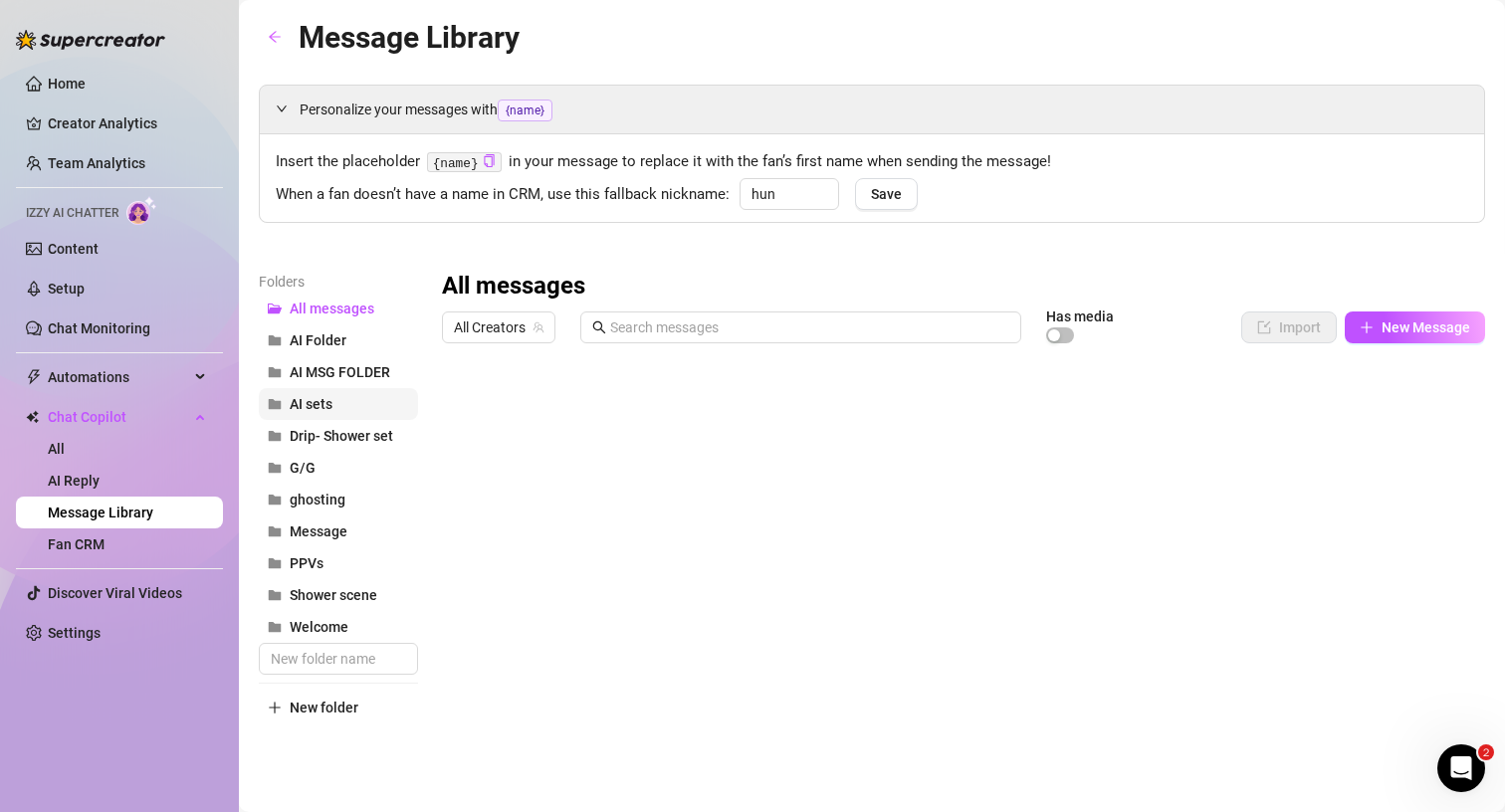 click on "AI sets" at bounding box center (311, 404) 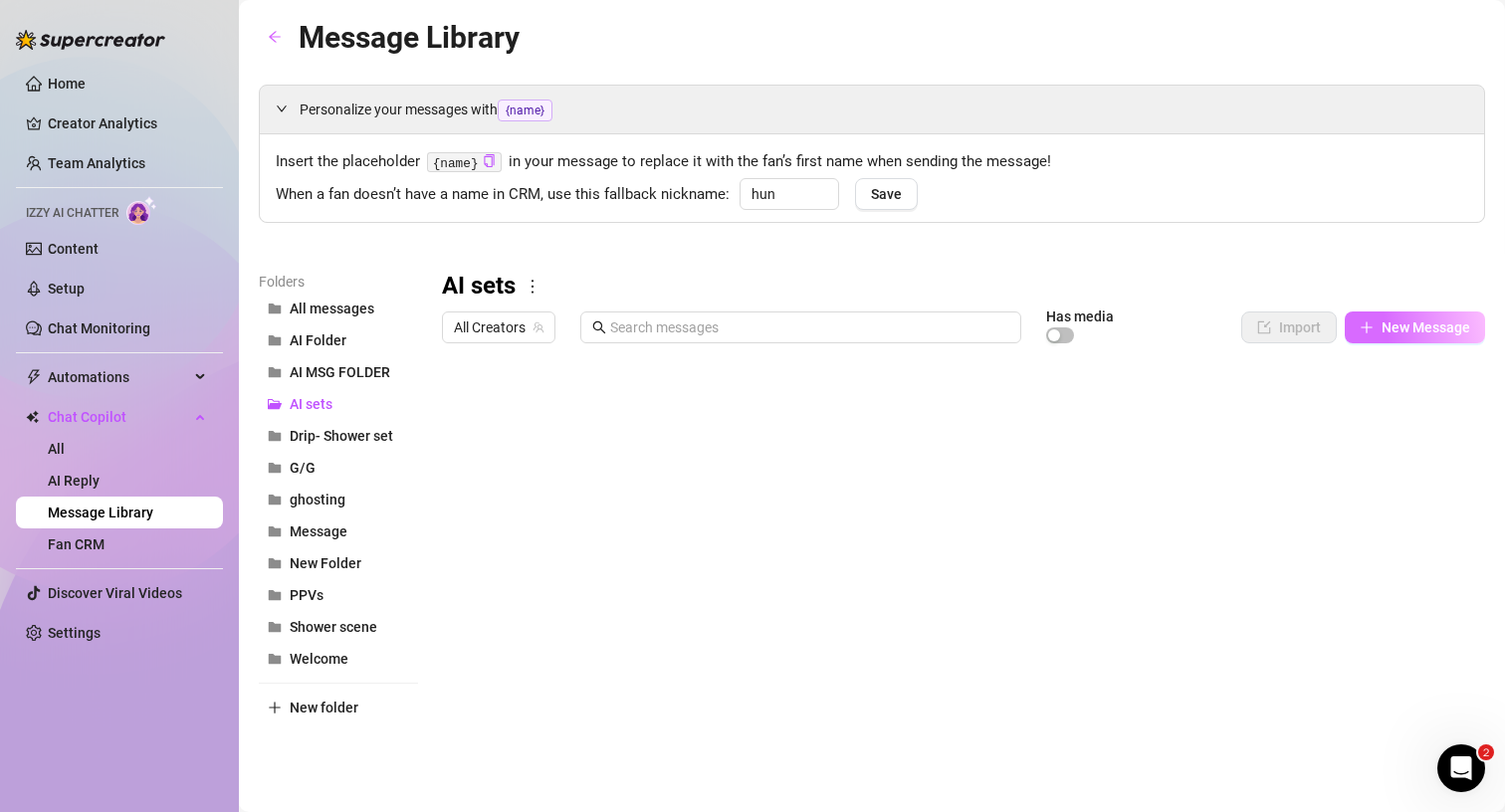 click on "New Message" at bounding box center (1425, 327) 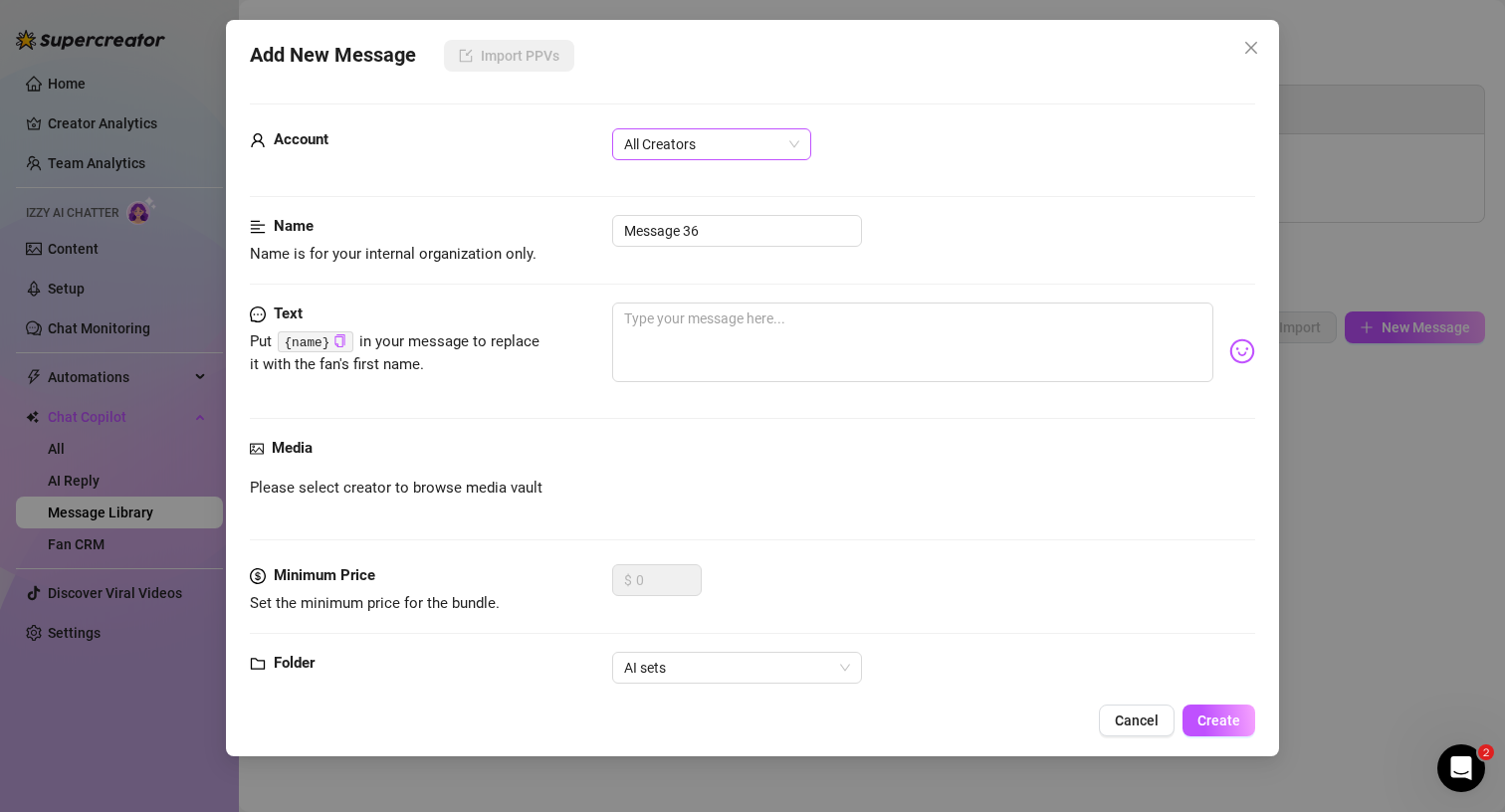 click on "All Creators" at bounding box center (712, 144) 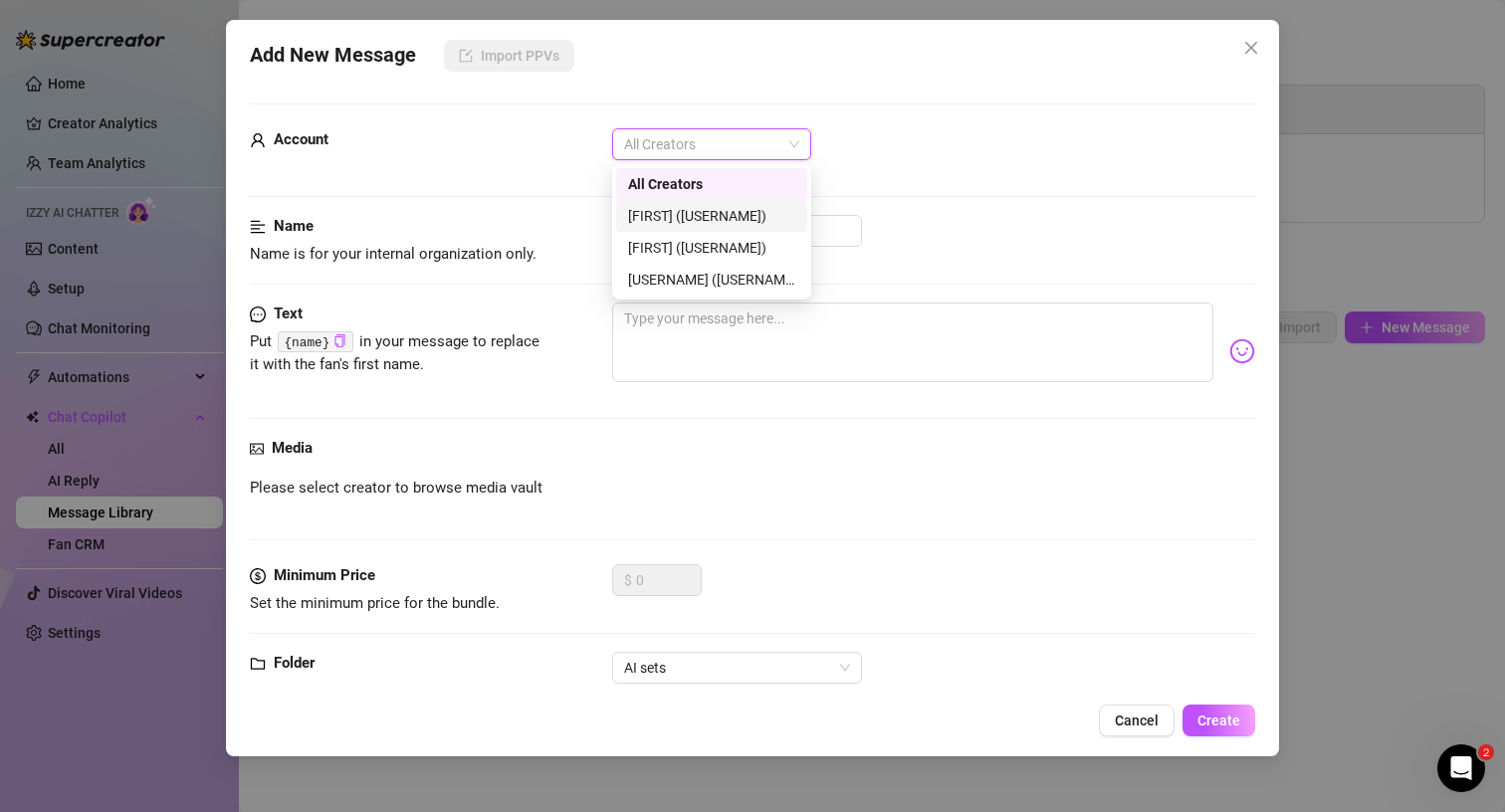 click on "[FIRST] ([USERNAME])" at bounding box center (712, 216) 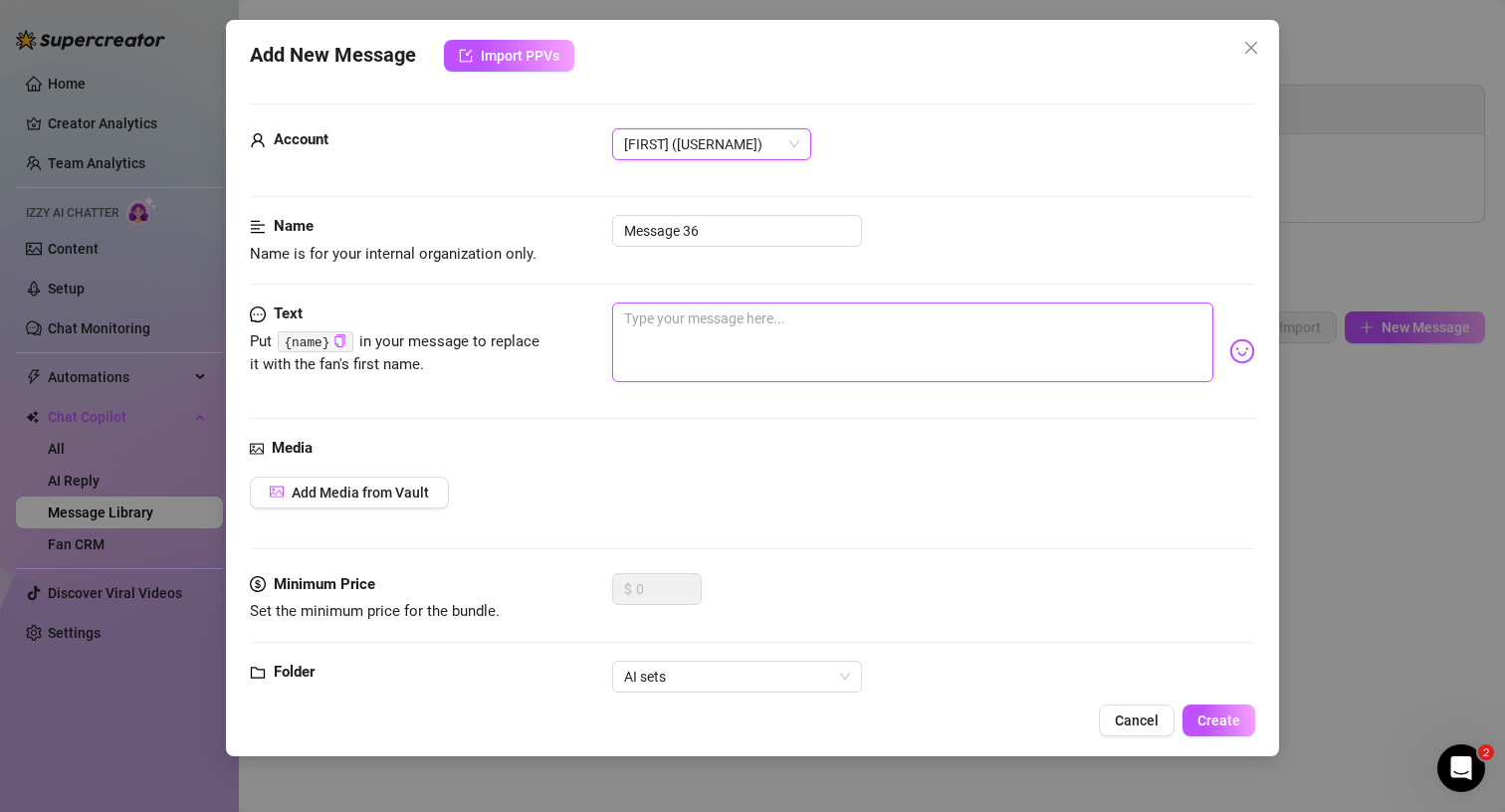 click at bounding box center [913, 342] 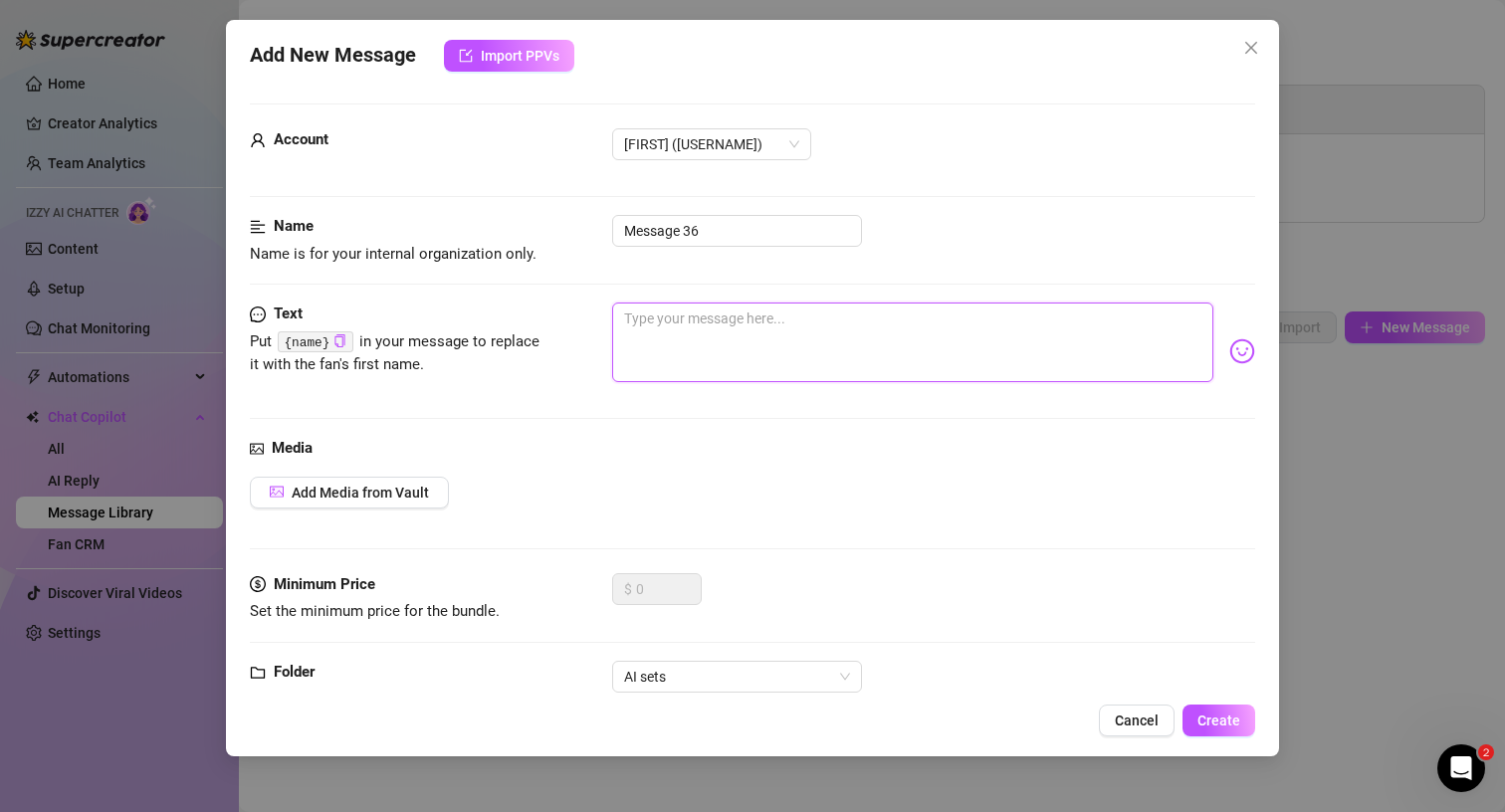 type on "f" 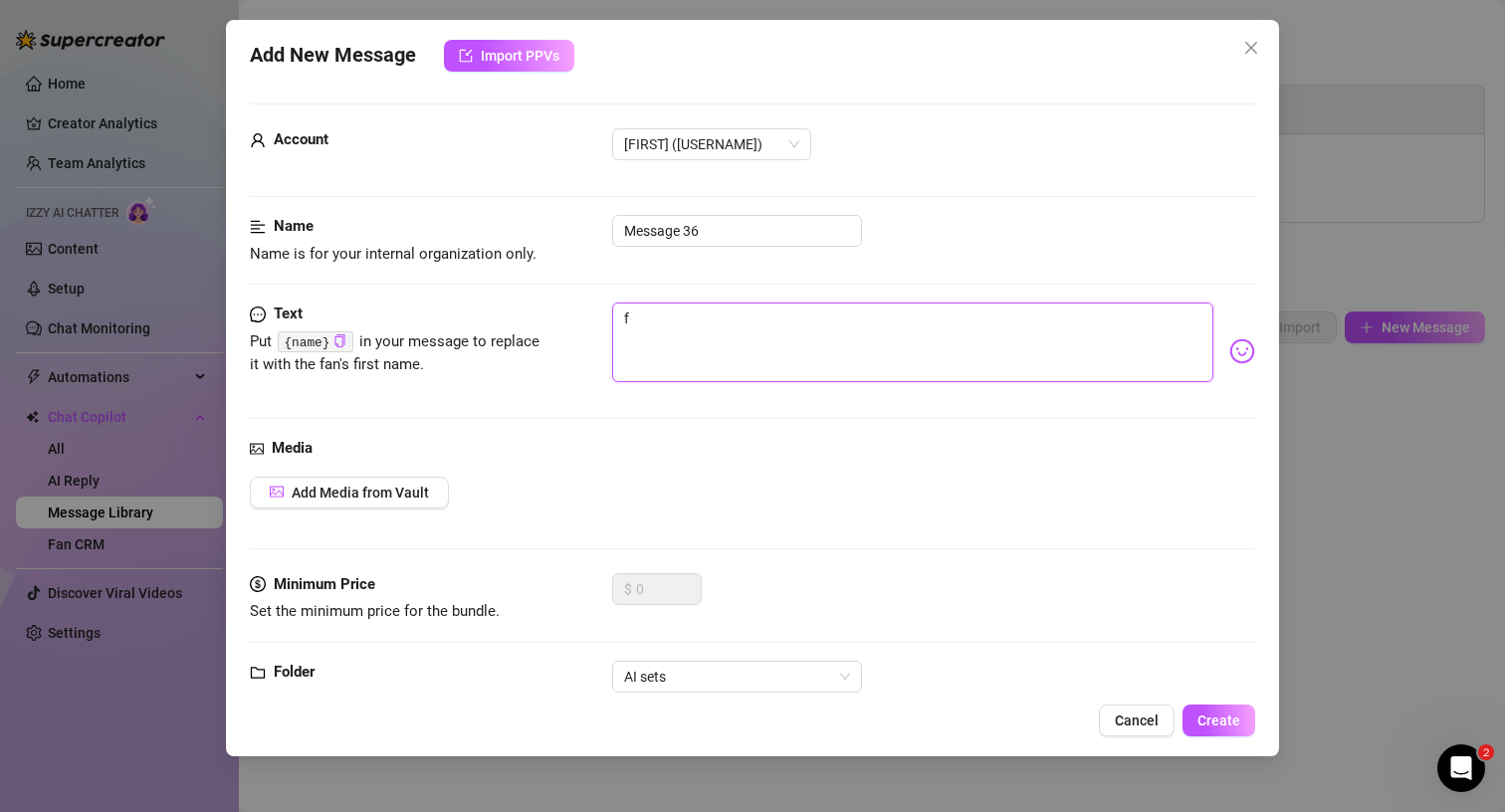 type on "fg" 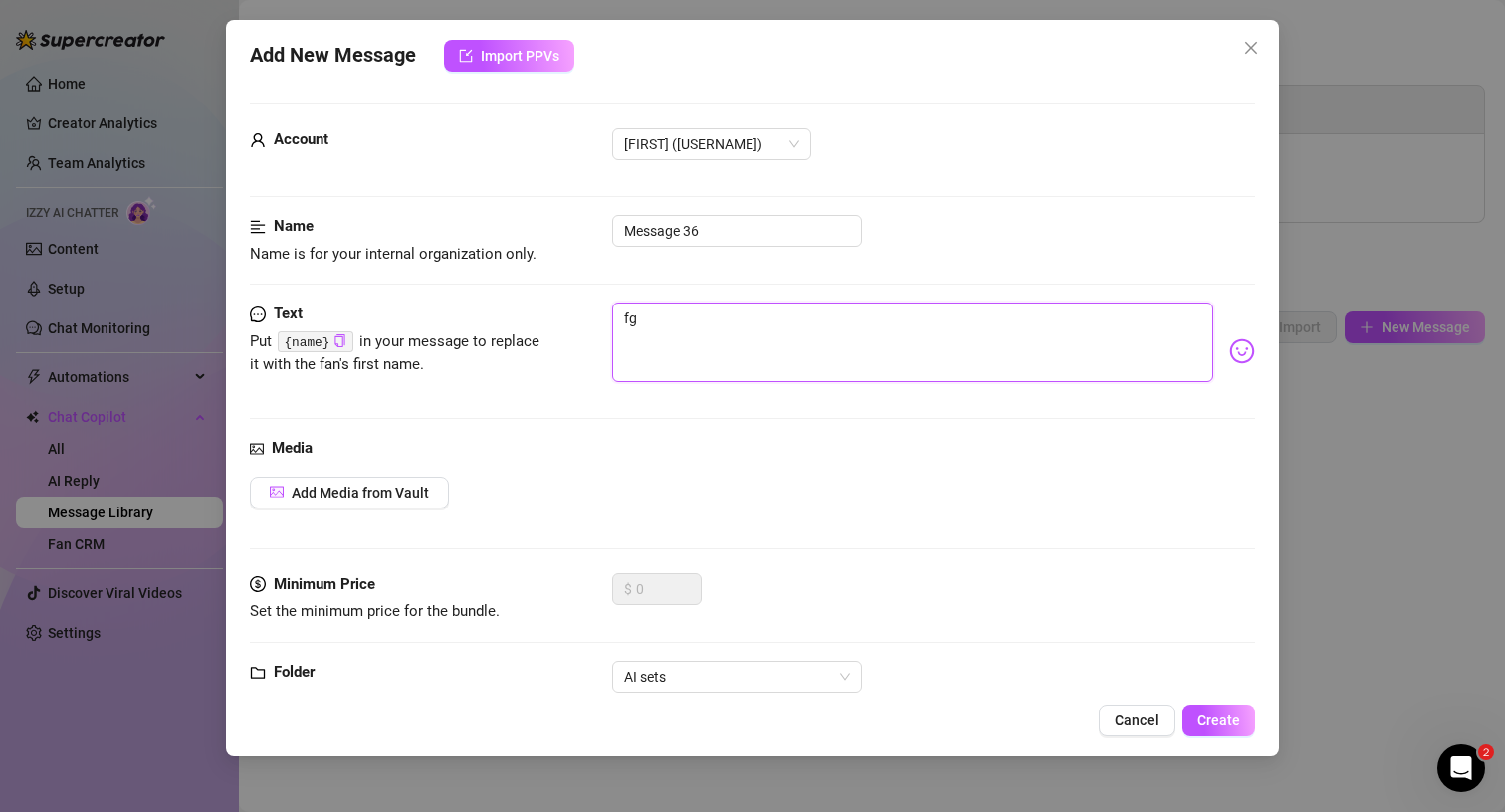 type on "fgh" 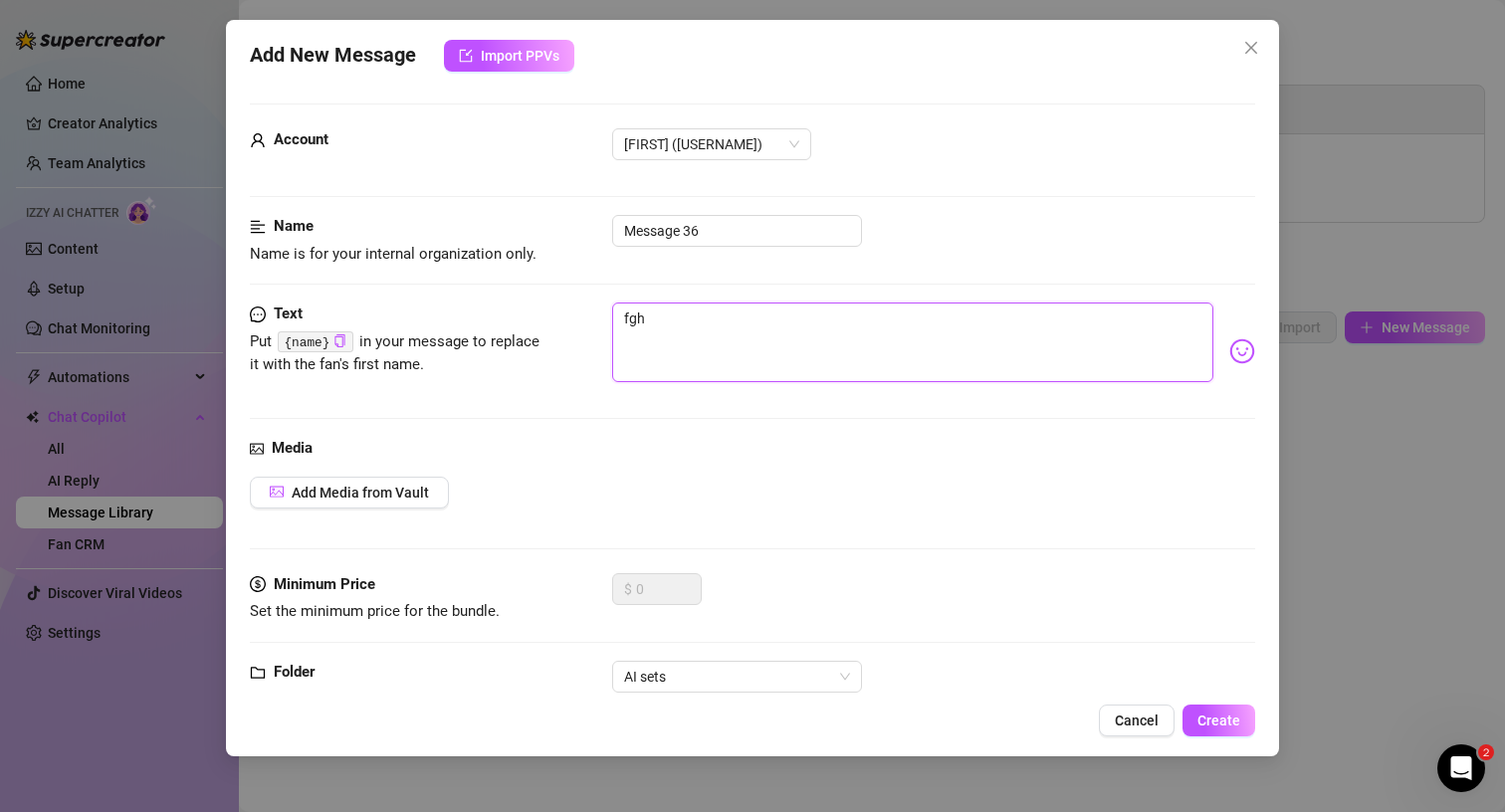 type on "[TEXT]" 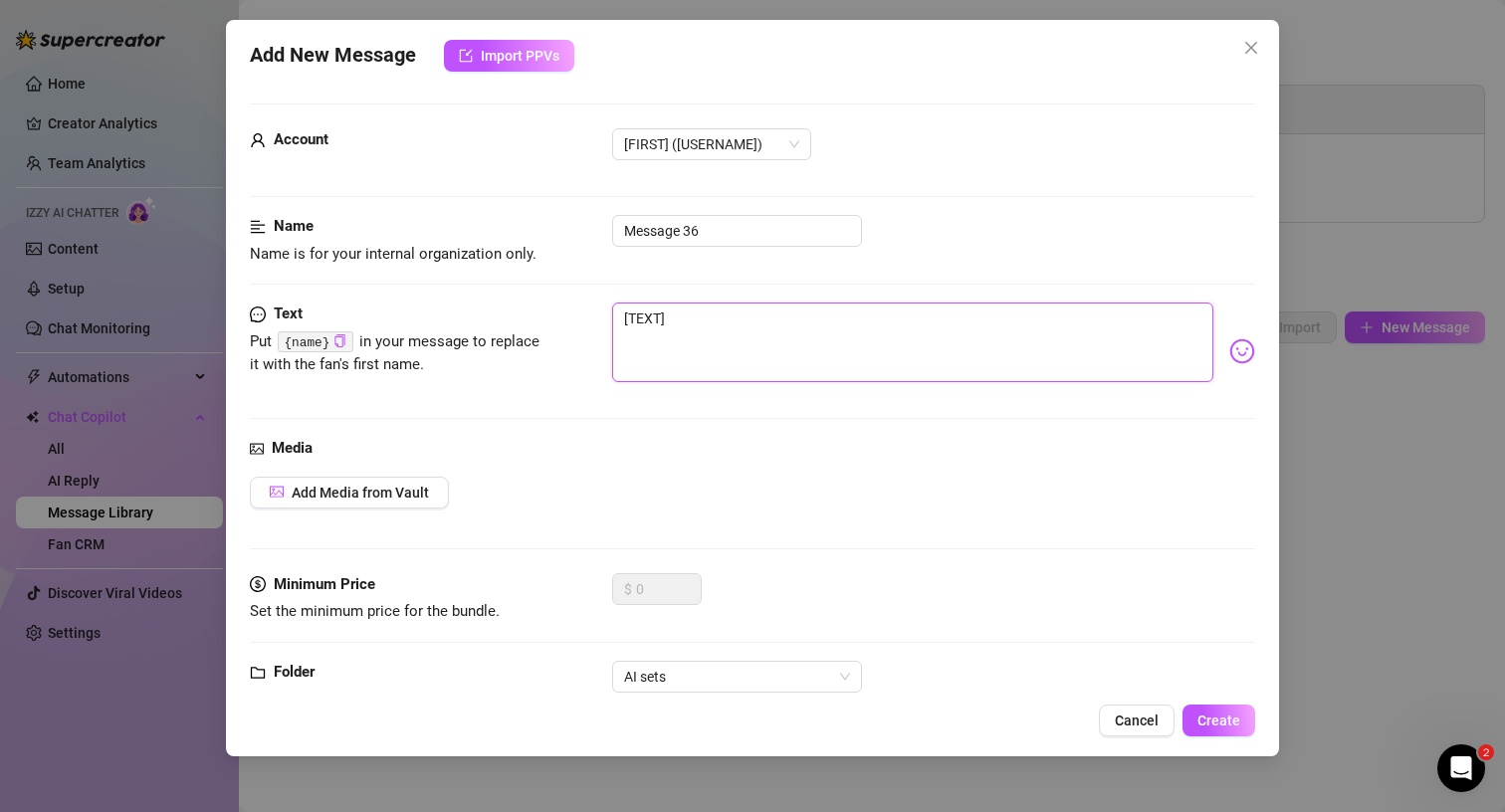 type on "fghfg" 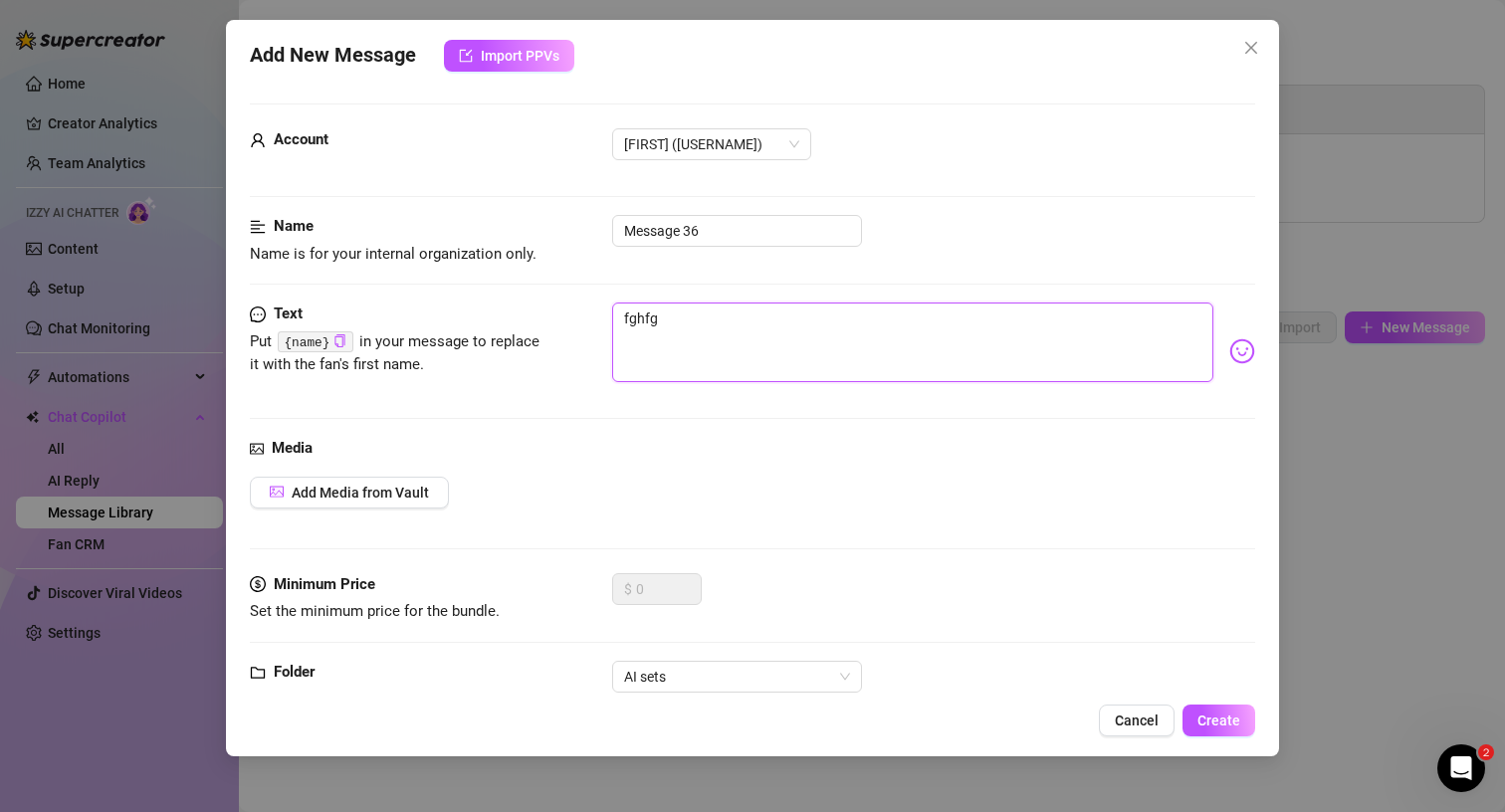 type on "fghfgh" 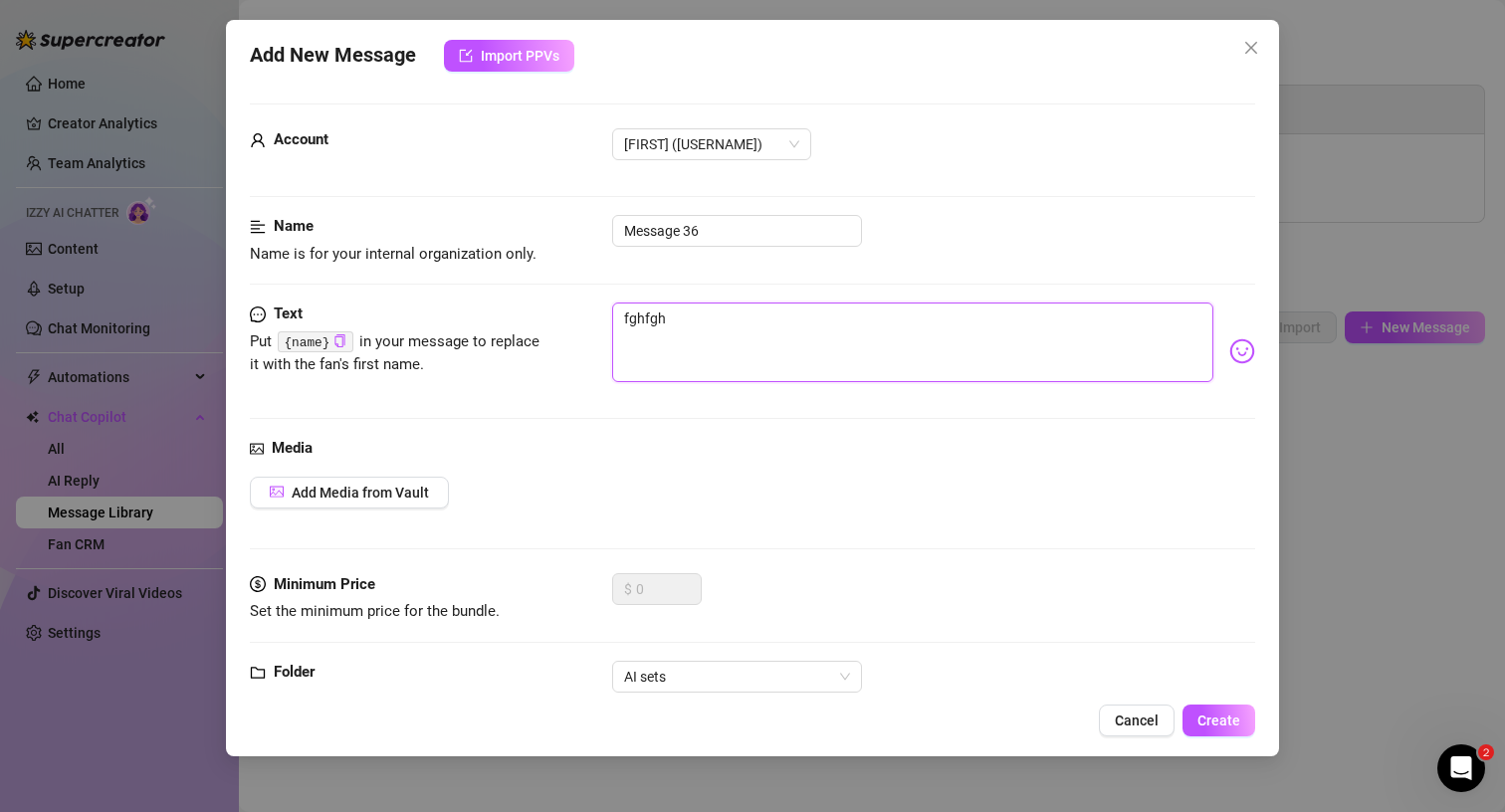 type on "fghfghf" 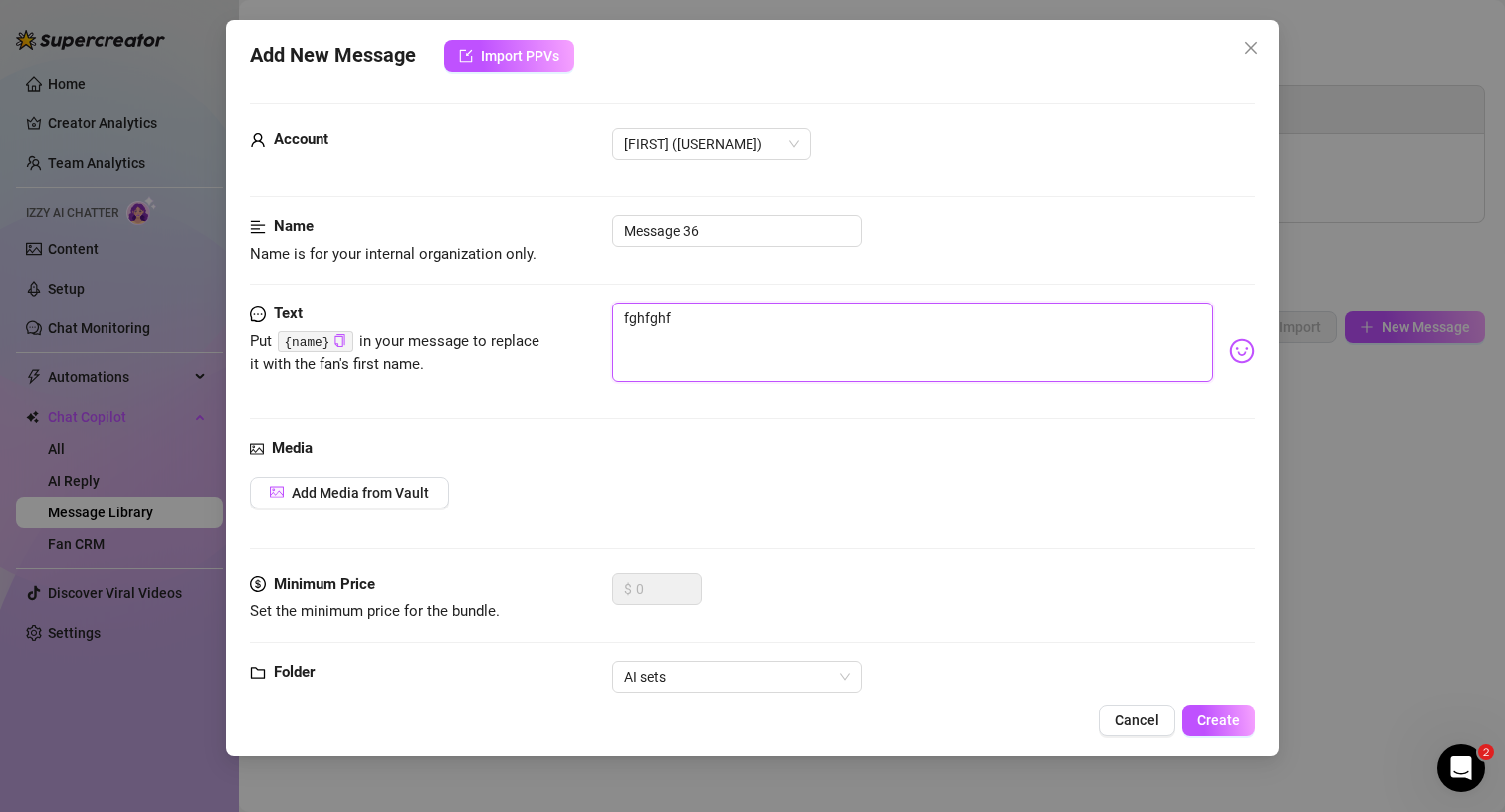 type on "fghfghfh" 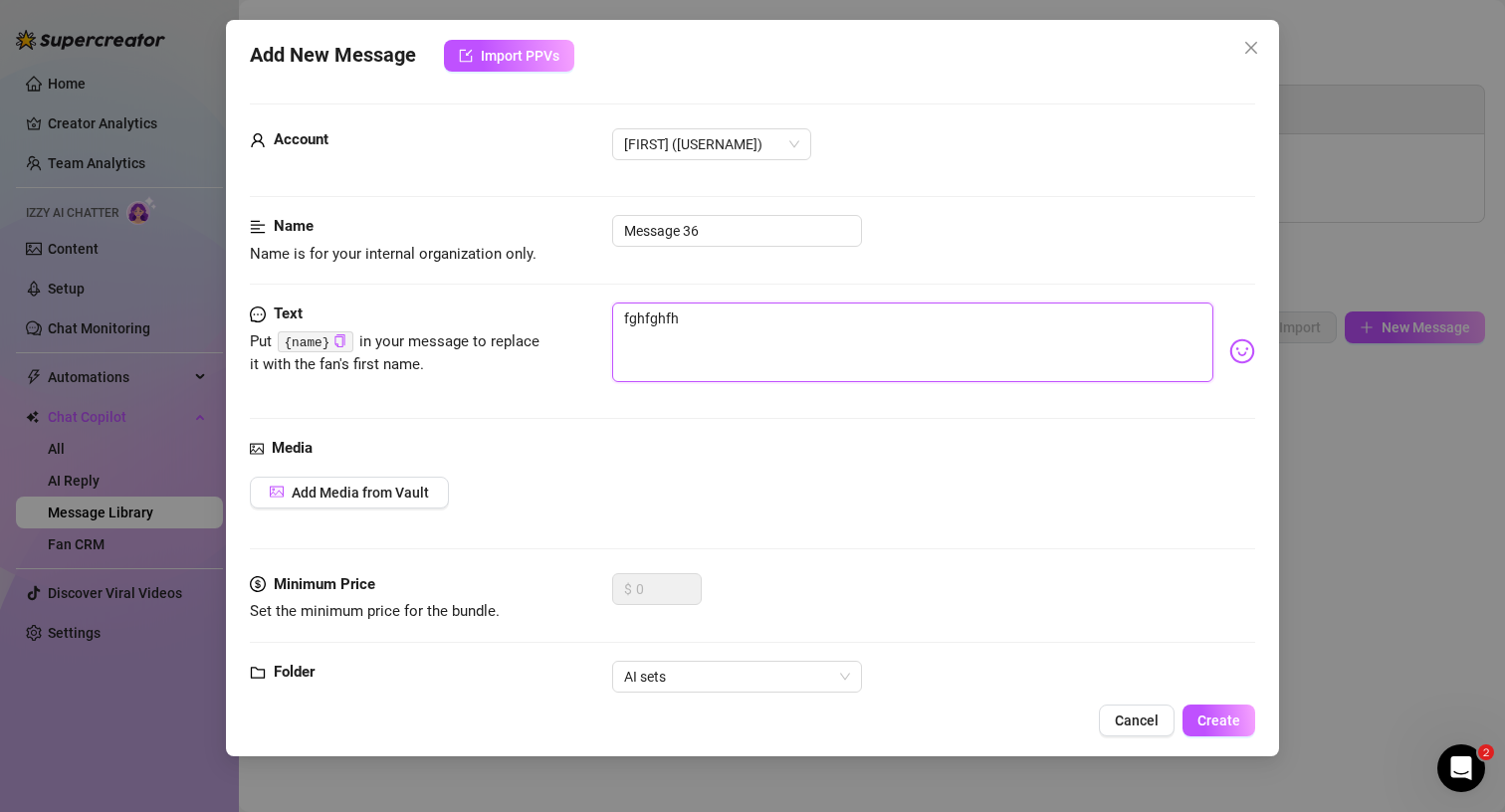 type on "fghfghf" 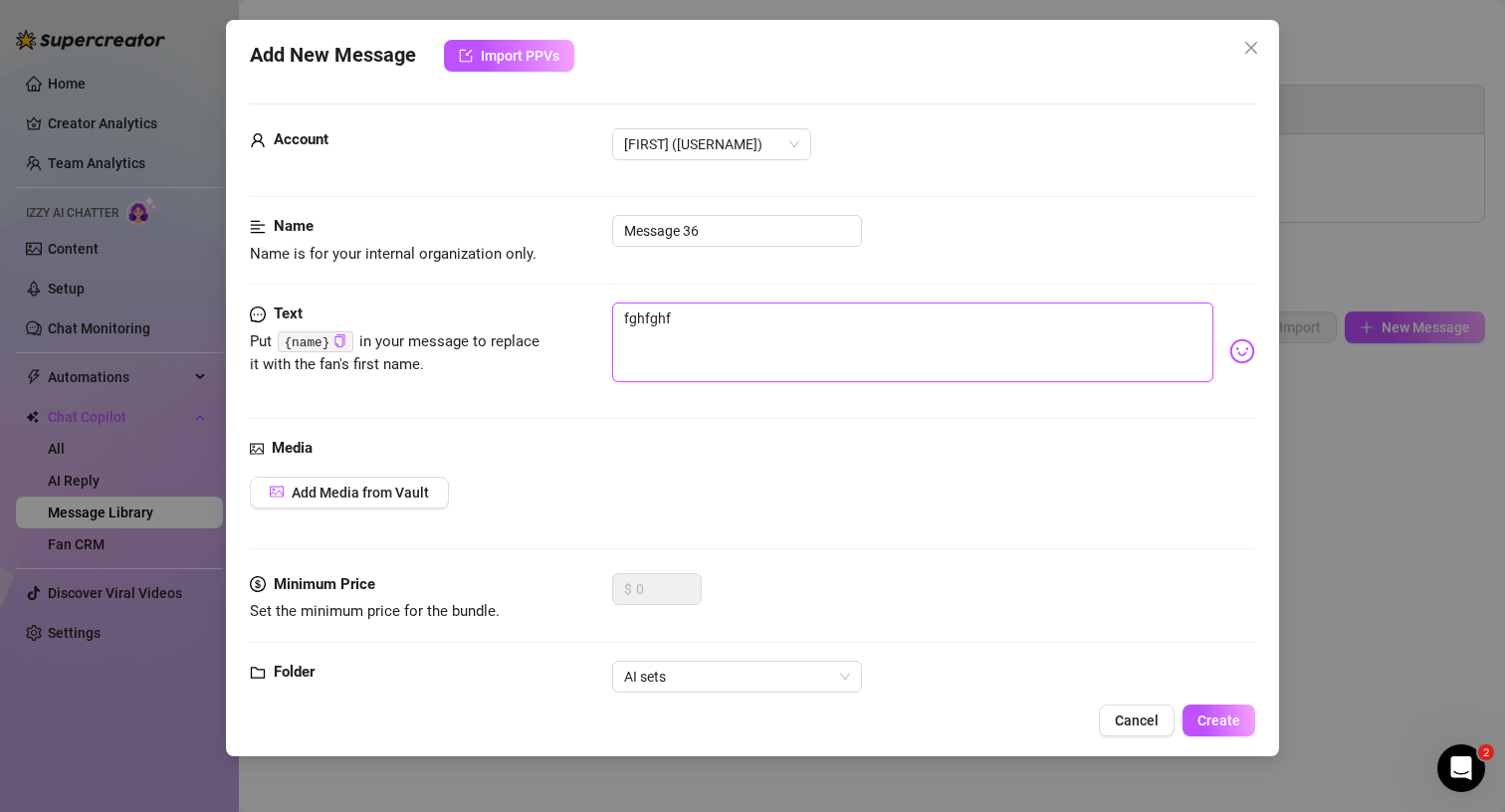 type on "fghfghfhfh" 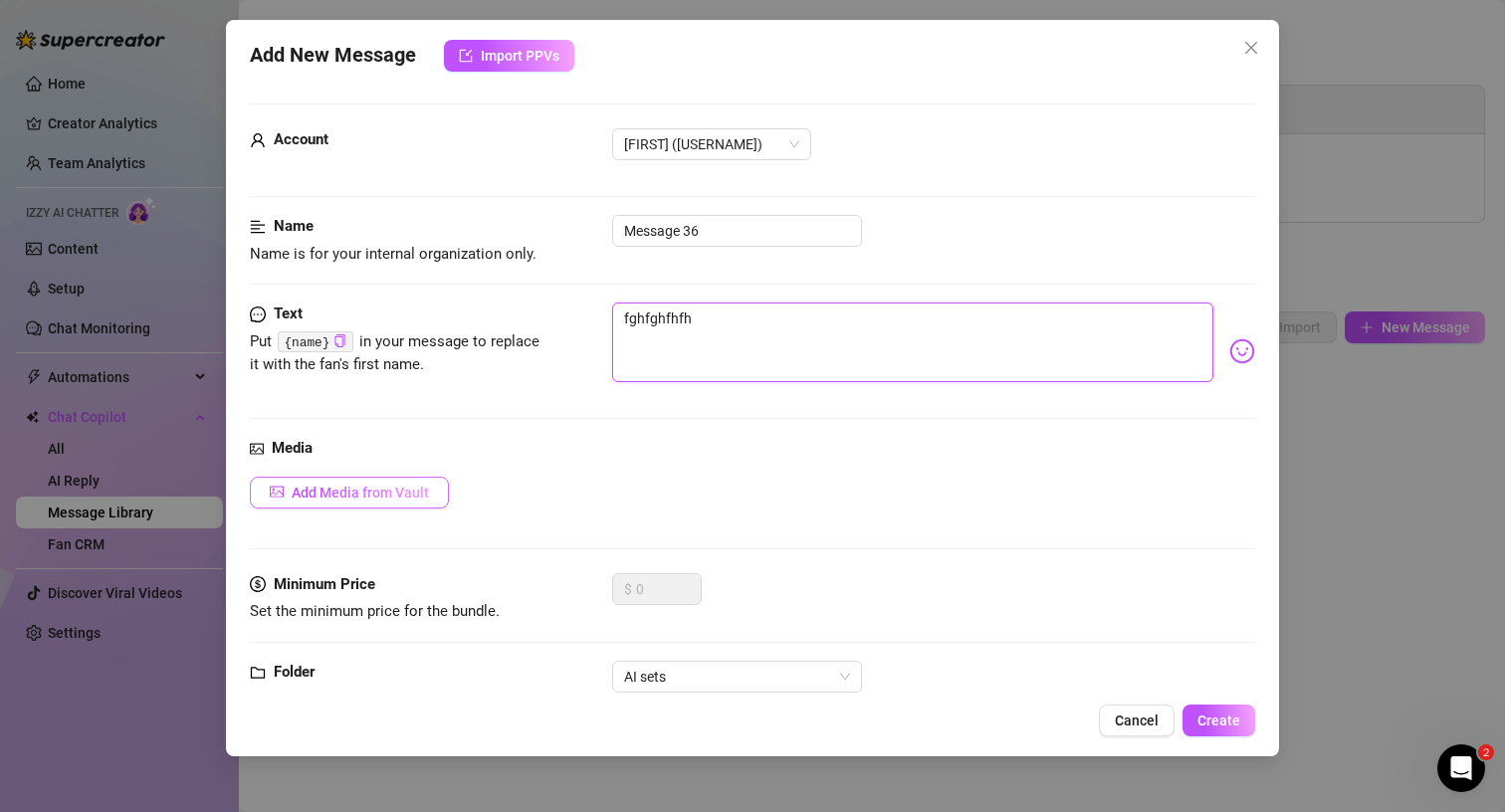 type on "fghfghfhfh" 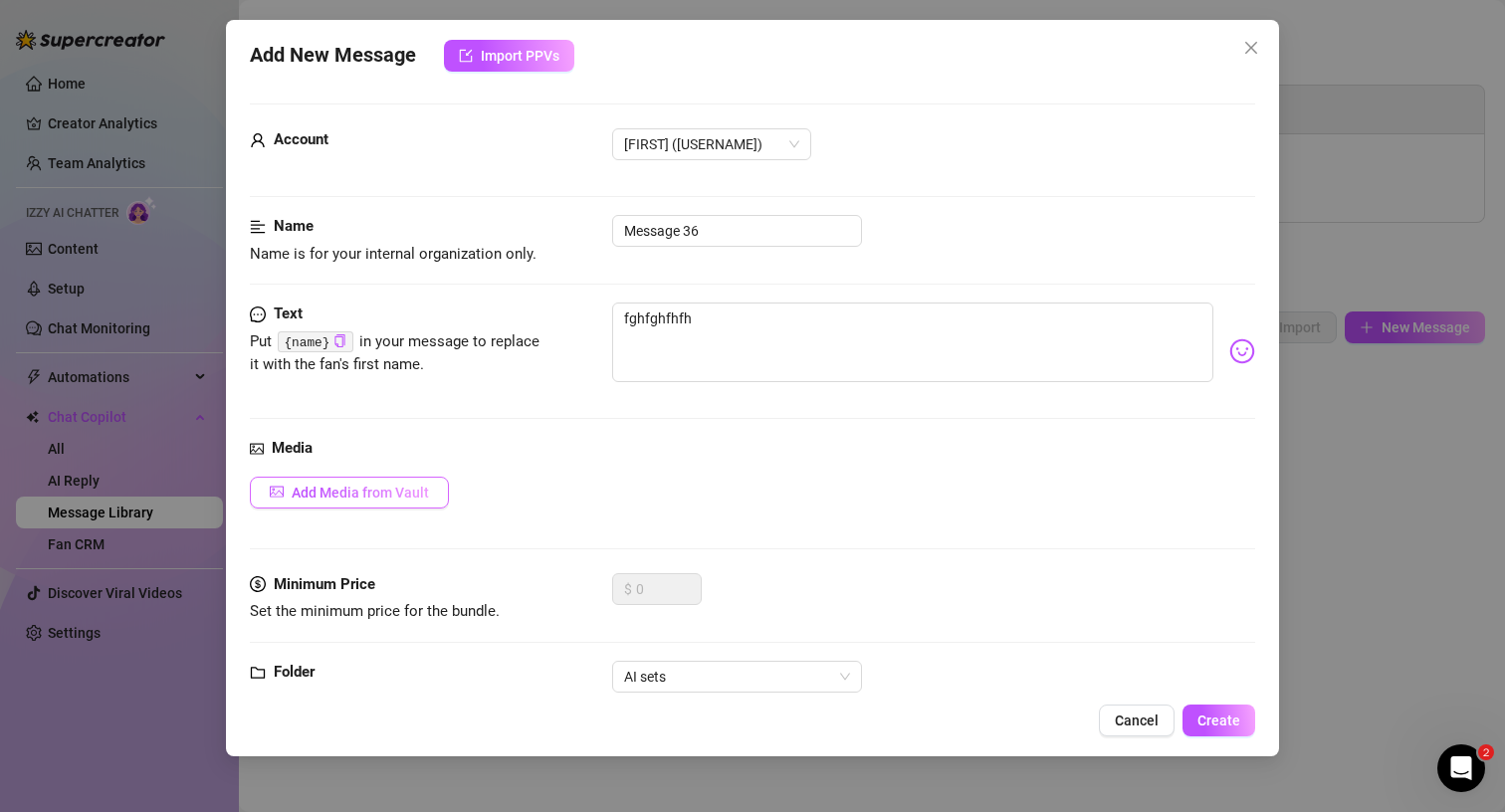 click on "Add Media from Vault" at bounding box center [360, 493] 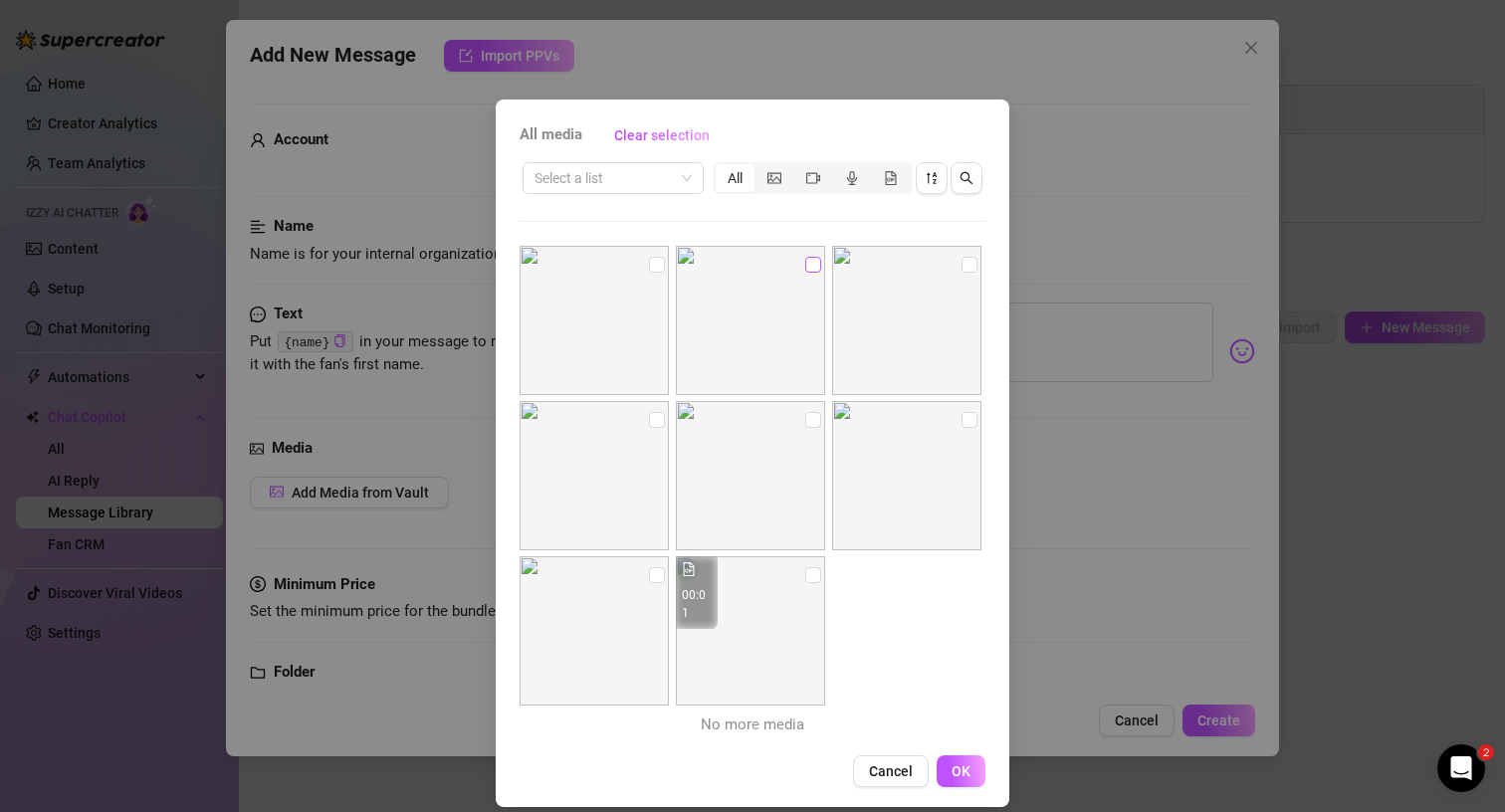click at bounding box center [813, 265] 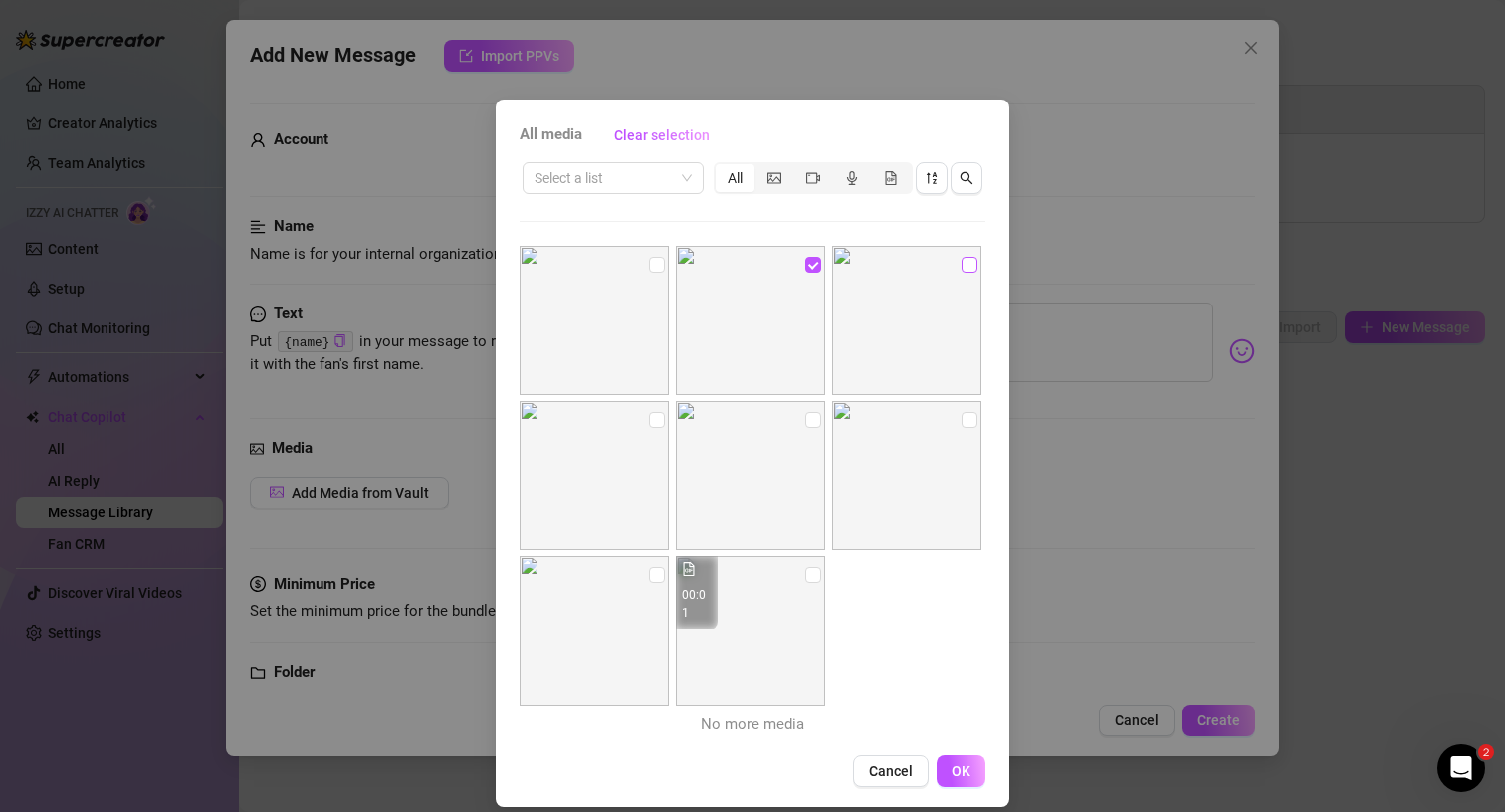 click at bounding box center [969, 265] 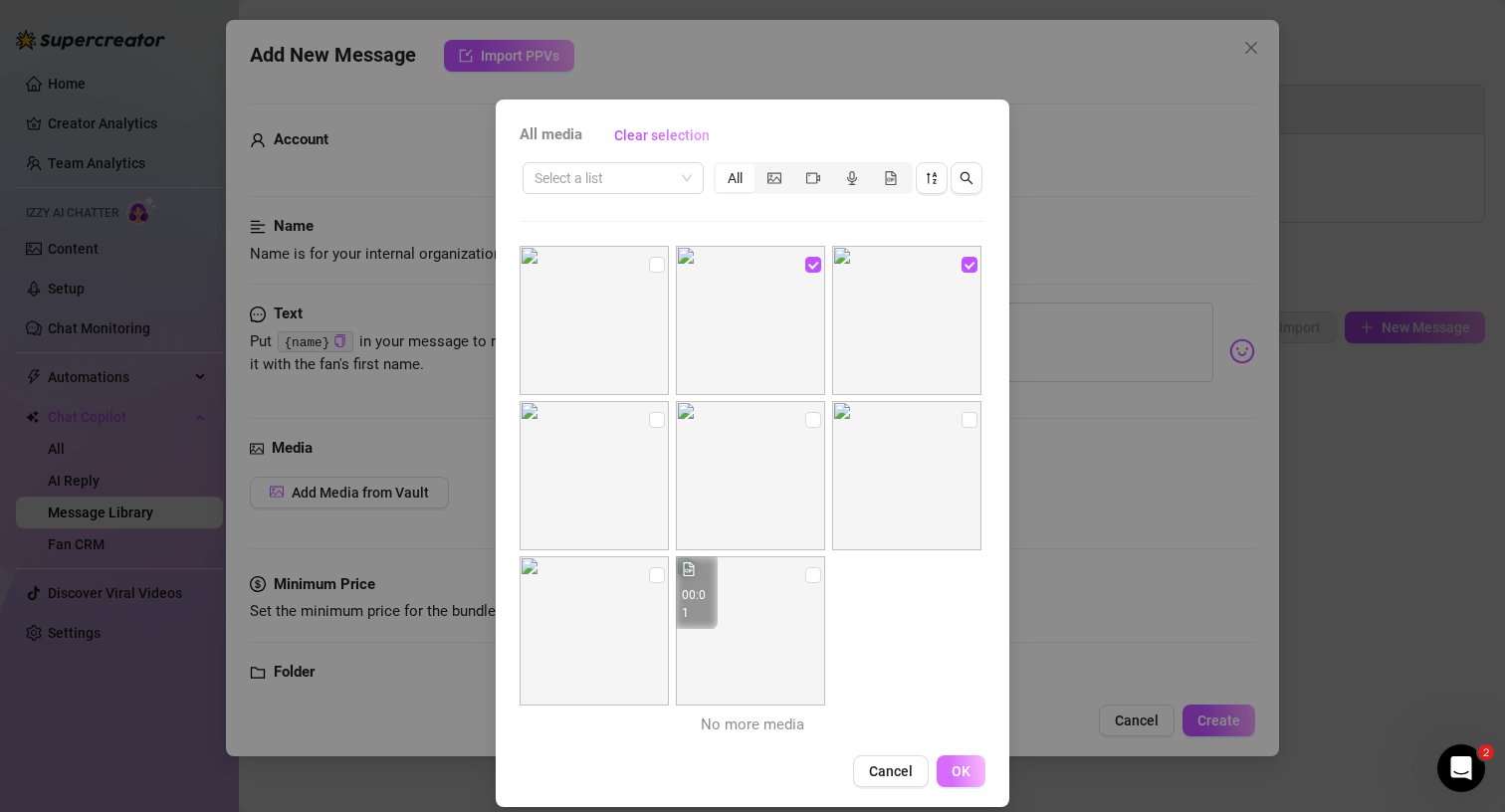 click on "OK" at bounding box center [961, 771] 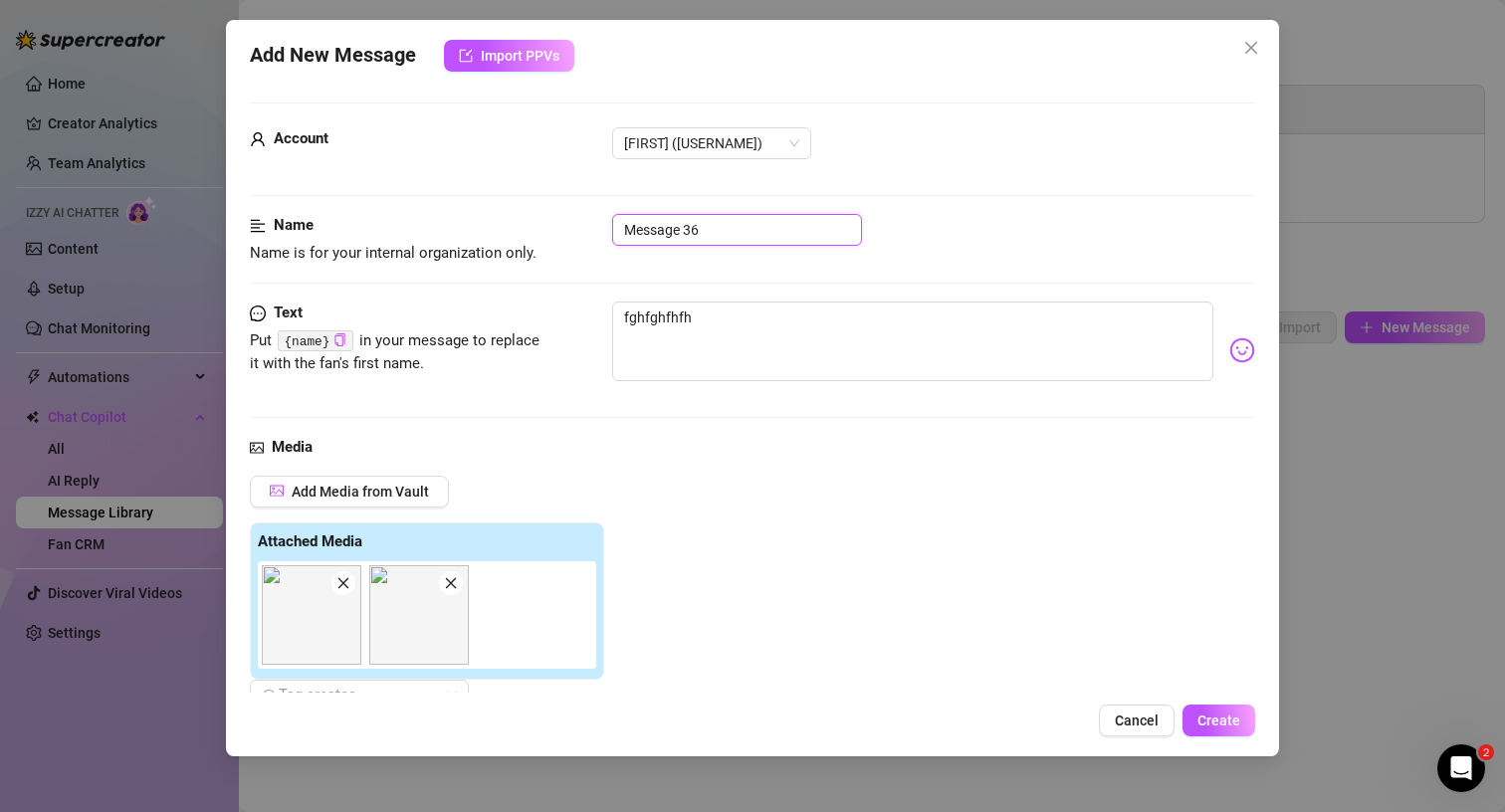 drag, startPoint x: 736, startPoint y: 227, endPoint x: 597, endPoint y: 218, distance: 139.29106 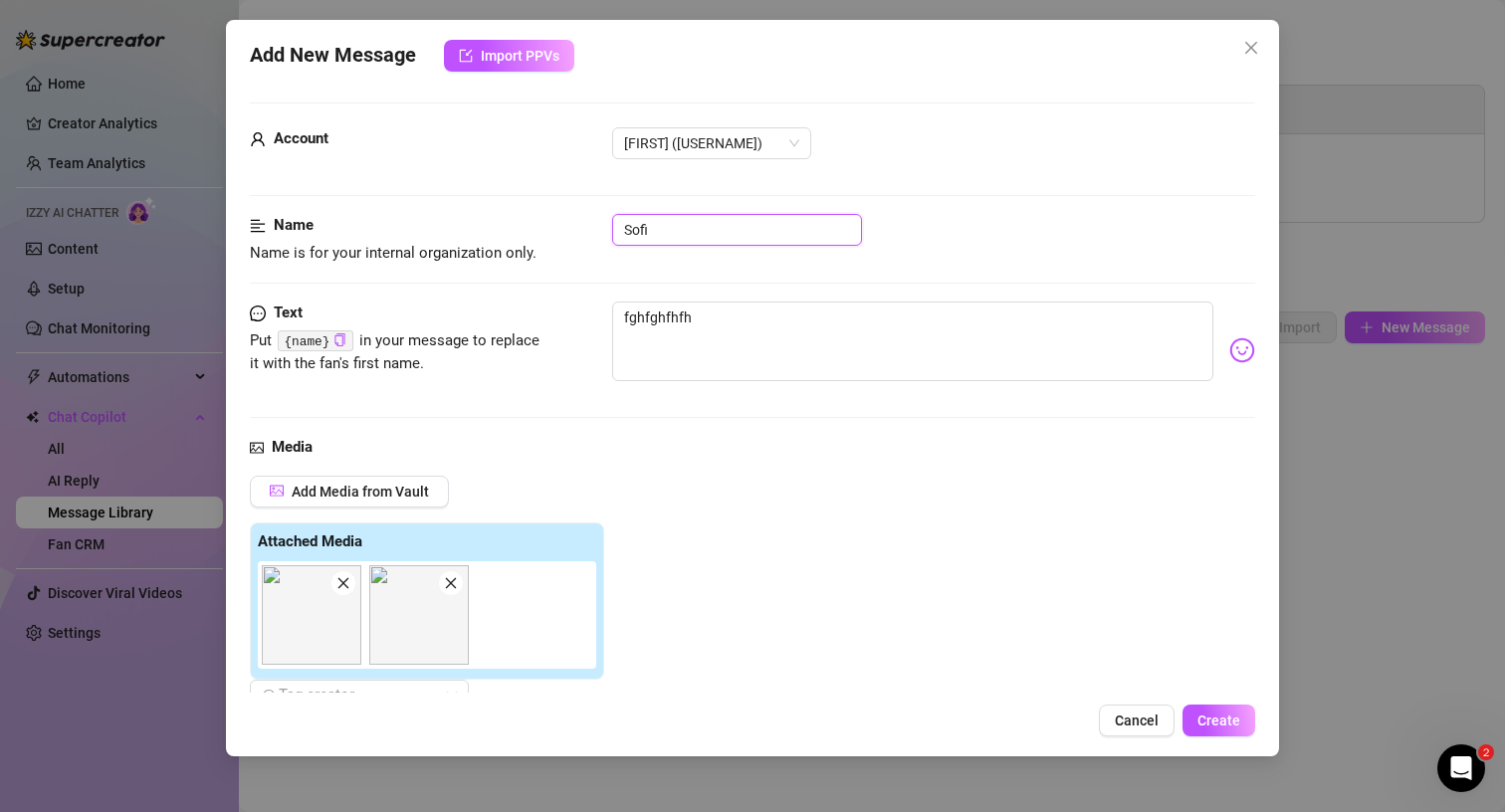 type on "Sofi" 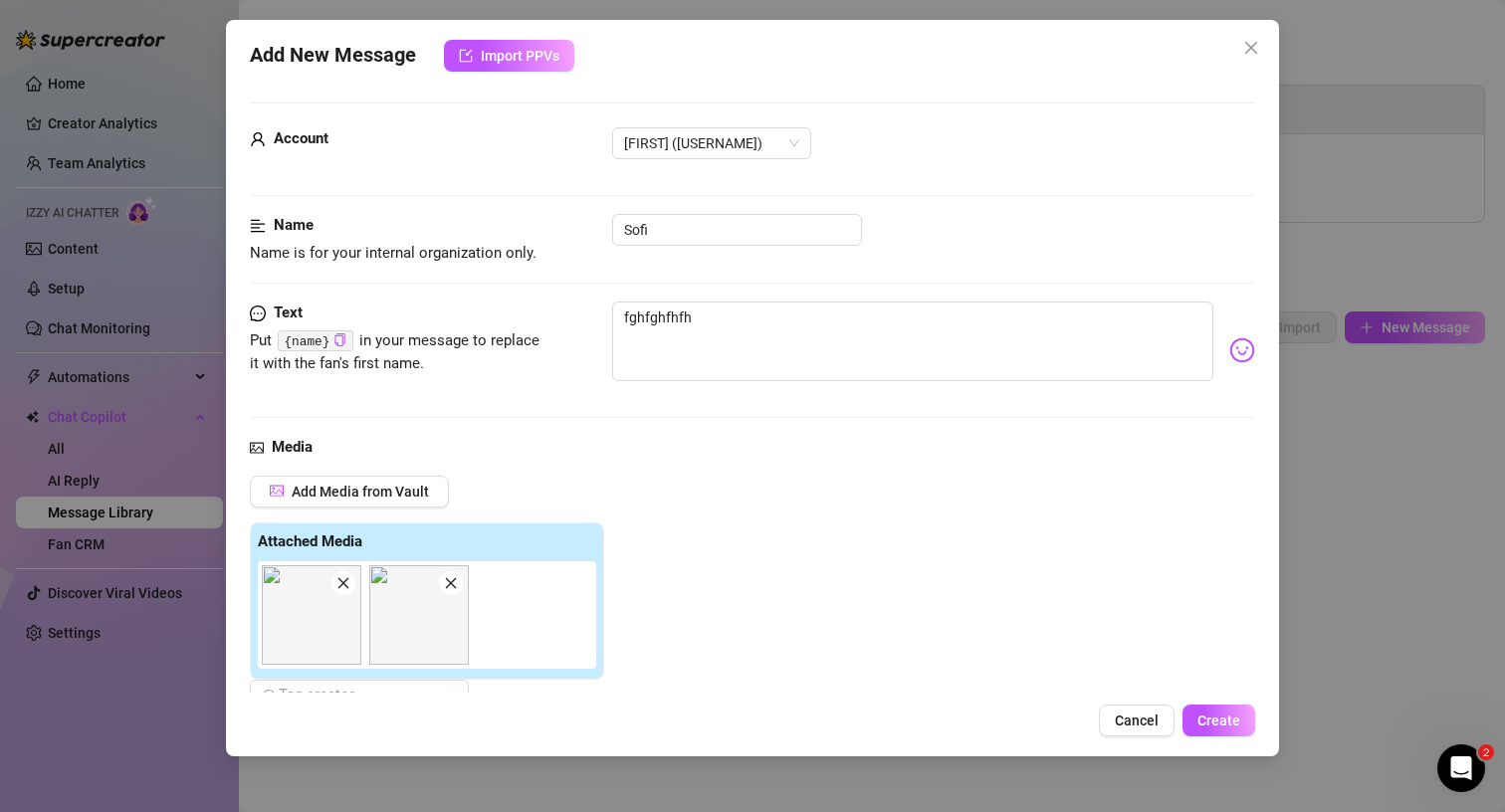 drag, startPoint x: 985, startPoint y: 261, endPoint x: 483, endPoint y: 518, distance: 563.9619 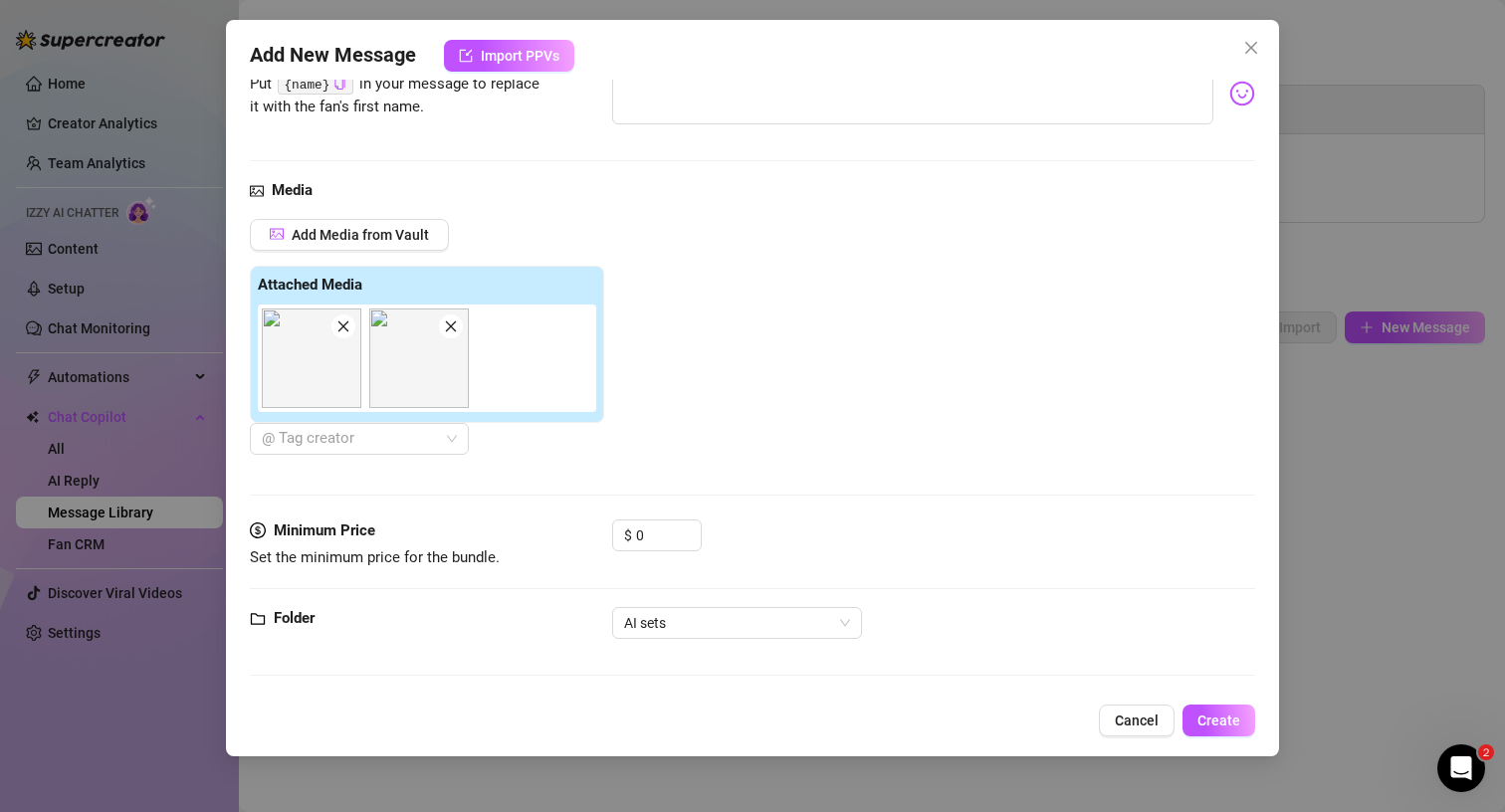 scroll, scrollTop: 259, scrollLeft: 0, axis: vertical 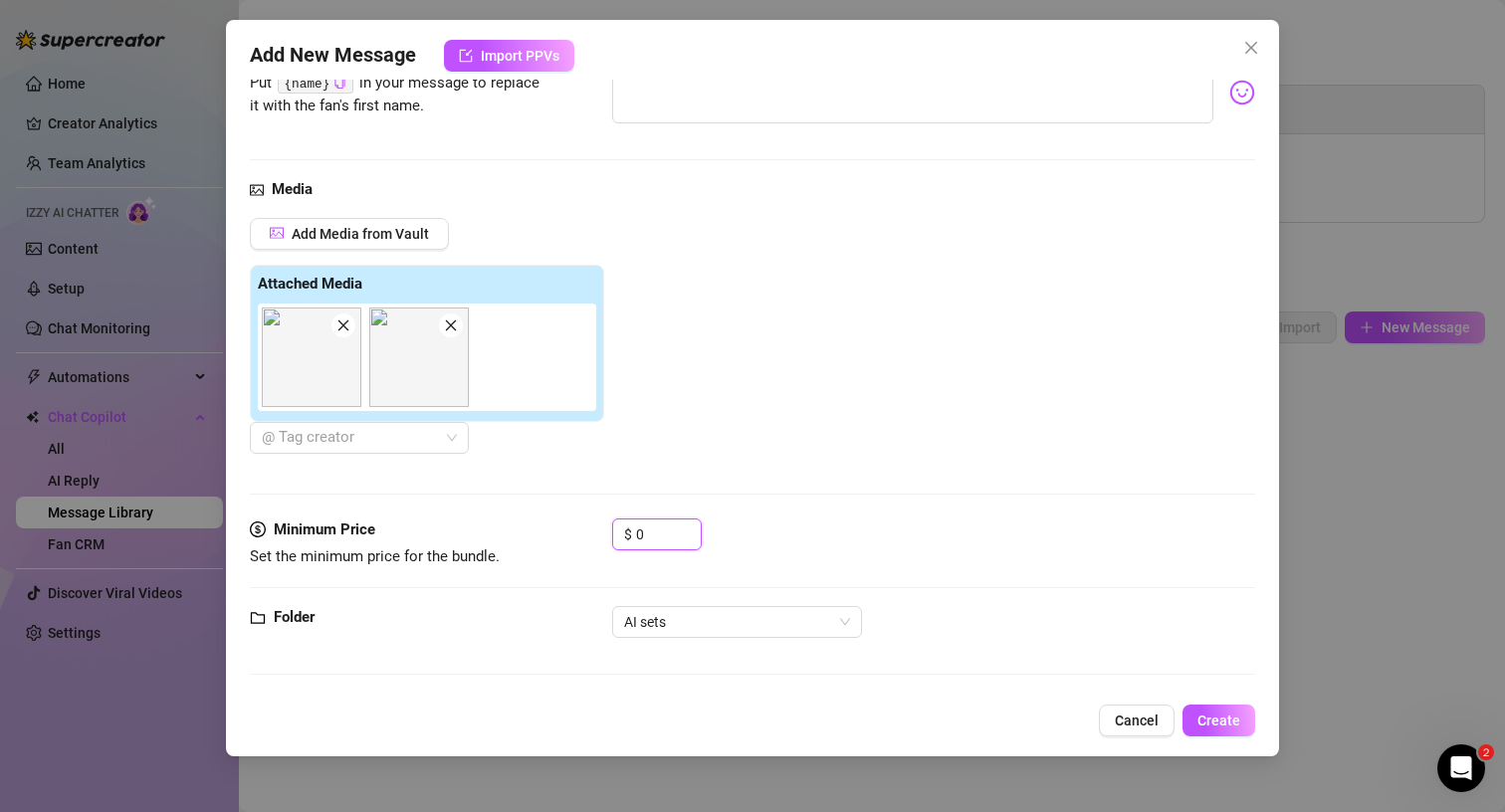 drag, startPoint x: 657, startPoint y: 536, endPoint x: 603, endPoint y: 530, distance: 54.33231 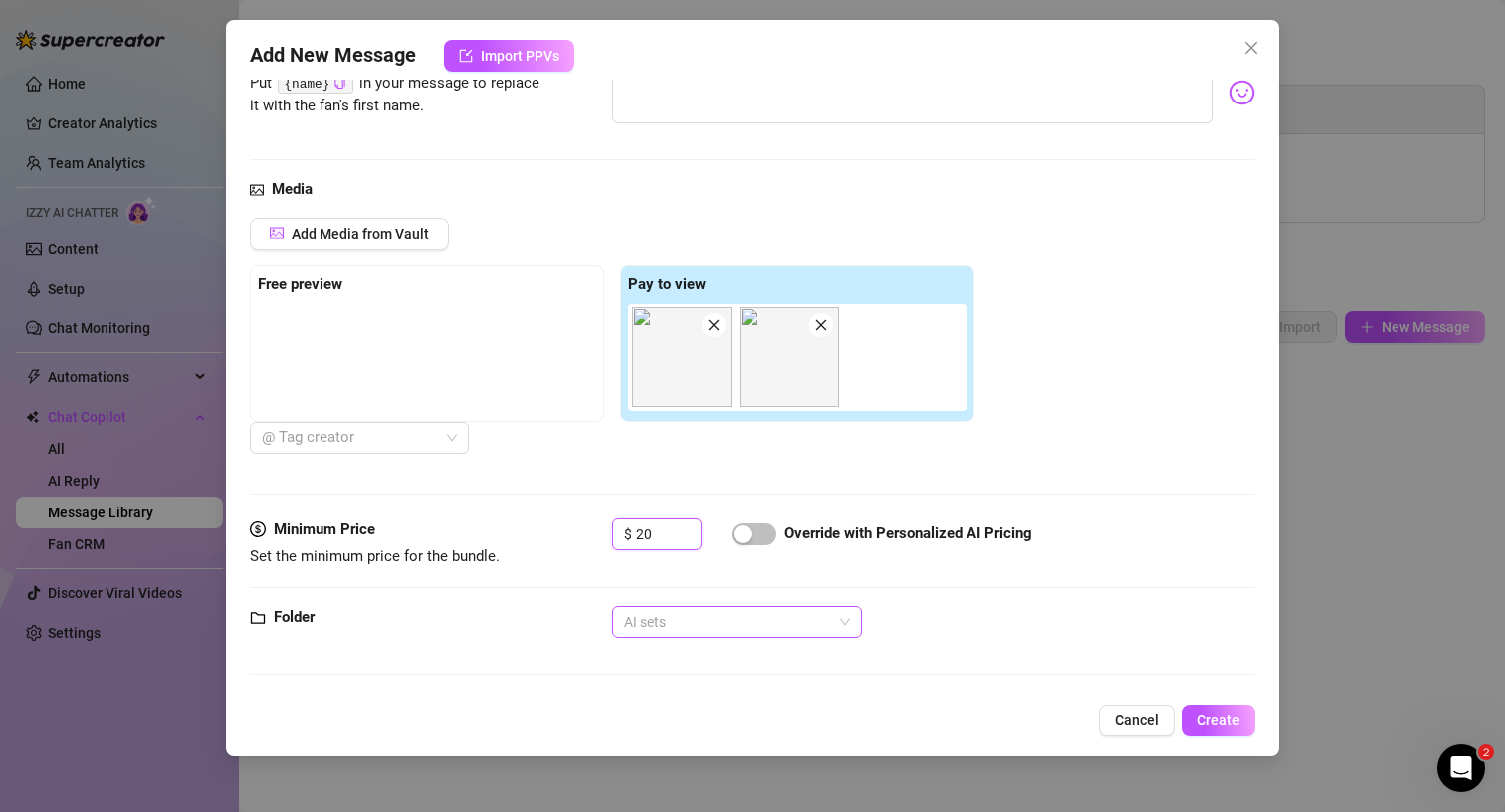 click on "AI sets" at bounding box center [737, 622] 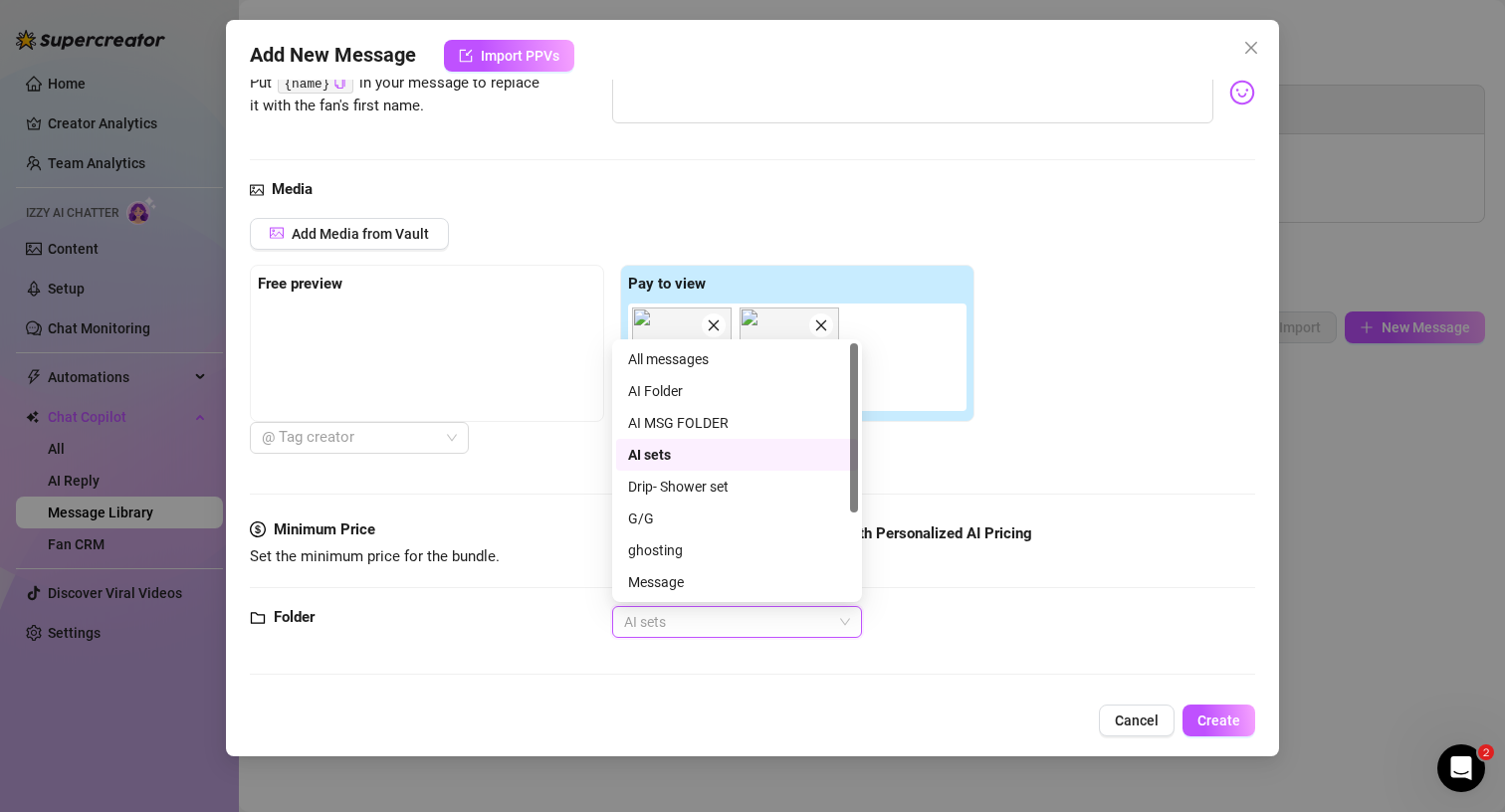 click on "AI sets" at bounding box center (737, 455) 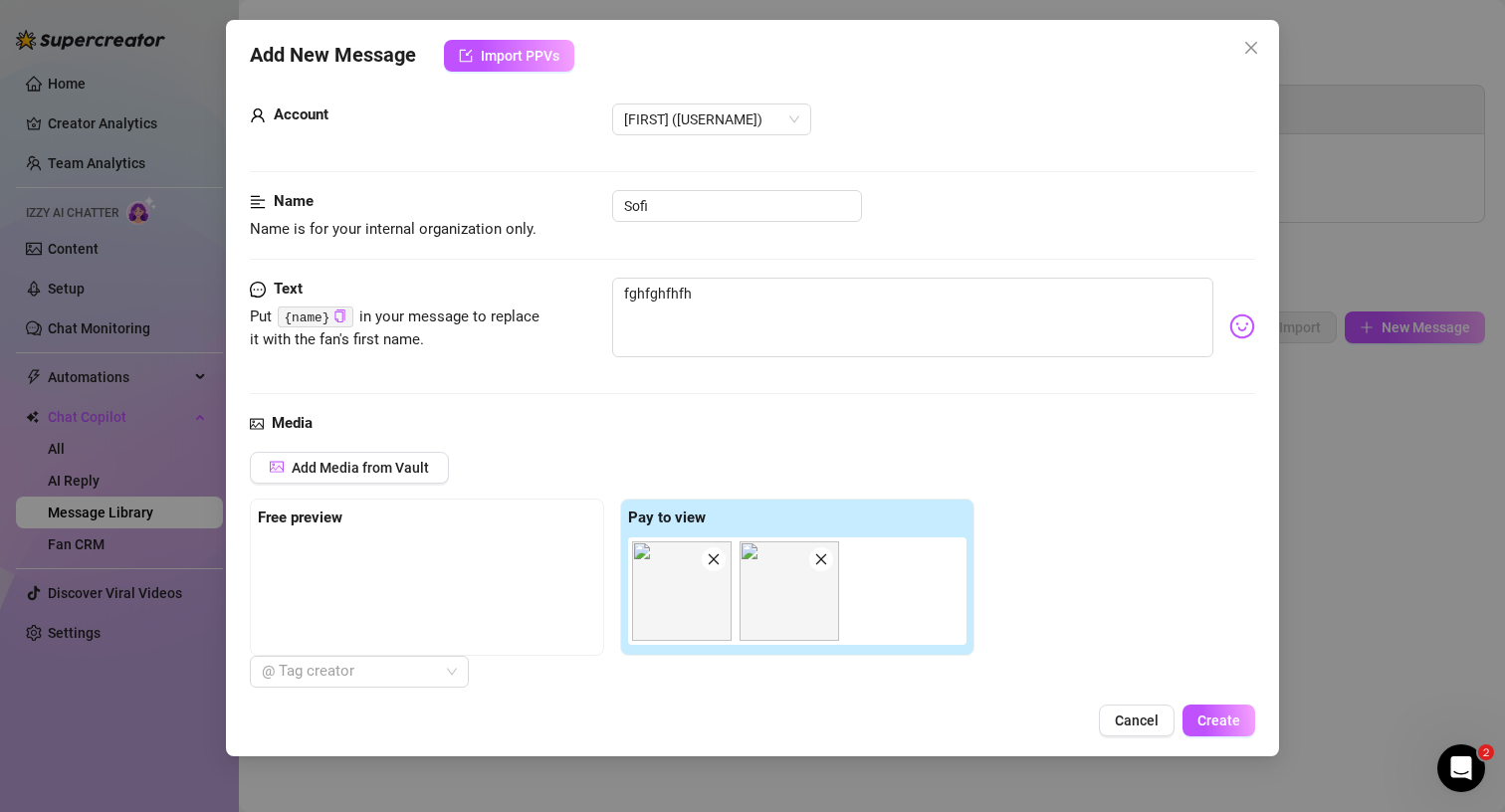 scroll, scrollTop: 0, scrollLeft: 0, axis: both 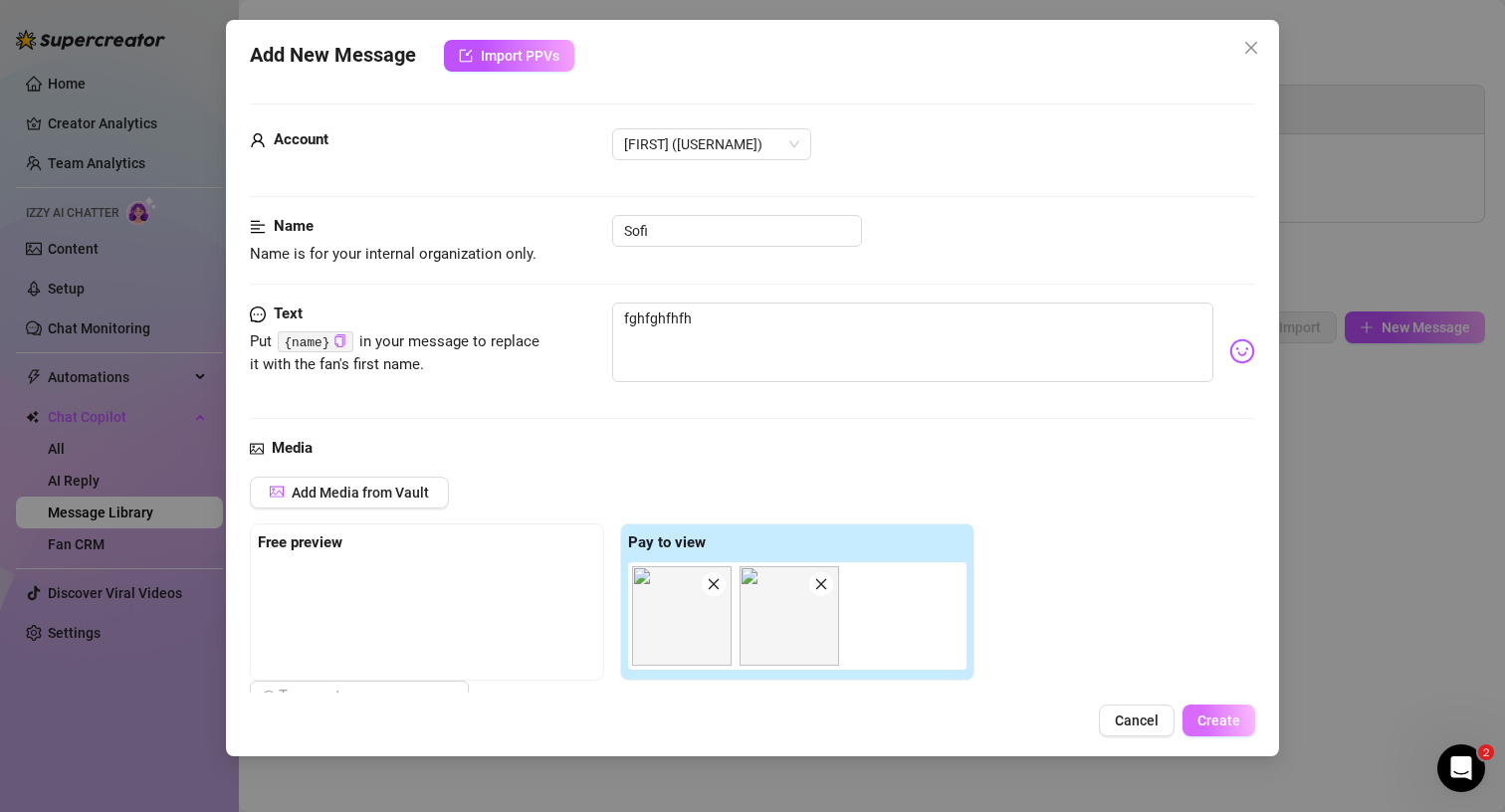click on "Create" at bounding box center (1218, 720) 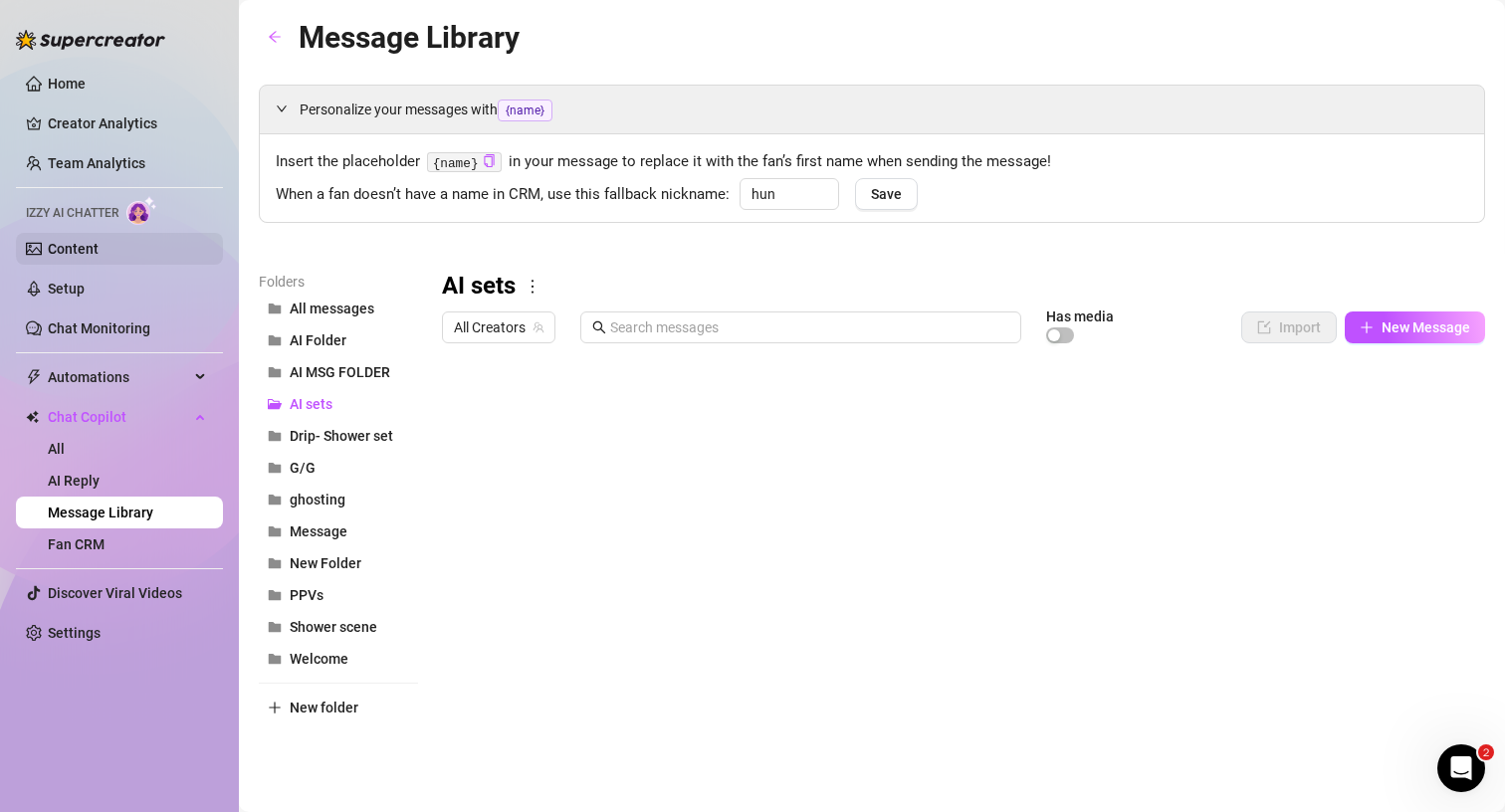 click on "Content" at bounding box center (73, 249) 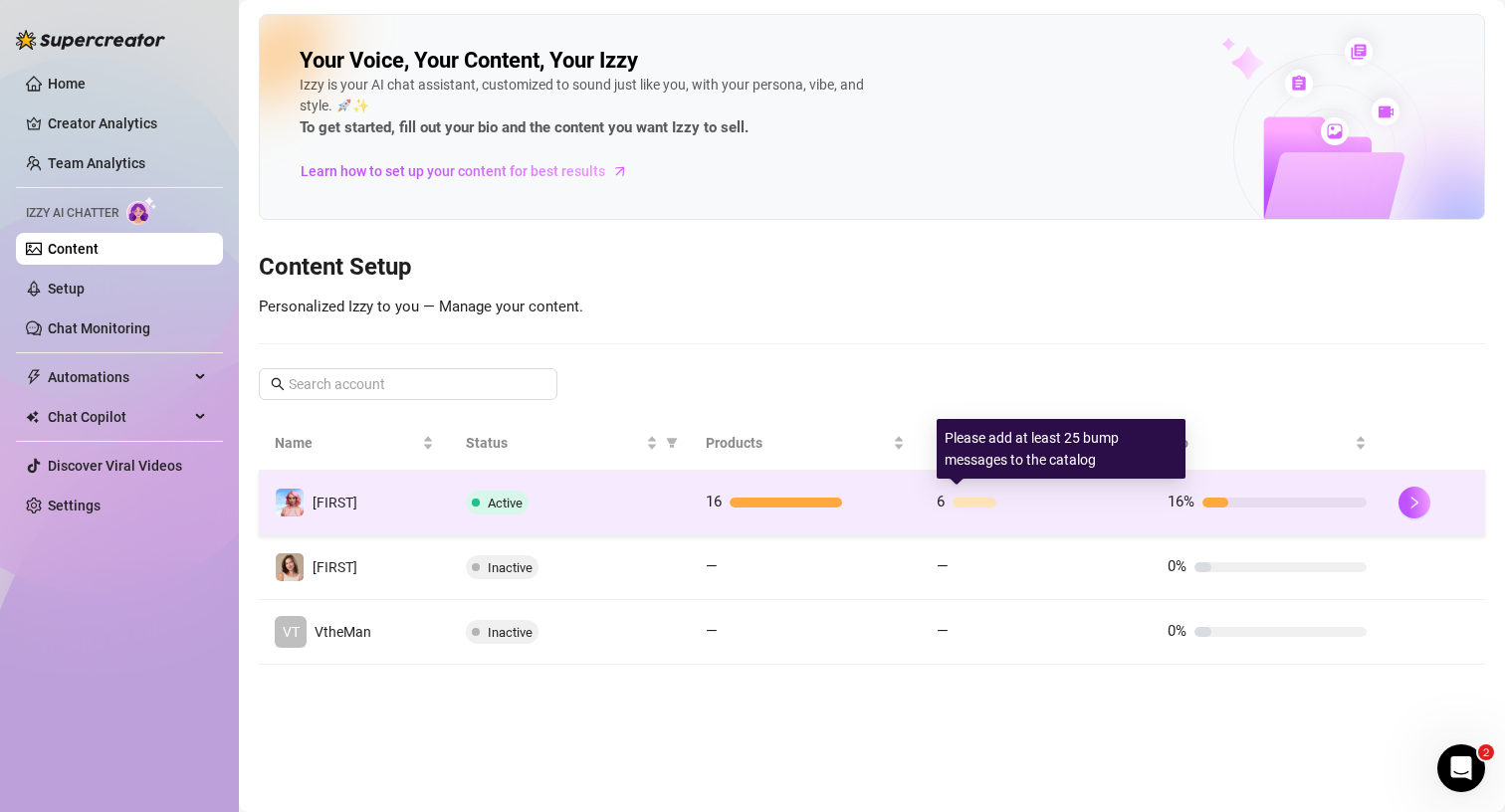 click at bounding box center [1044, 503] 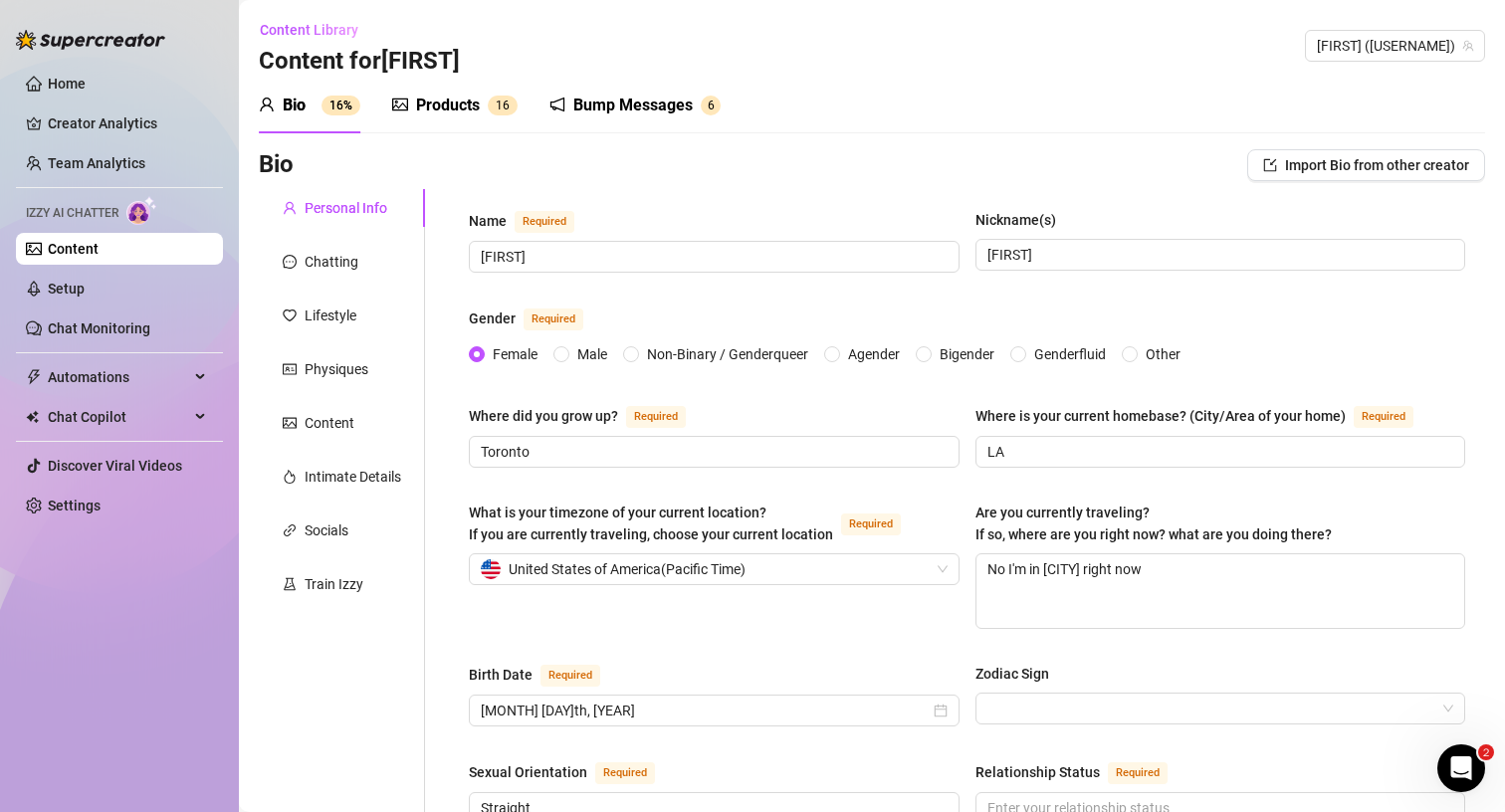 click on "Products" at bounding box center (448, 105) 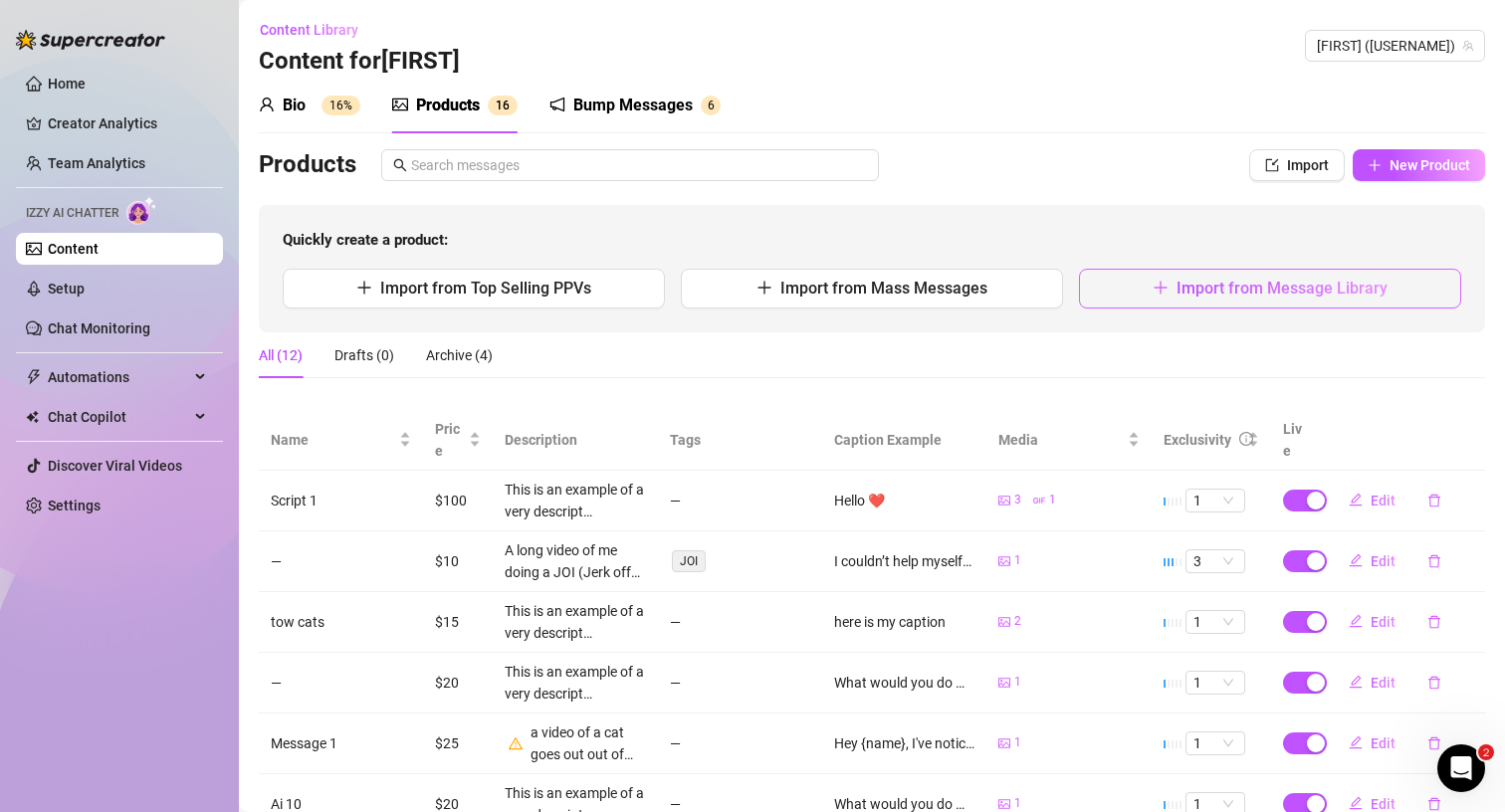 click on "Import from Message Library" at bounding box center [1282, 288] 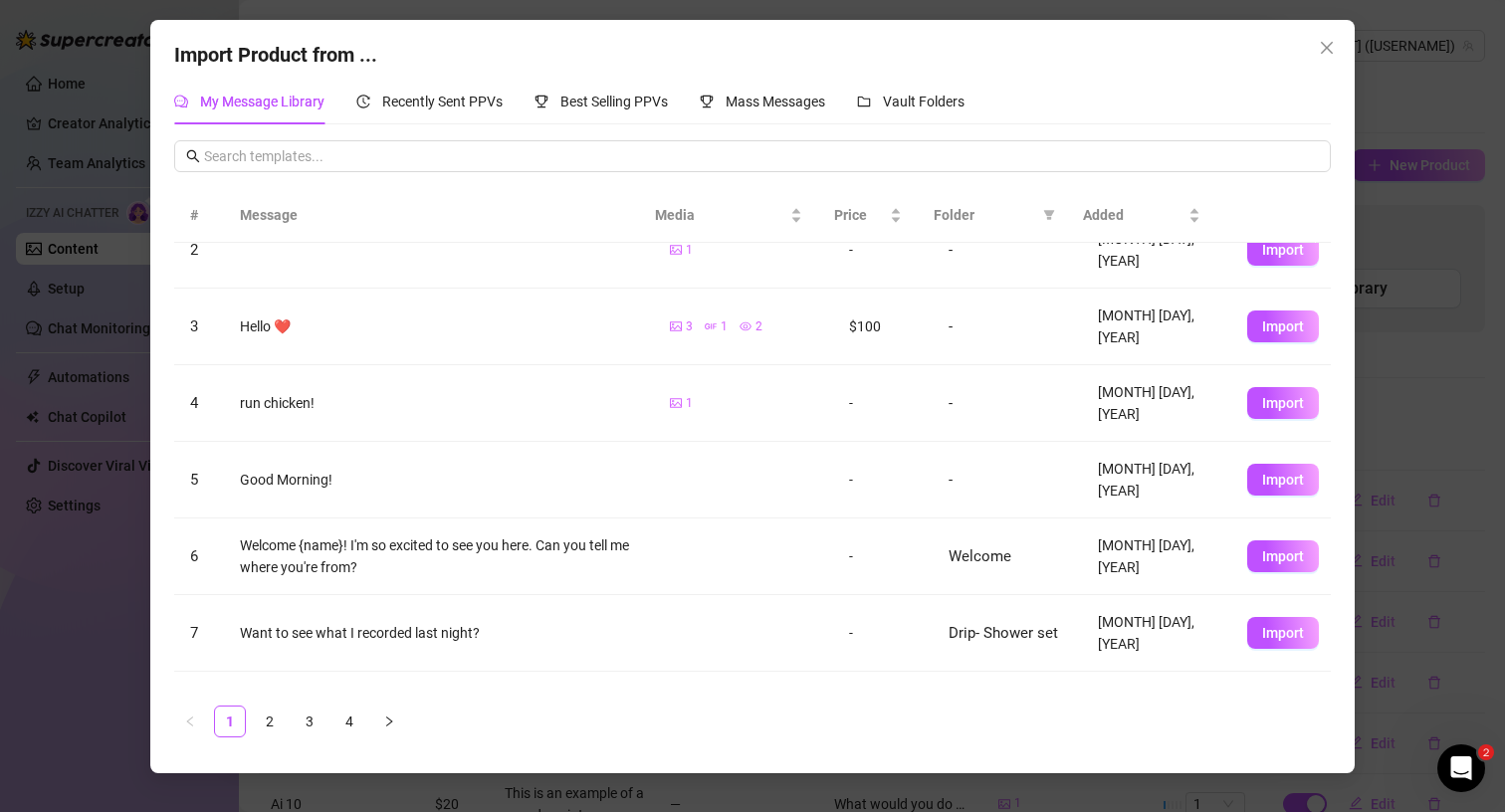 scroll, scrollTop: 156, scrollLeft: 0, axis: vertical 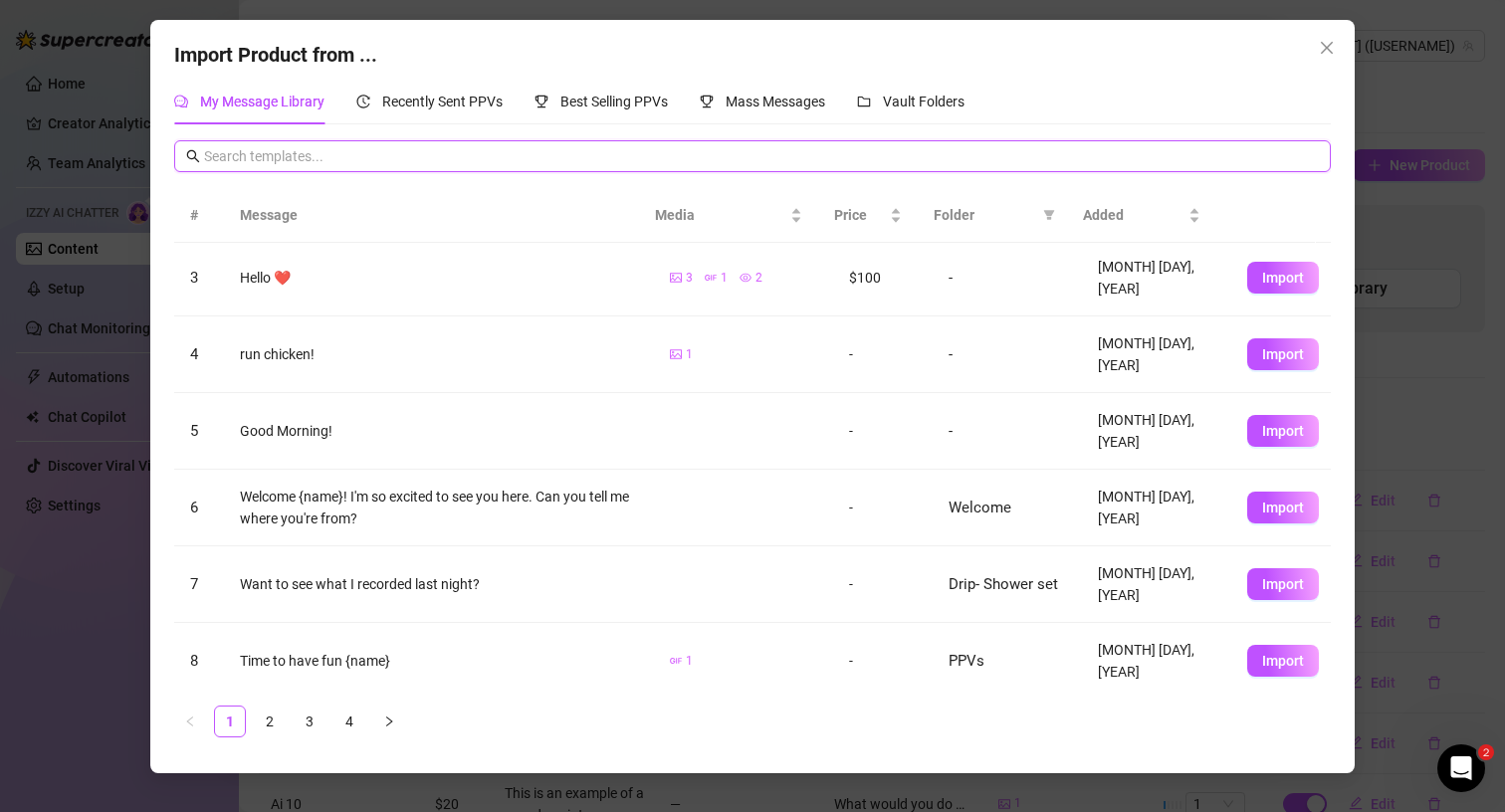 click at bounding box center [761, 156] 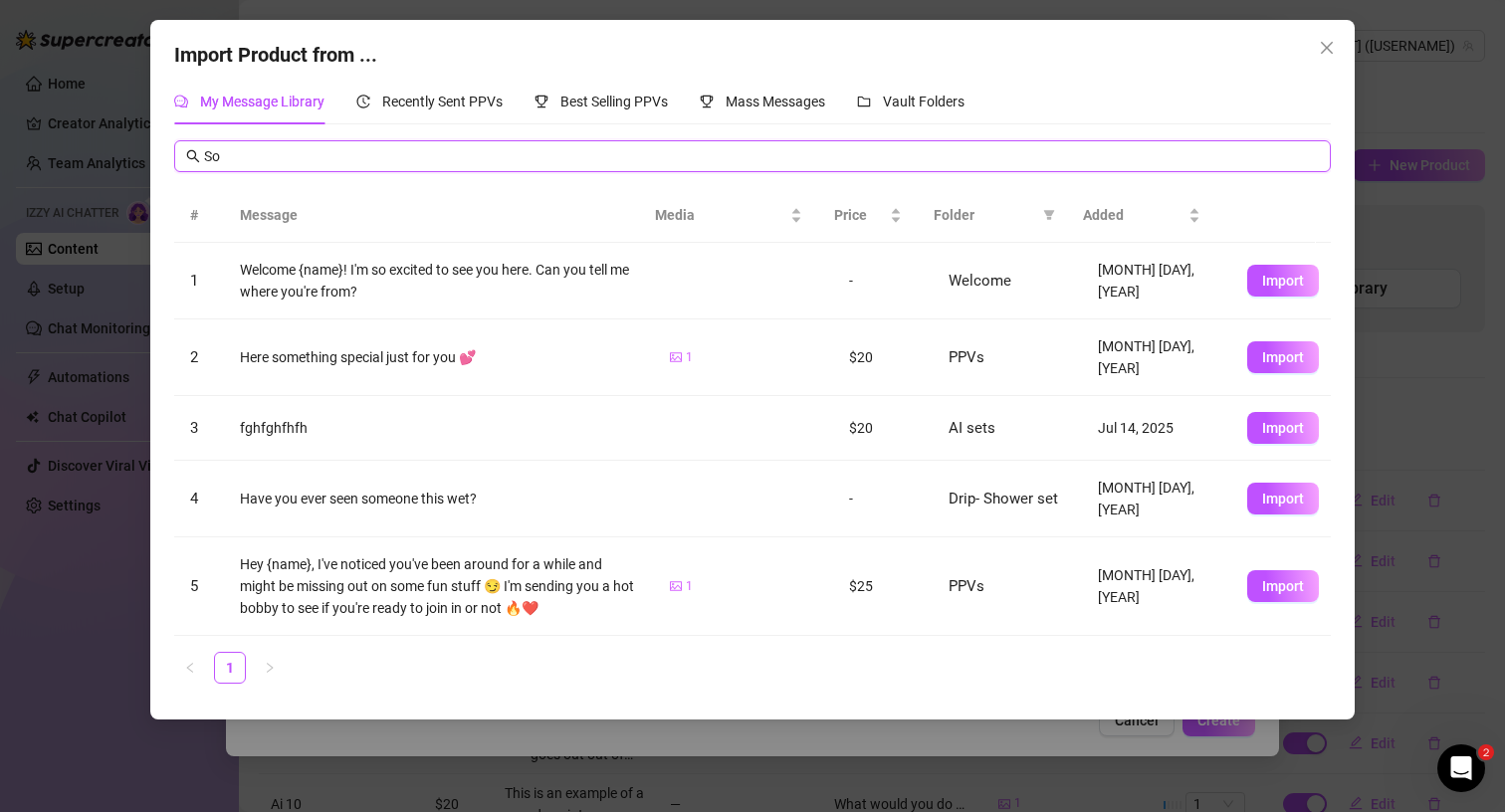 scroll, scrollTop: 0, scrollLeft: 0, axis: both 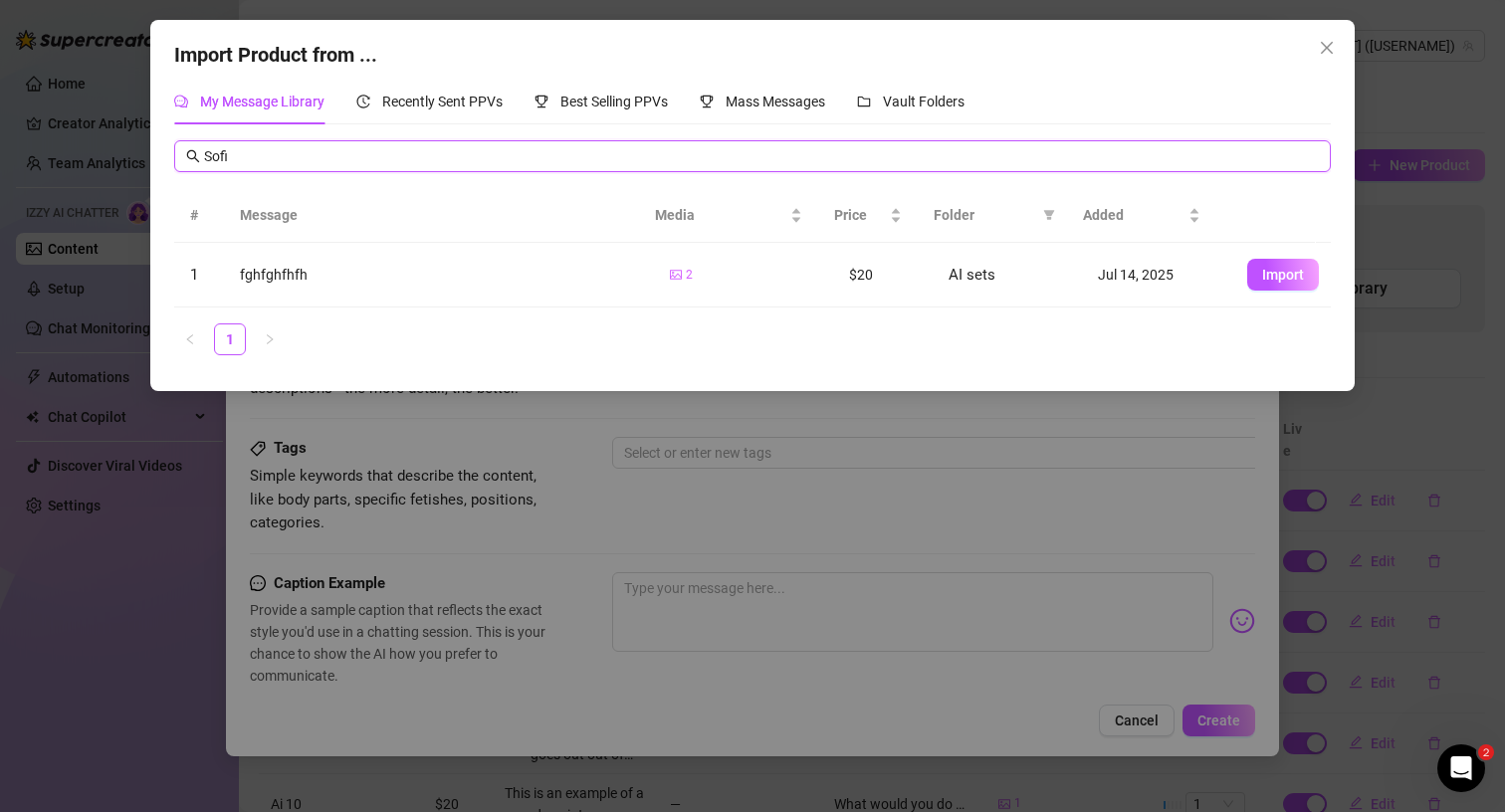 type on "Sofi" 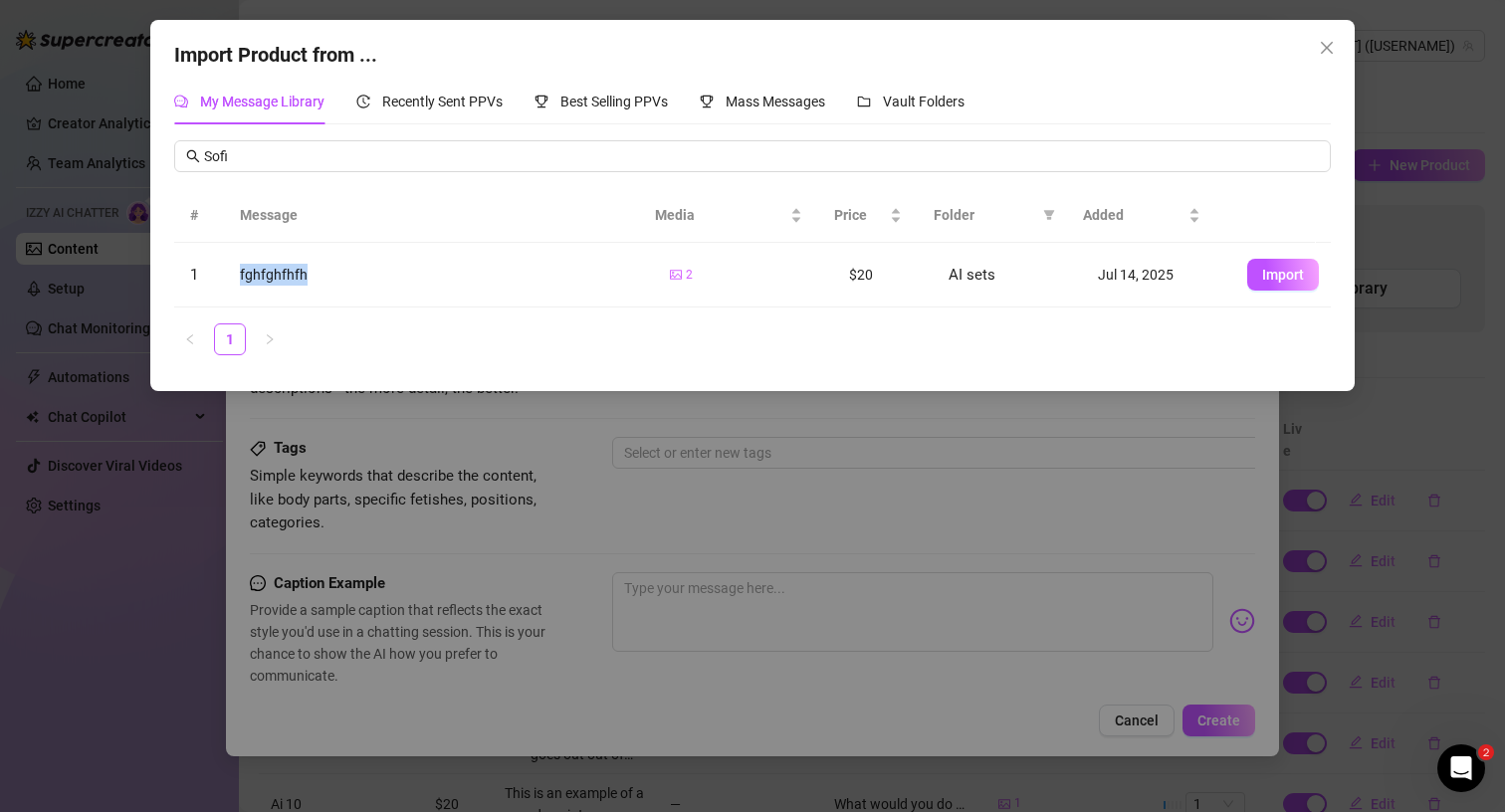drag, startPoint x: 250, startPoint y: 283, endPoint x: 403, endPoint y: 289, distance: 153.1176 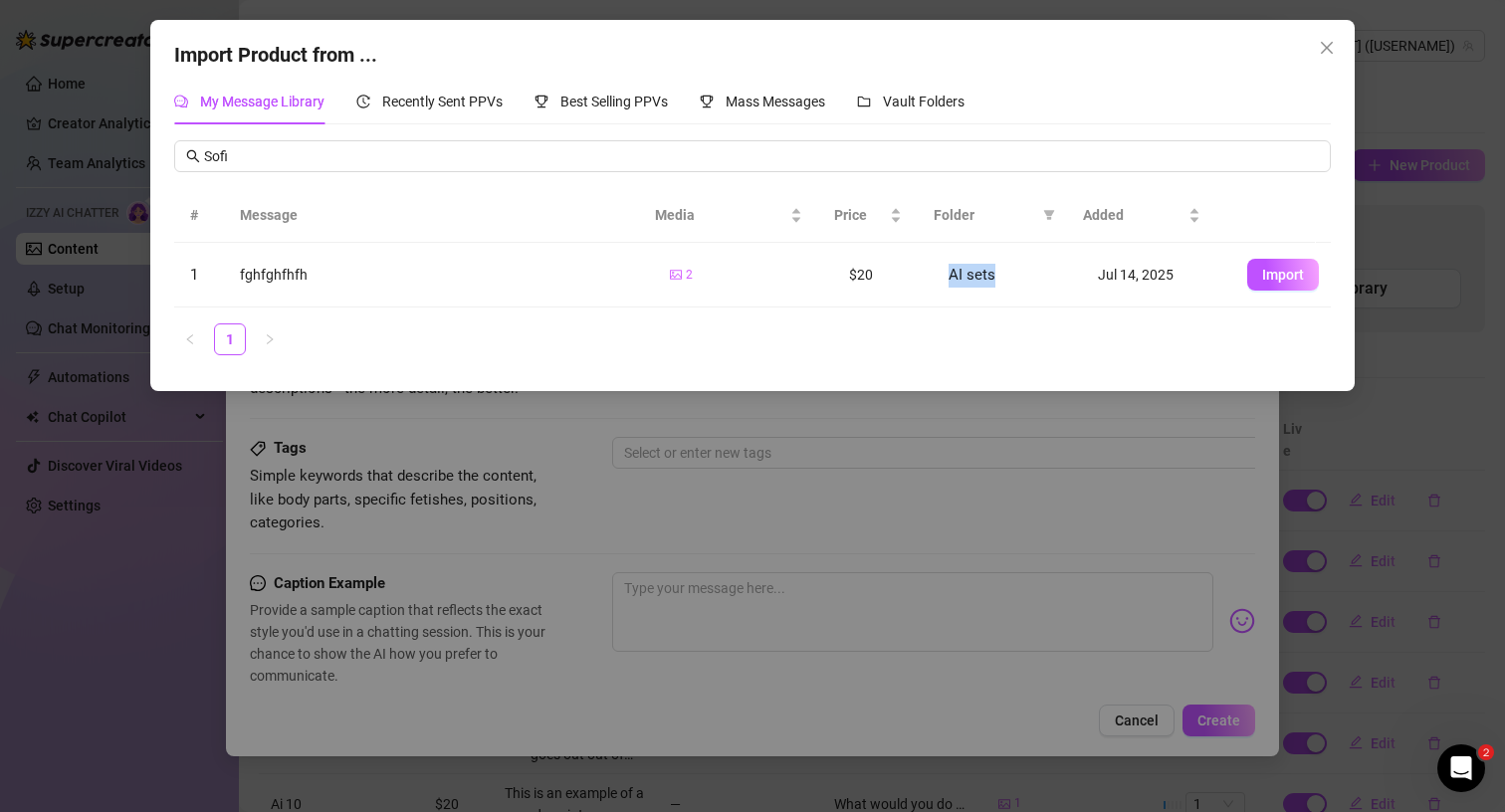 drag, startPoint x: 1006, startPoint y: 271, endPoint x: 903, endPoint y: 269, distance: 103.019416 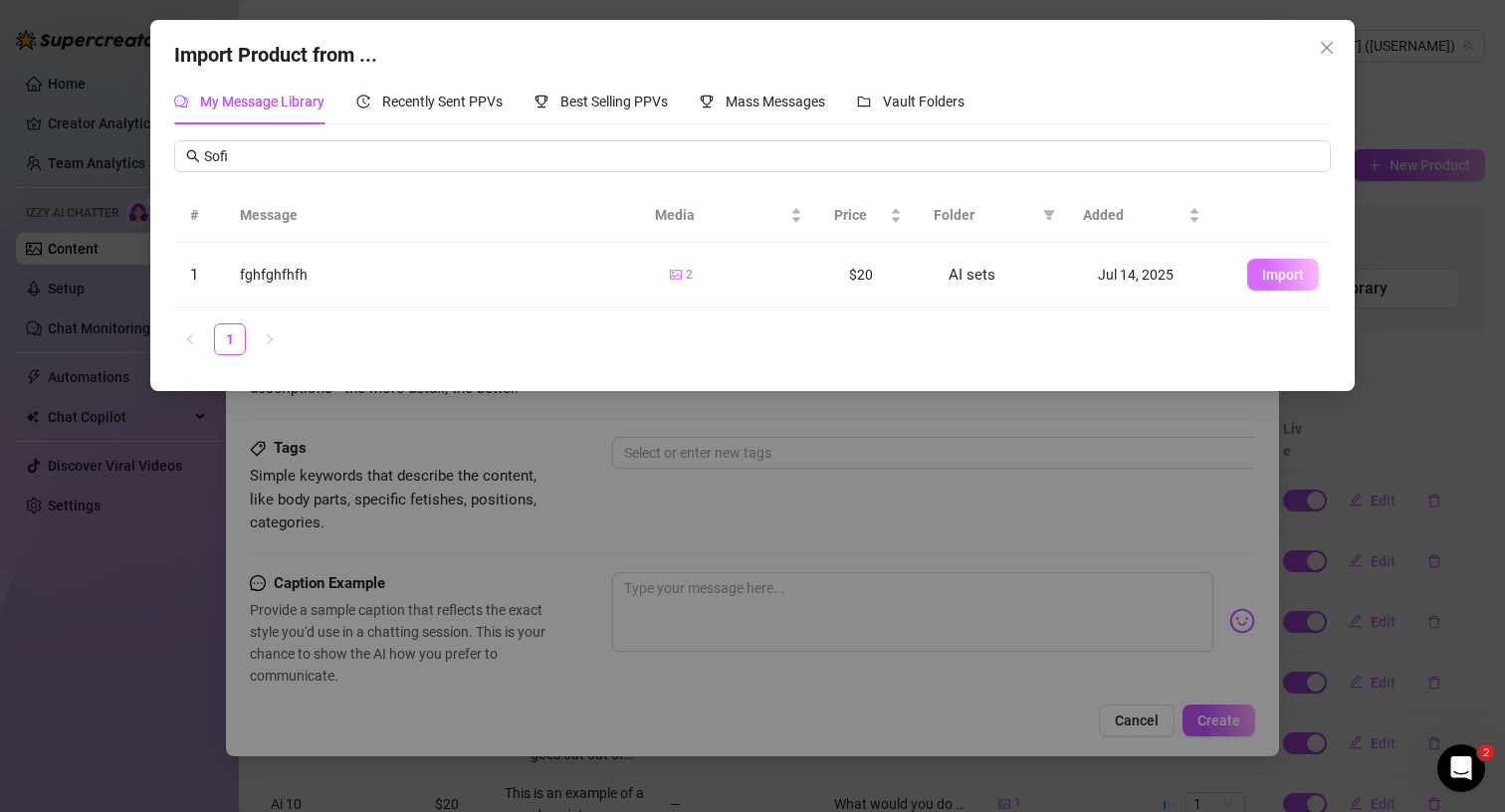 click on "Import" at bounding box center (1283, 275) 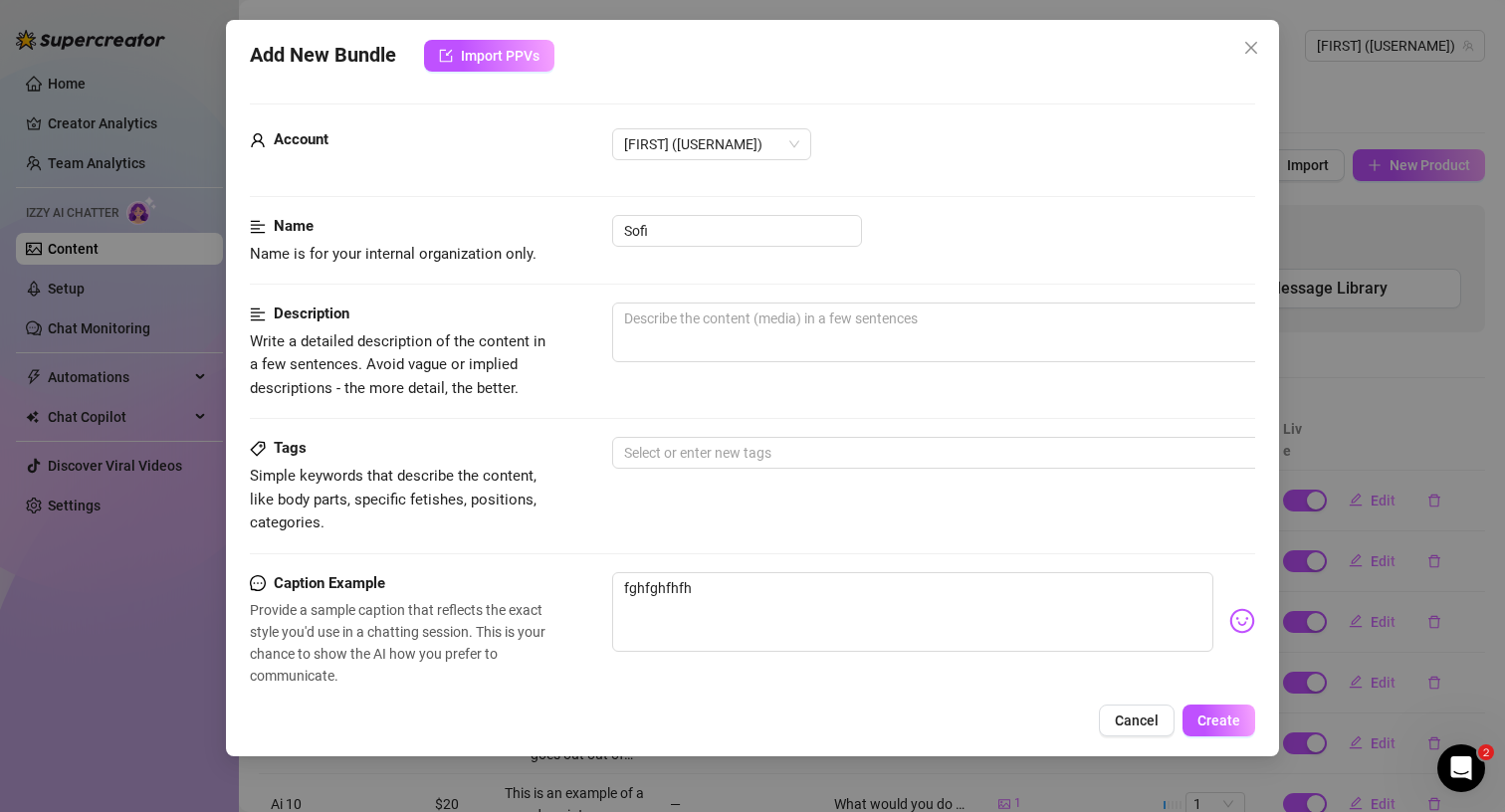 type on "fghfghfhfh" 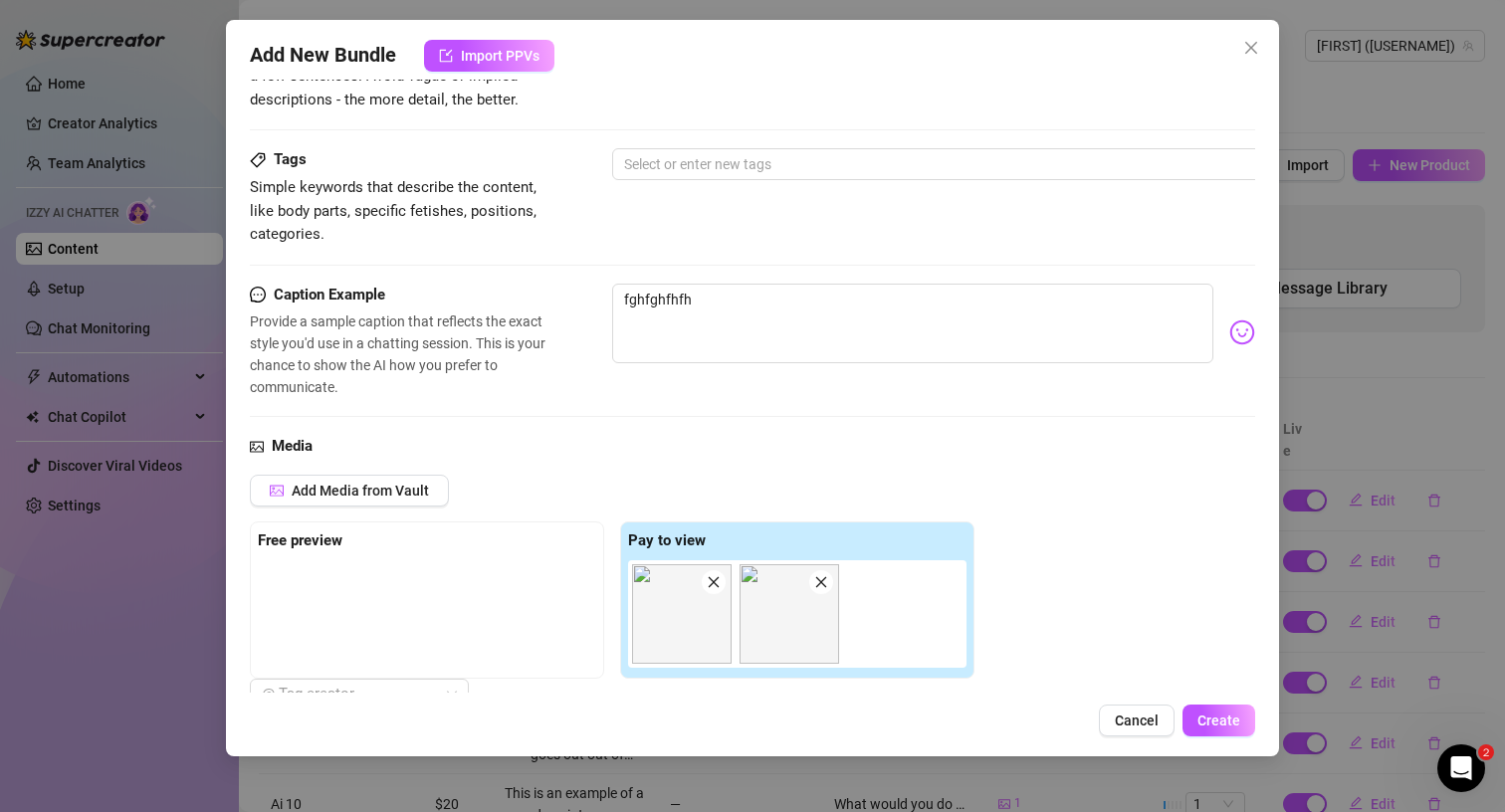 scroll, scrollTop: 287, scrollLeft: 0, axis: vertical 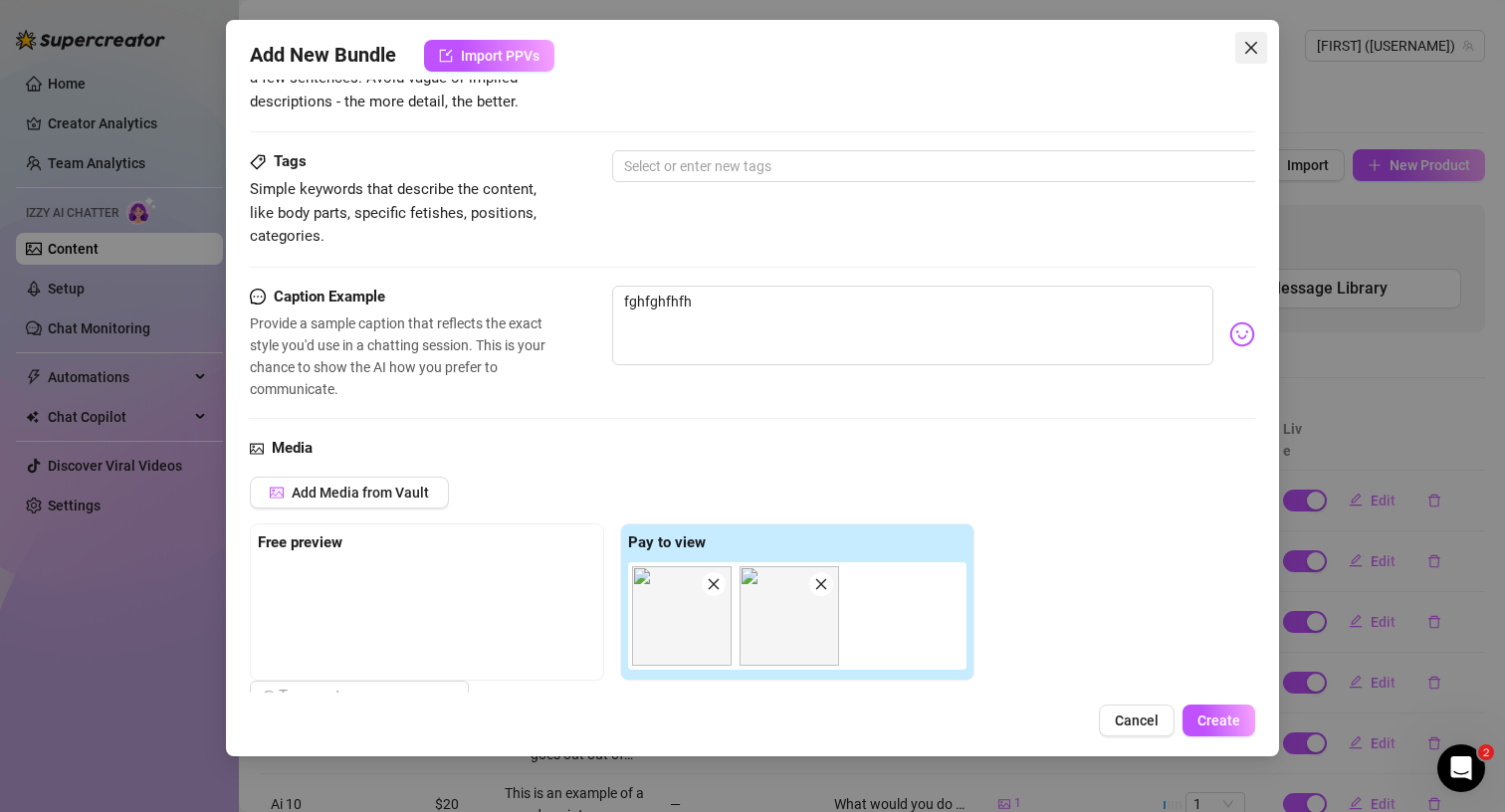 click 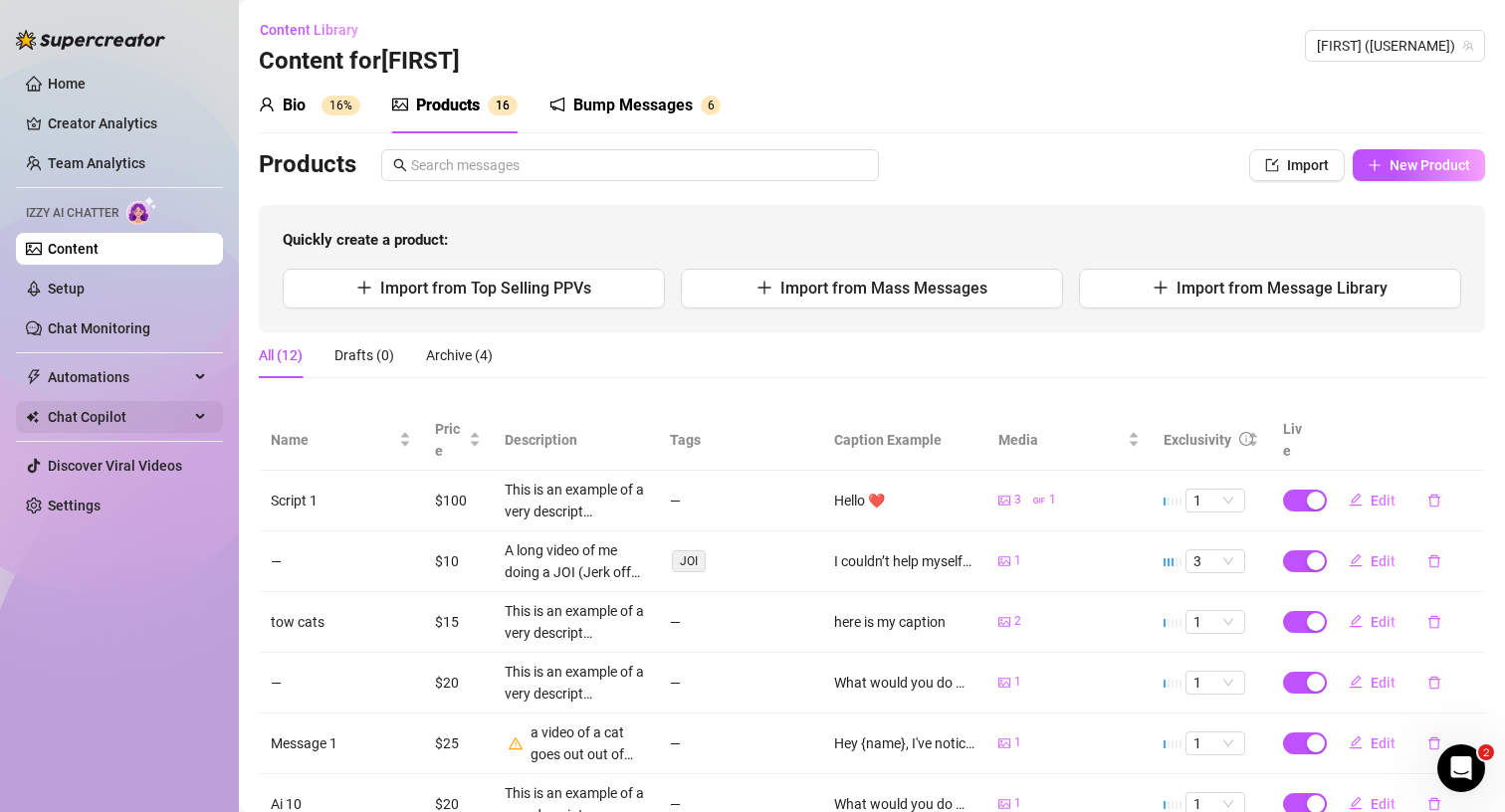 click on "Chat Copilot" at bounding box center (118, 417) 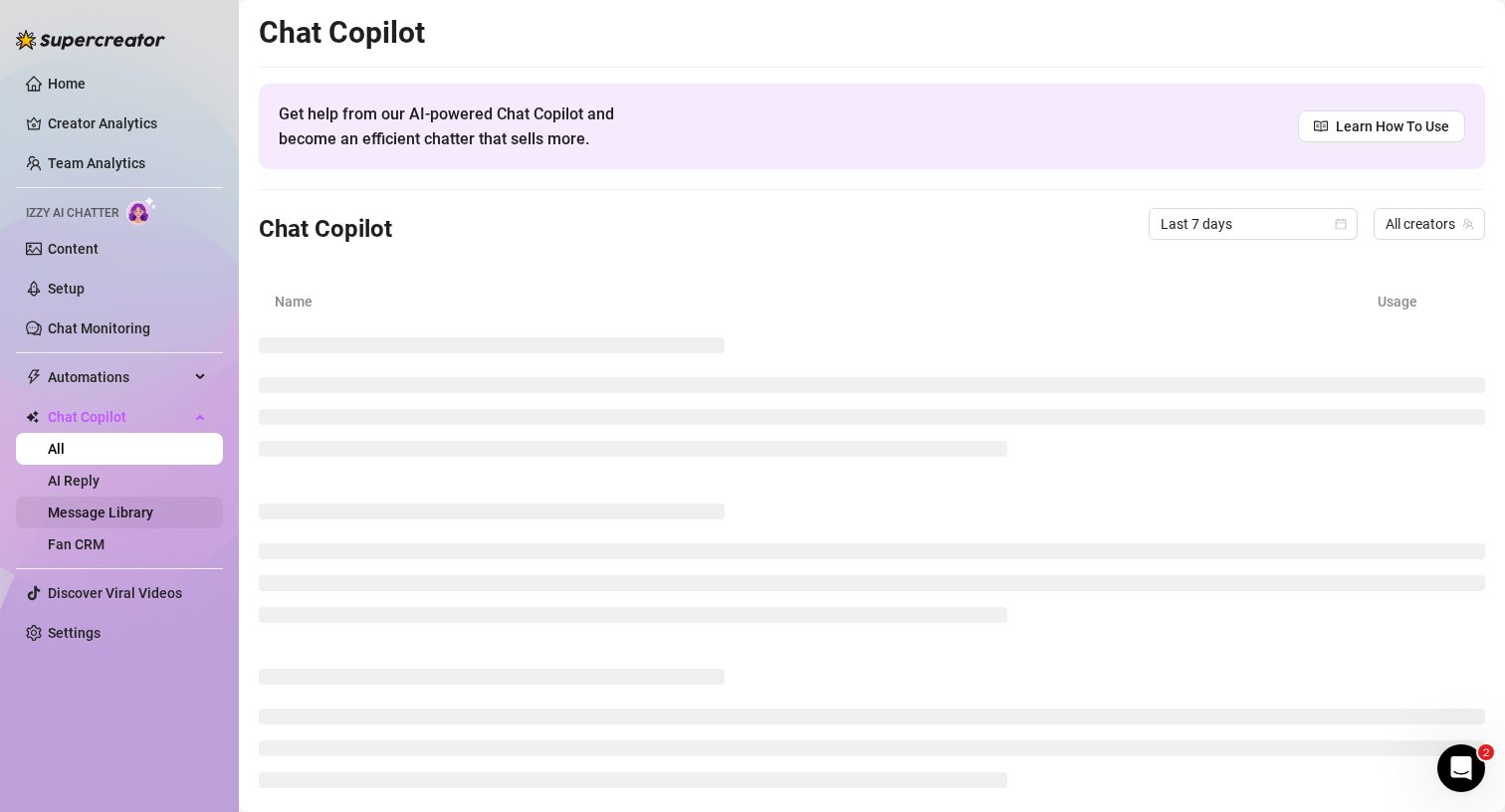 click on "Message Library" at bounding box center (101, 512) 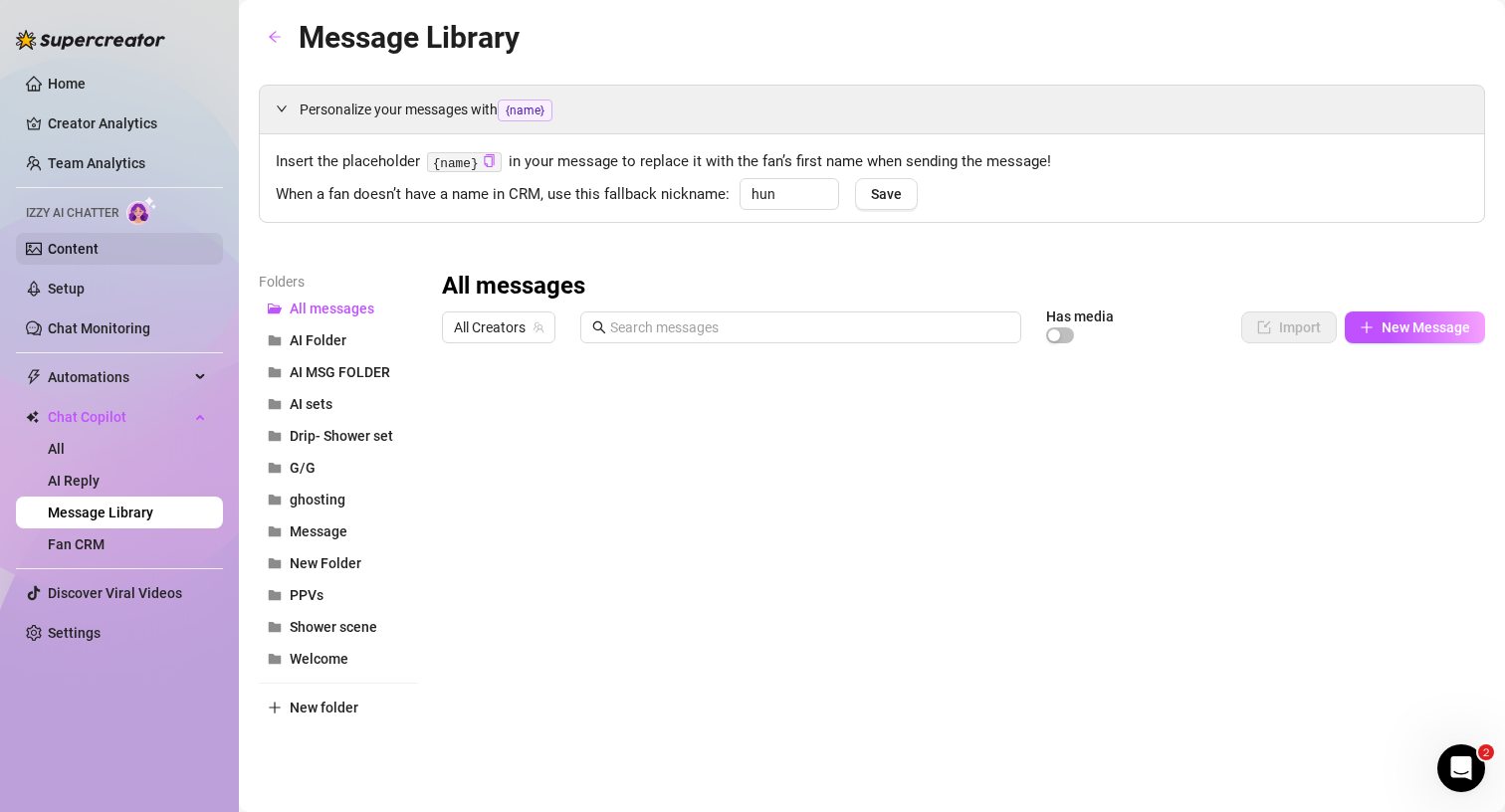 click on "Content" at bounding box center (73, 249) 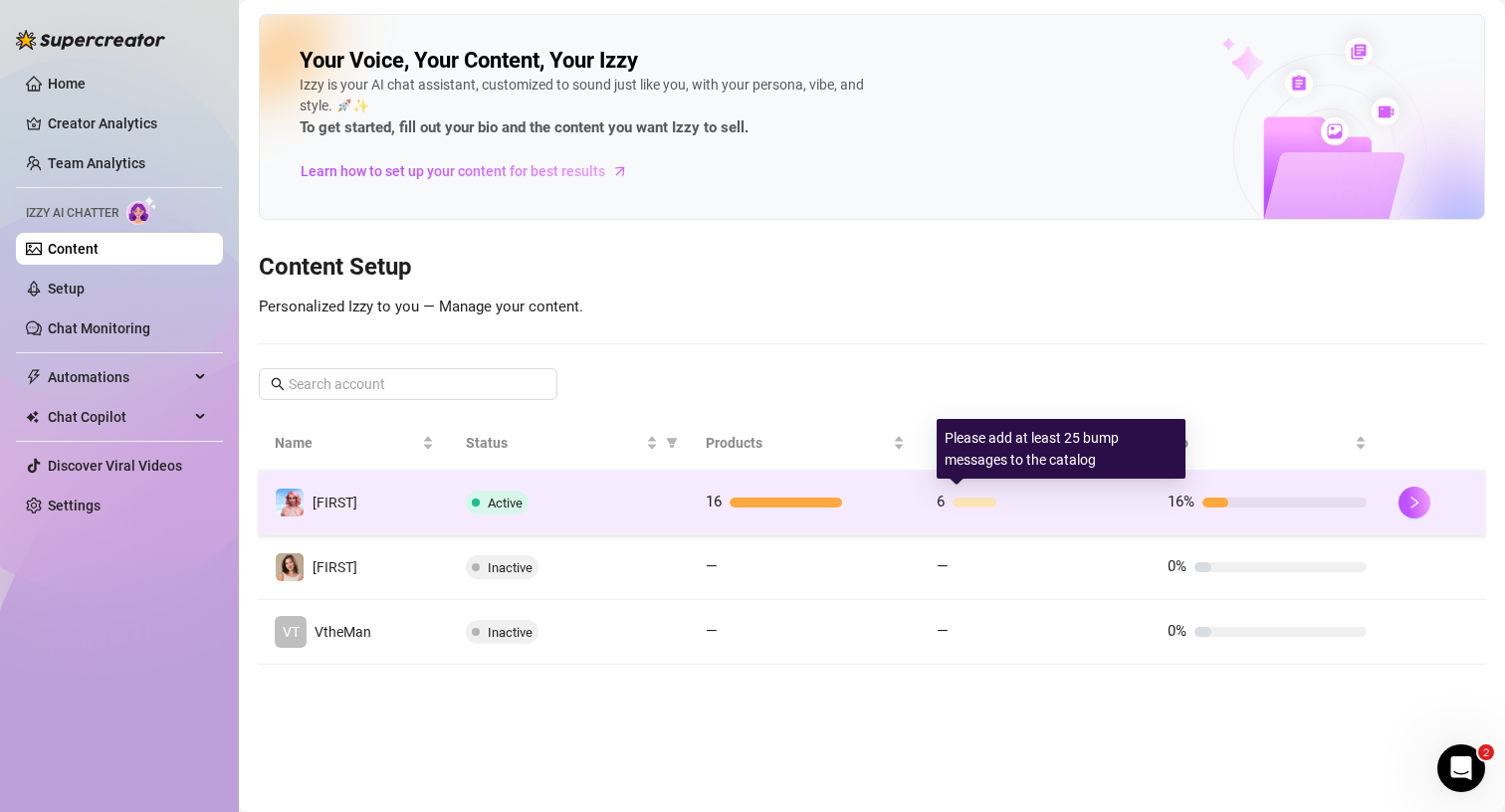 click at bounding box center (1044, 503) 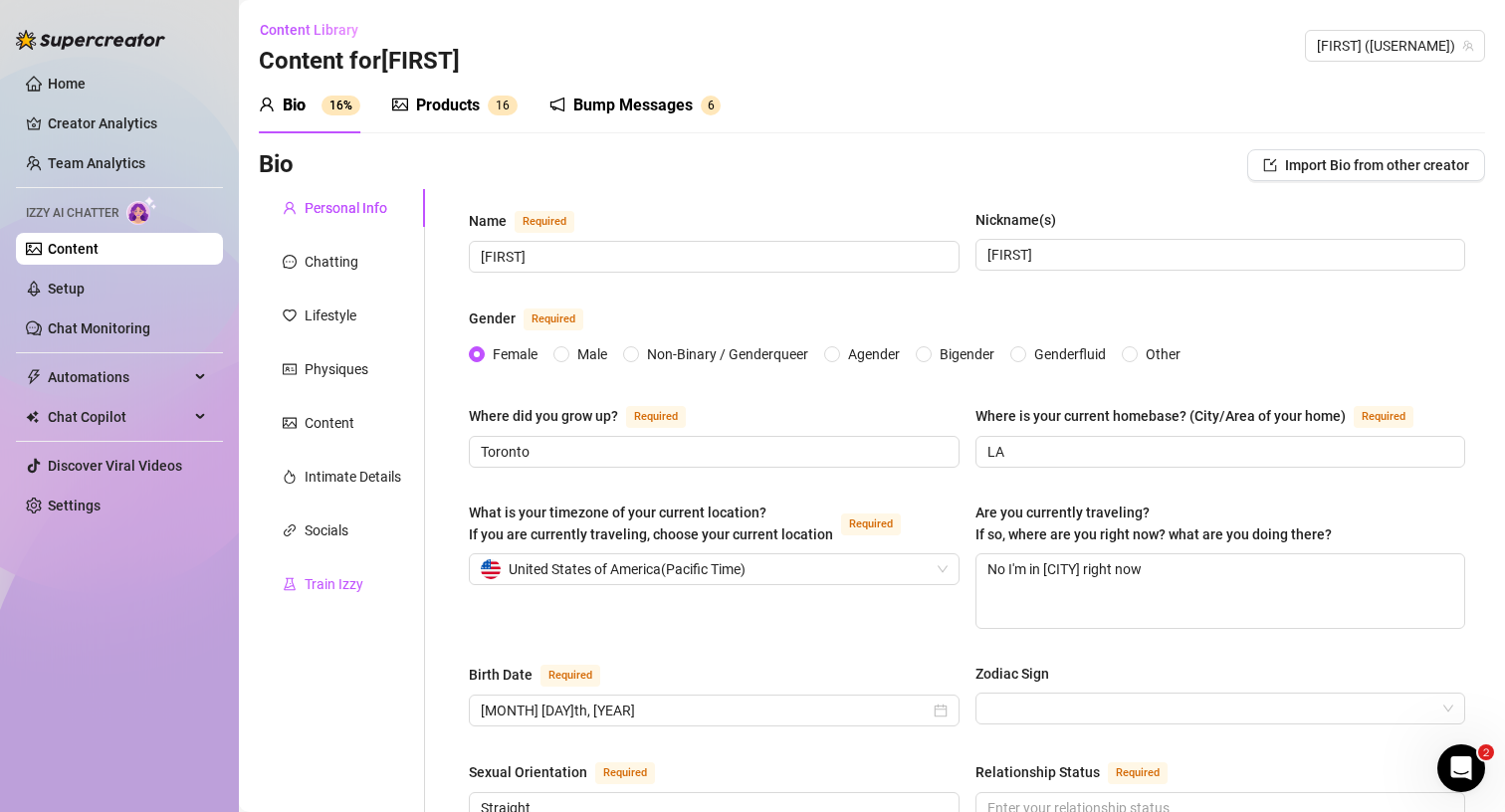 click on "Train Izzy" at bounding box center [322, 584] 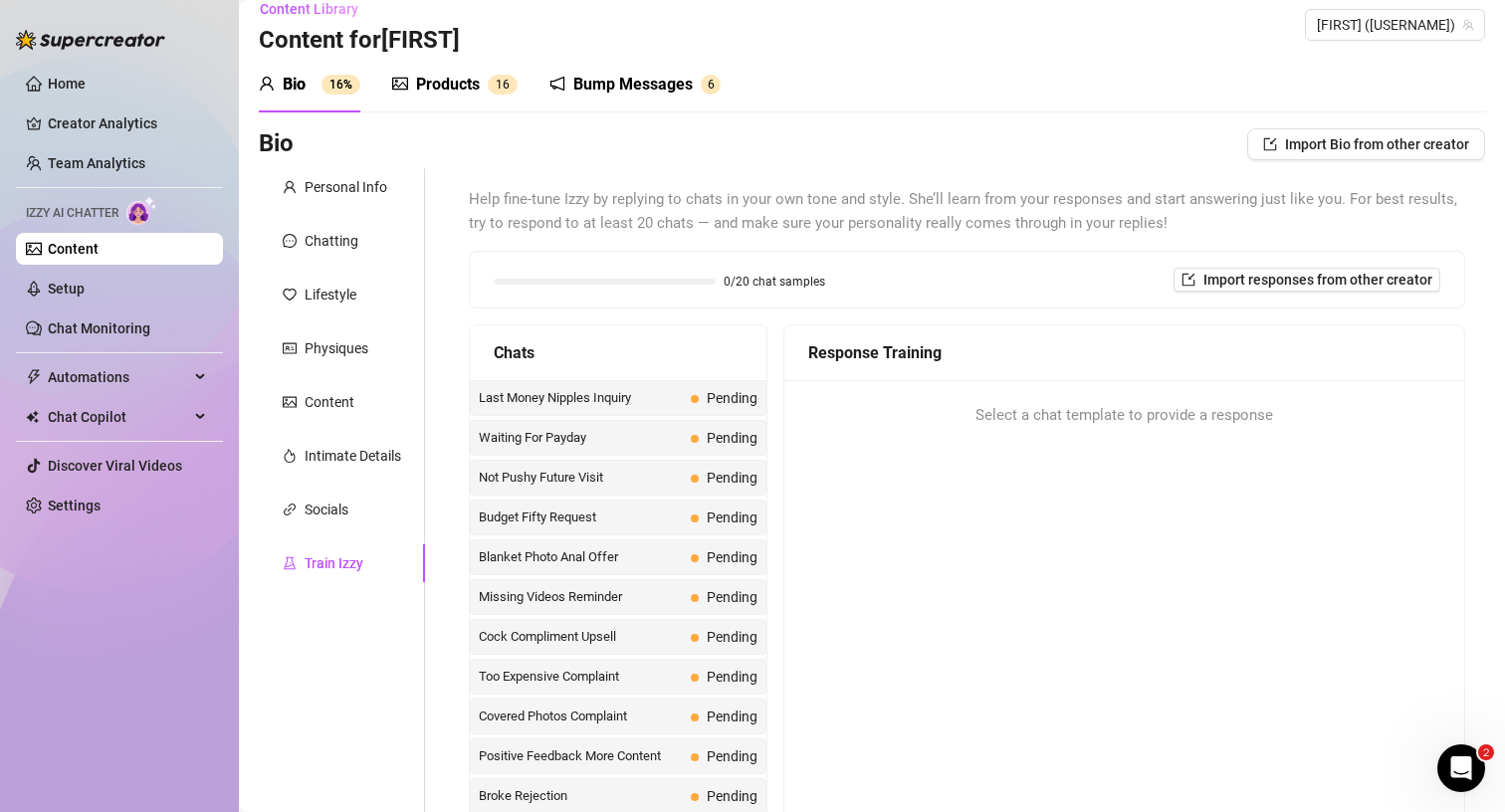 scroll, scrollTop: 31, scrollLeft: 0, axis: vertical 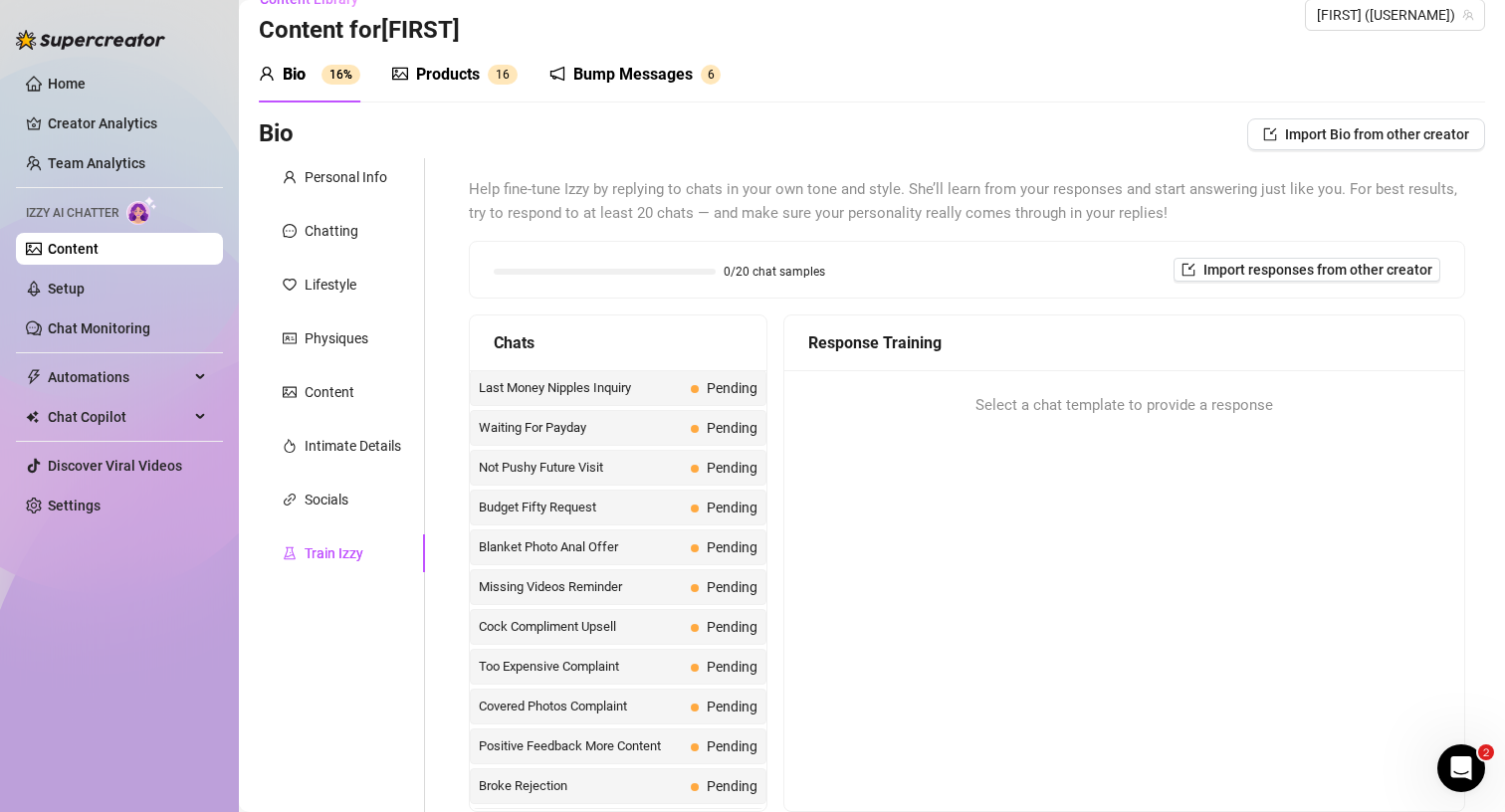 click on "Last Money Nipples Inquiry" at bounding box center [580, 388] 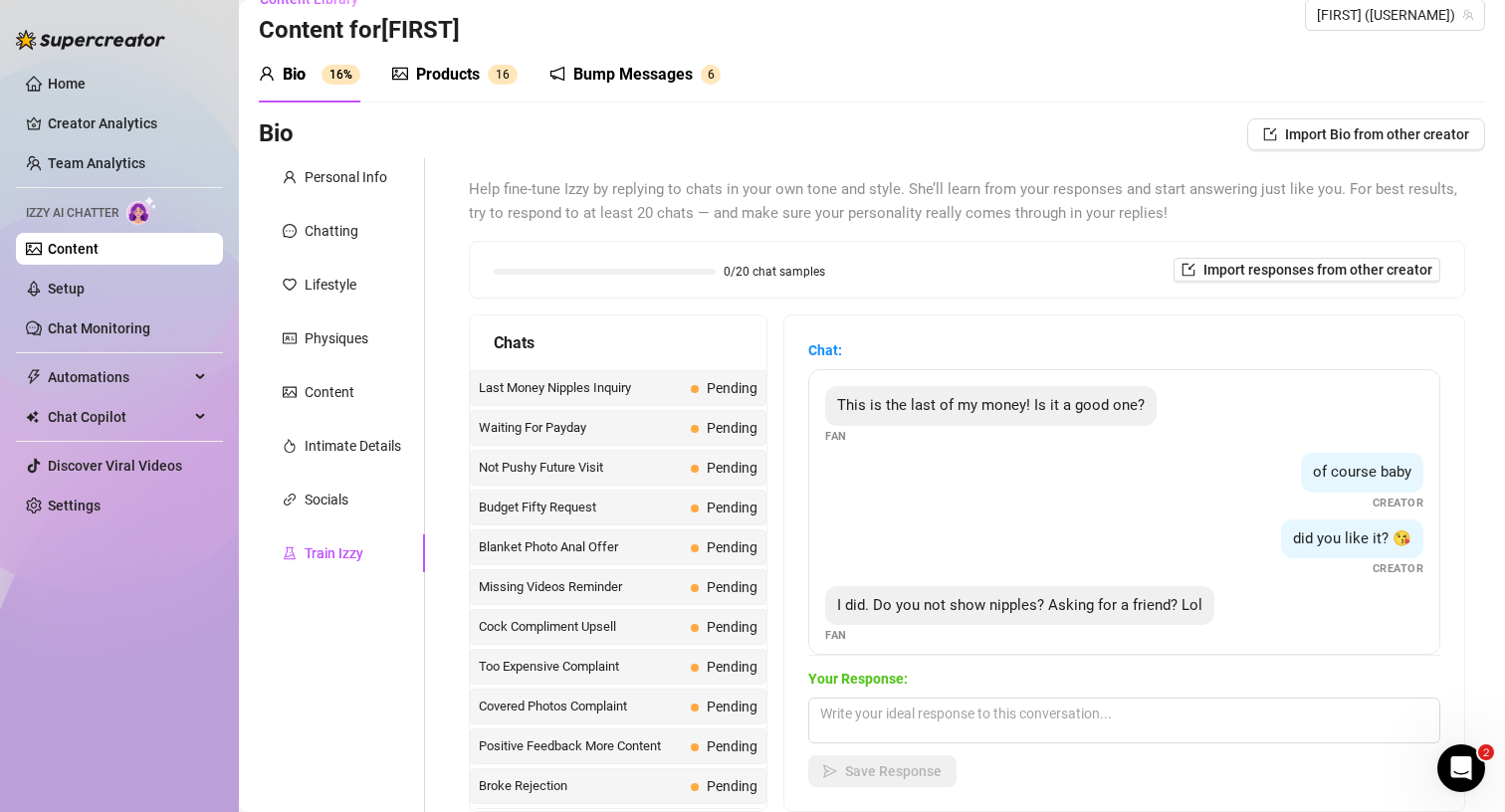 scroll, scrollTop: 27, scrollLeft: 0, axis: vertical 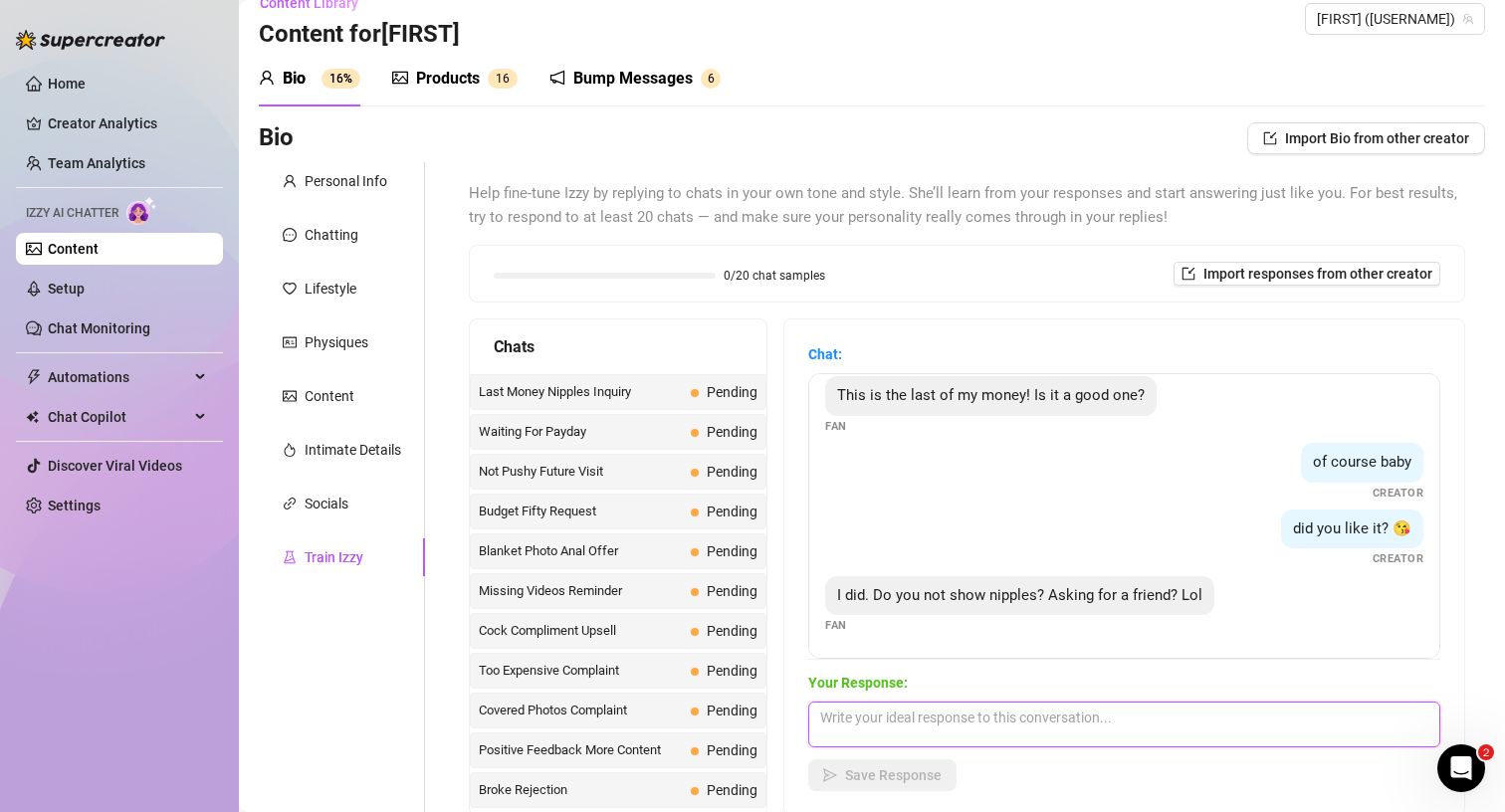 click at bounding box center [1124, 724] 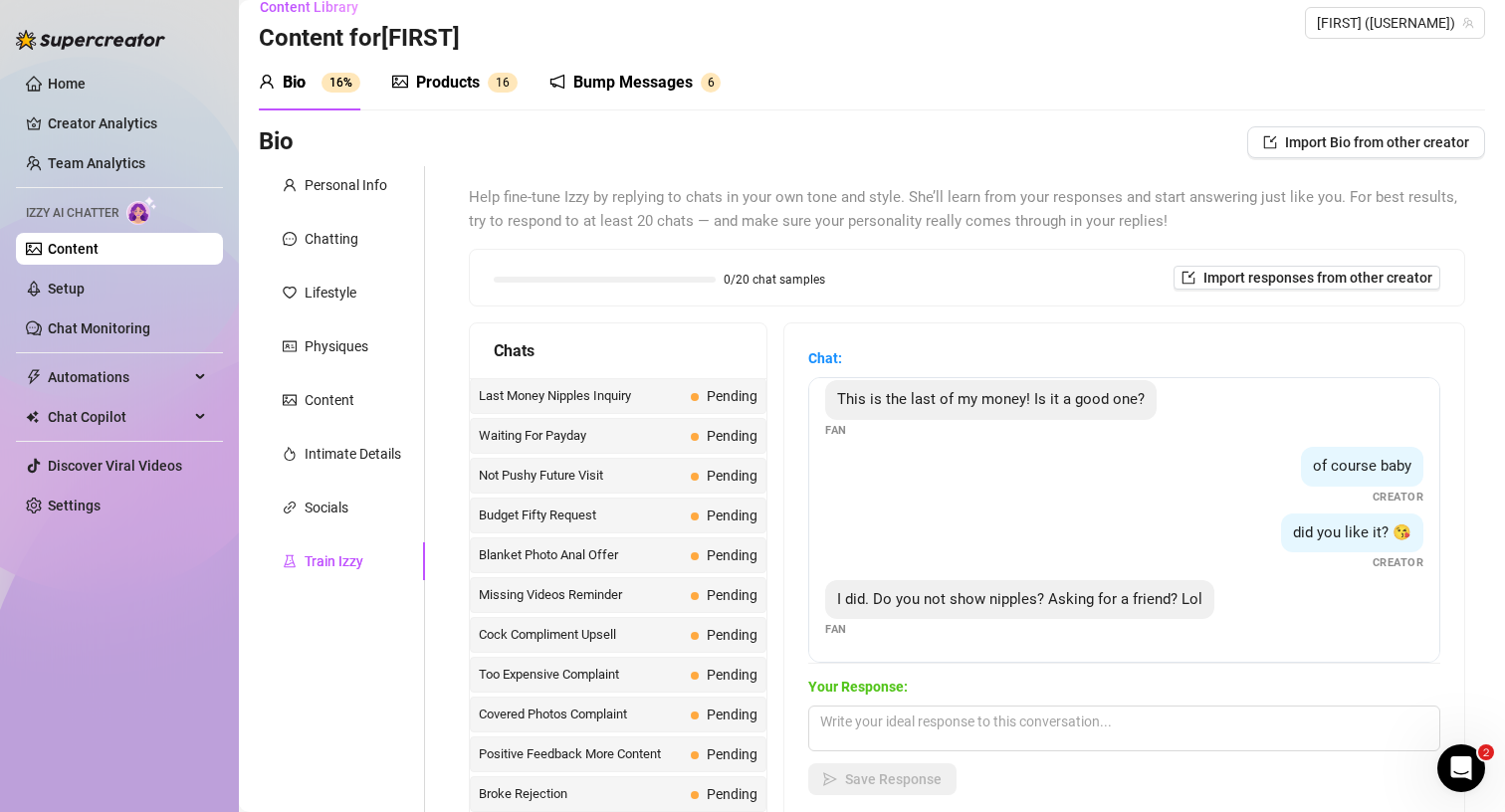 drag, startPoint x: 718, startPoint y: 288, endPoint x: 825, endPoint y: 288, distance: 107 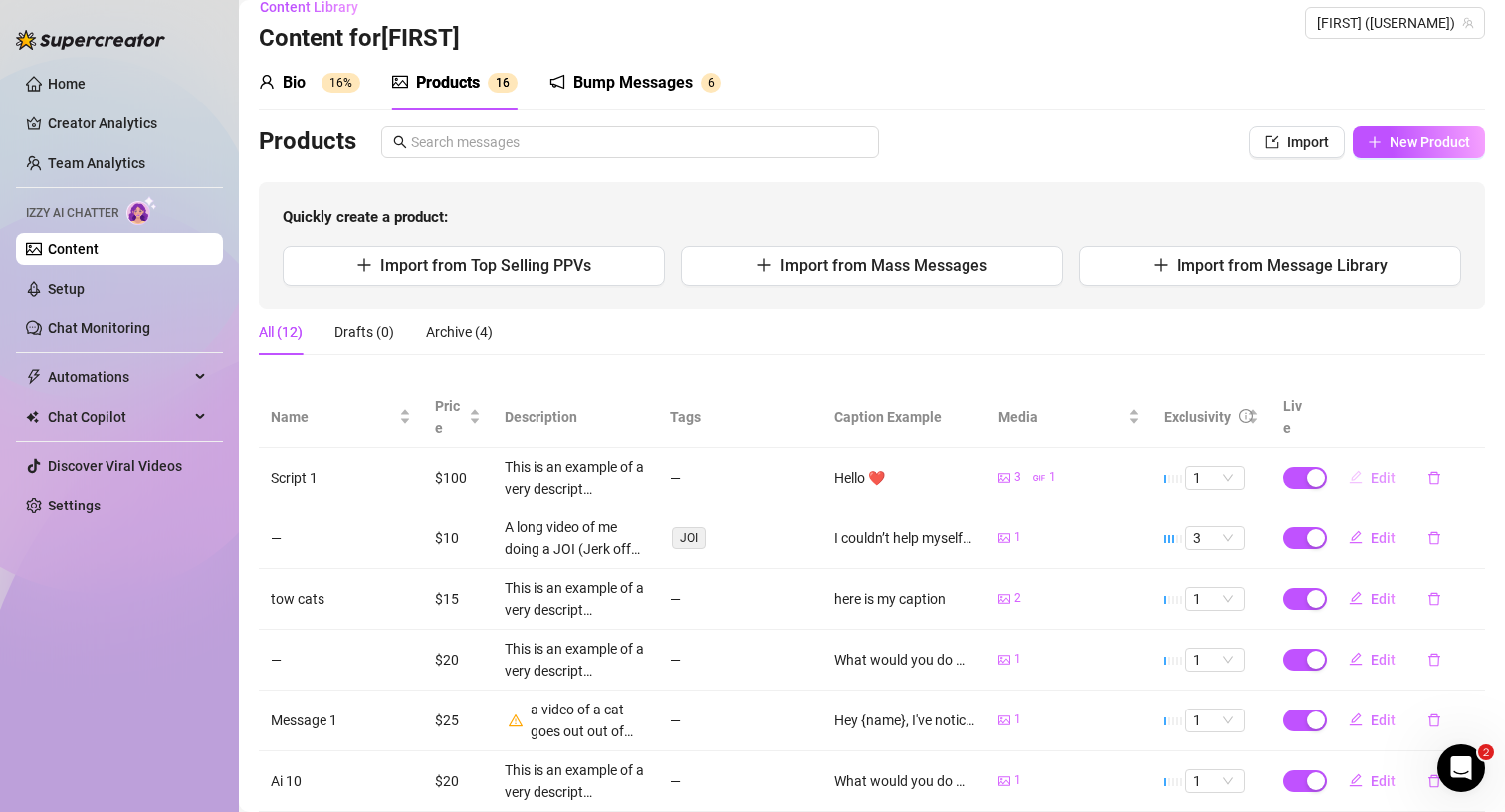 click on "Edit" at bounding box center [1383, 478] 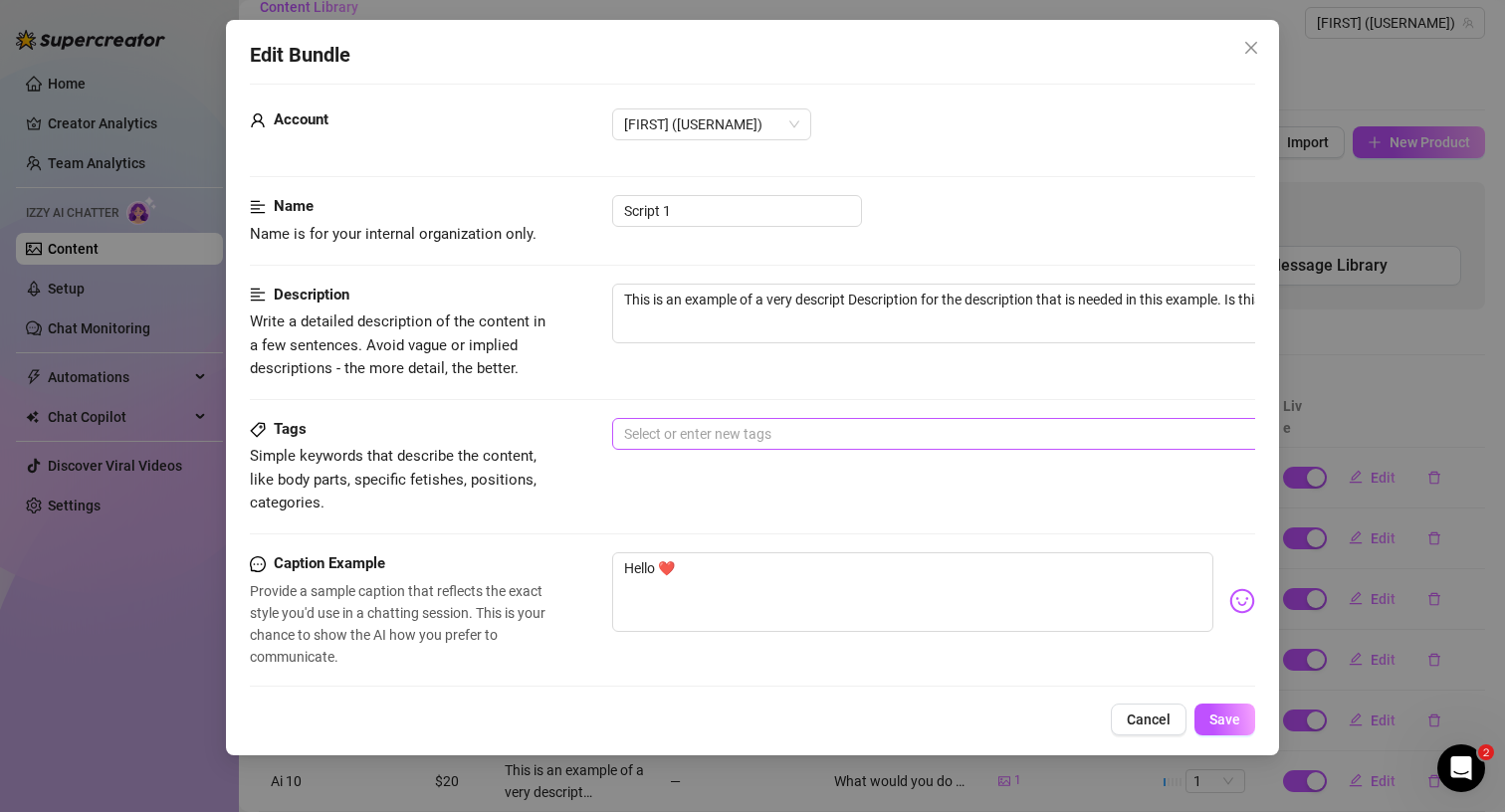 scroll, scrollTop: 22, scrollLeft: 0, axis: vertical 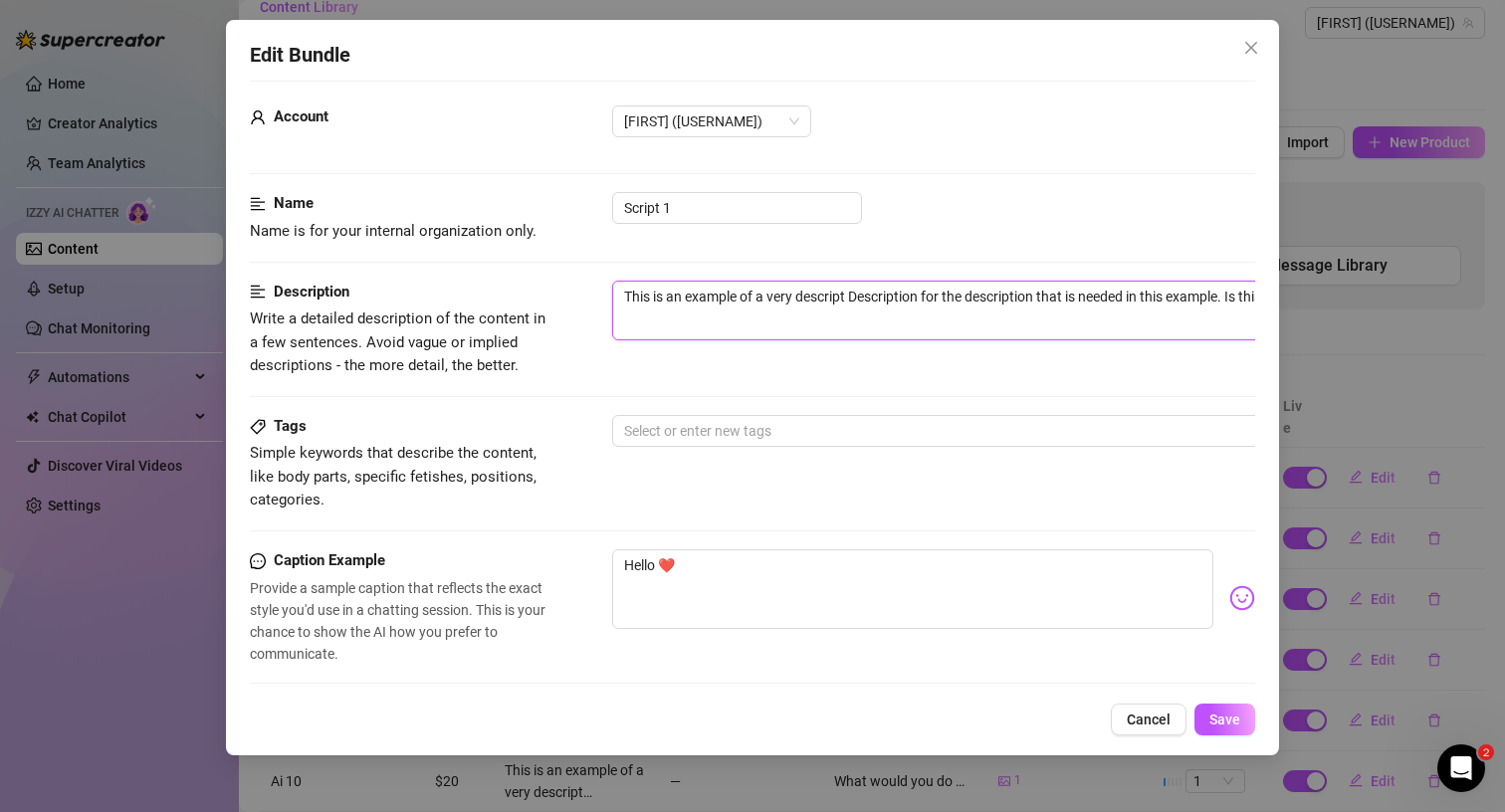 click on "This is an example of a very descript Description for the description that is needed in this example. Is this good" at bounding box center (961, 310) 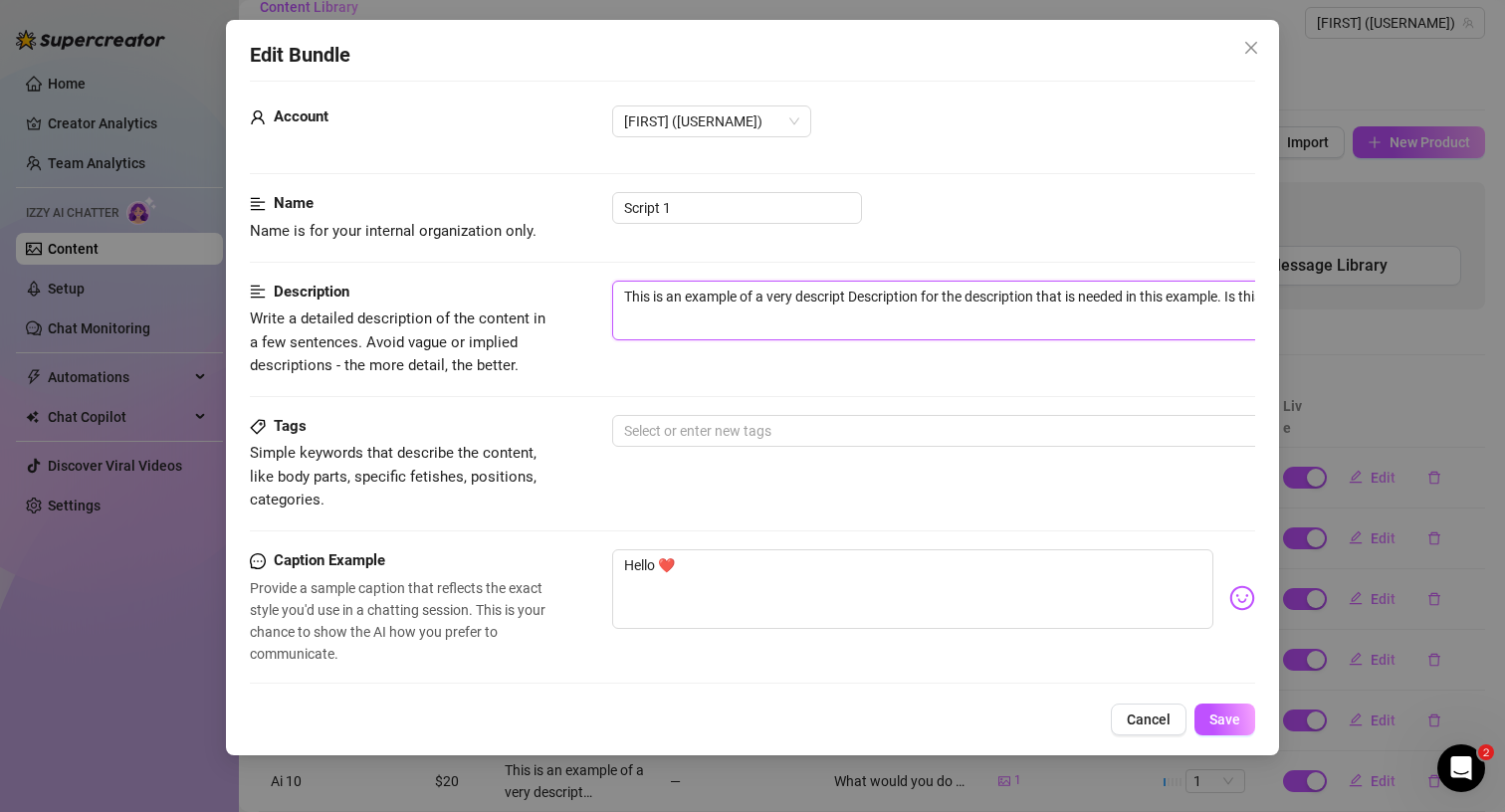 click on "This is an example of a very descript Description for the description that is needed in this example. Is this good" at bounding box center (961, 310) 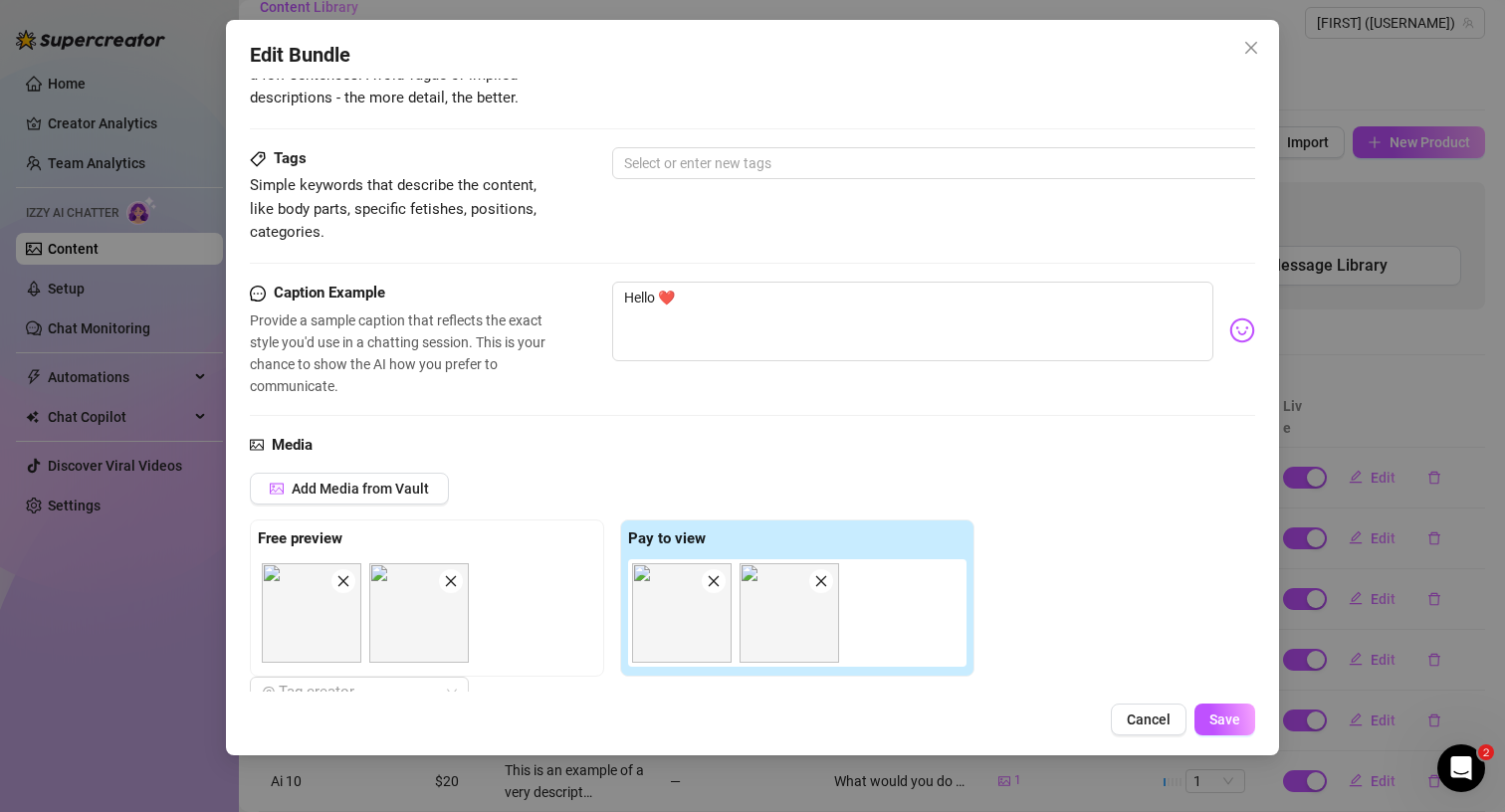 scroll, scrollTop: 155, scrollLeft: 0, axis: vertical 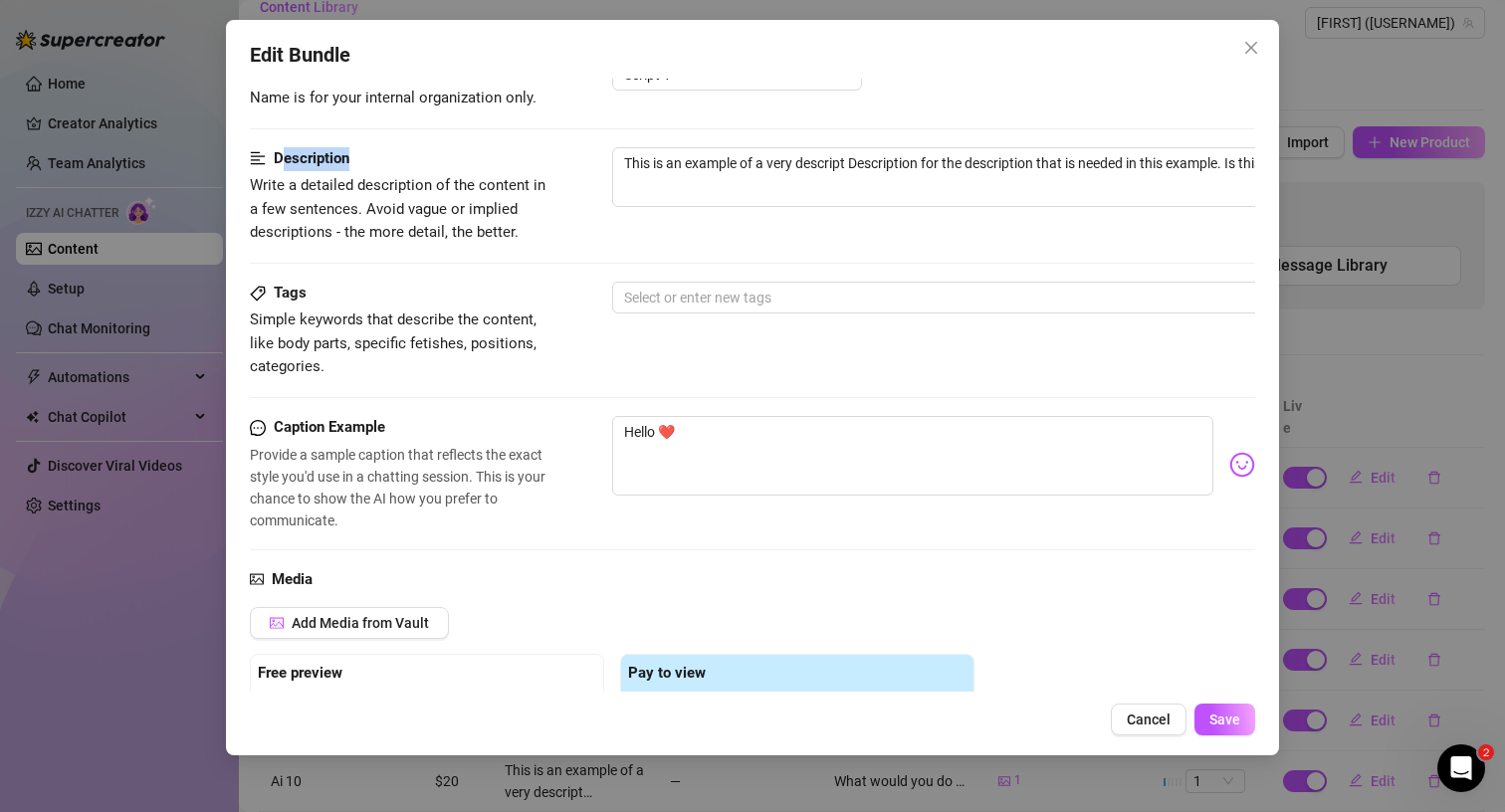 drag, startPoint x: 283, startPoint y: 161, endPoint x: 439, endPoint y: 152, distance: 156.2594 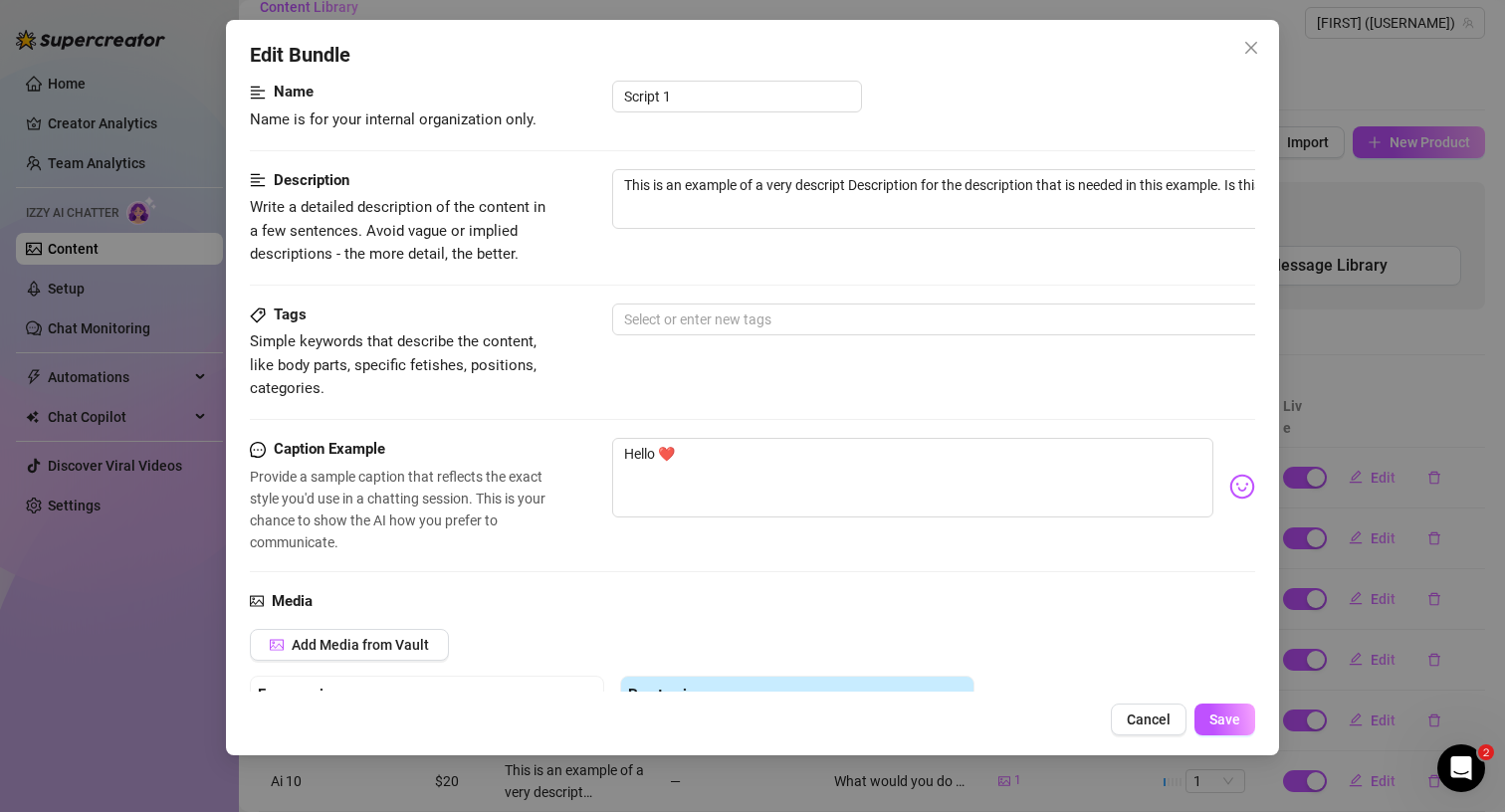 scroll, scrollTop: 114, scrollLeft: 0, axis: vertical 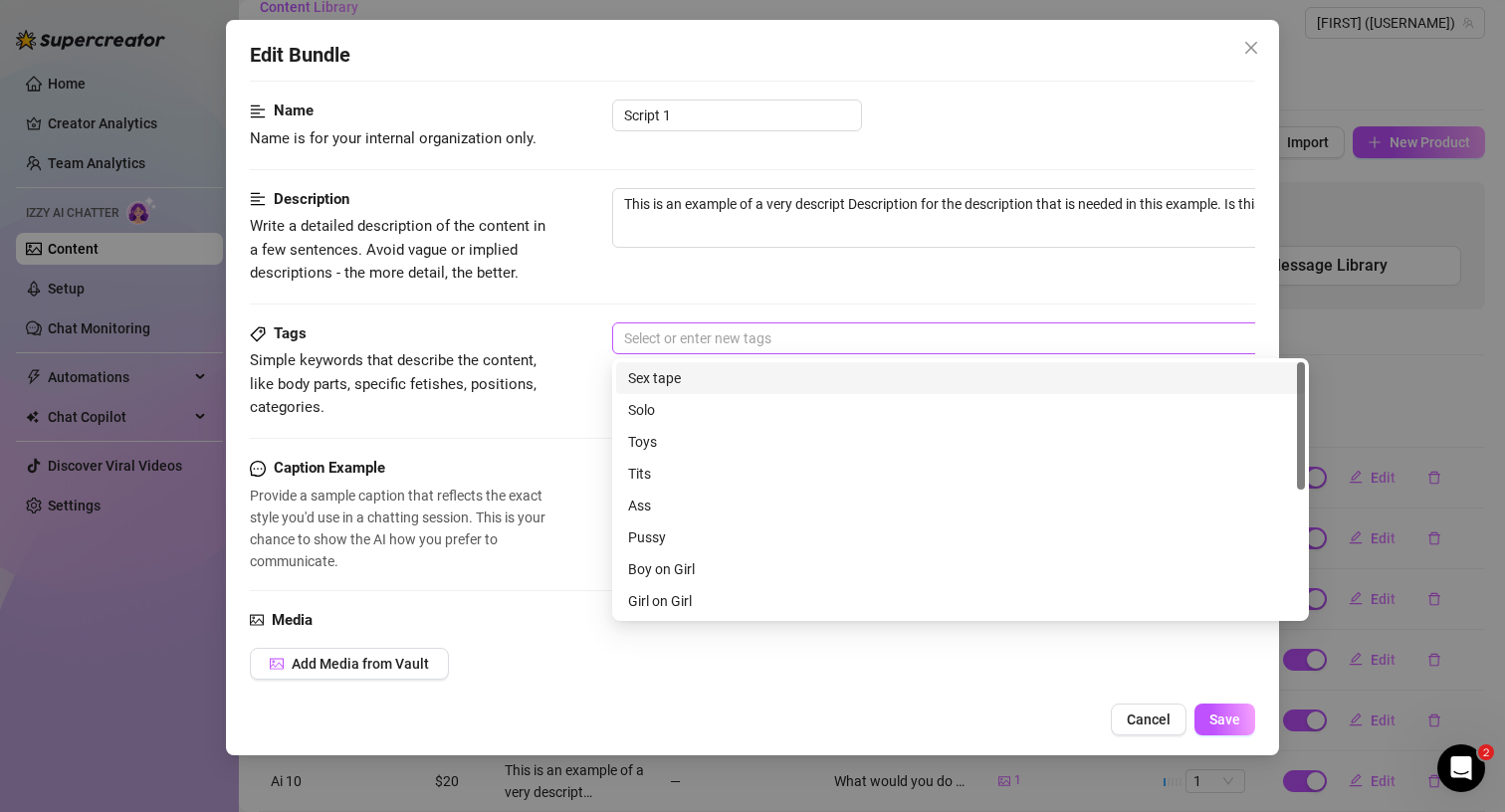 click at bounding box center [950, 338] 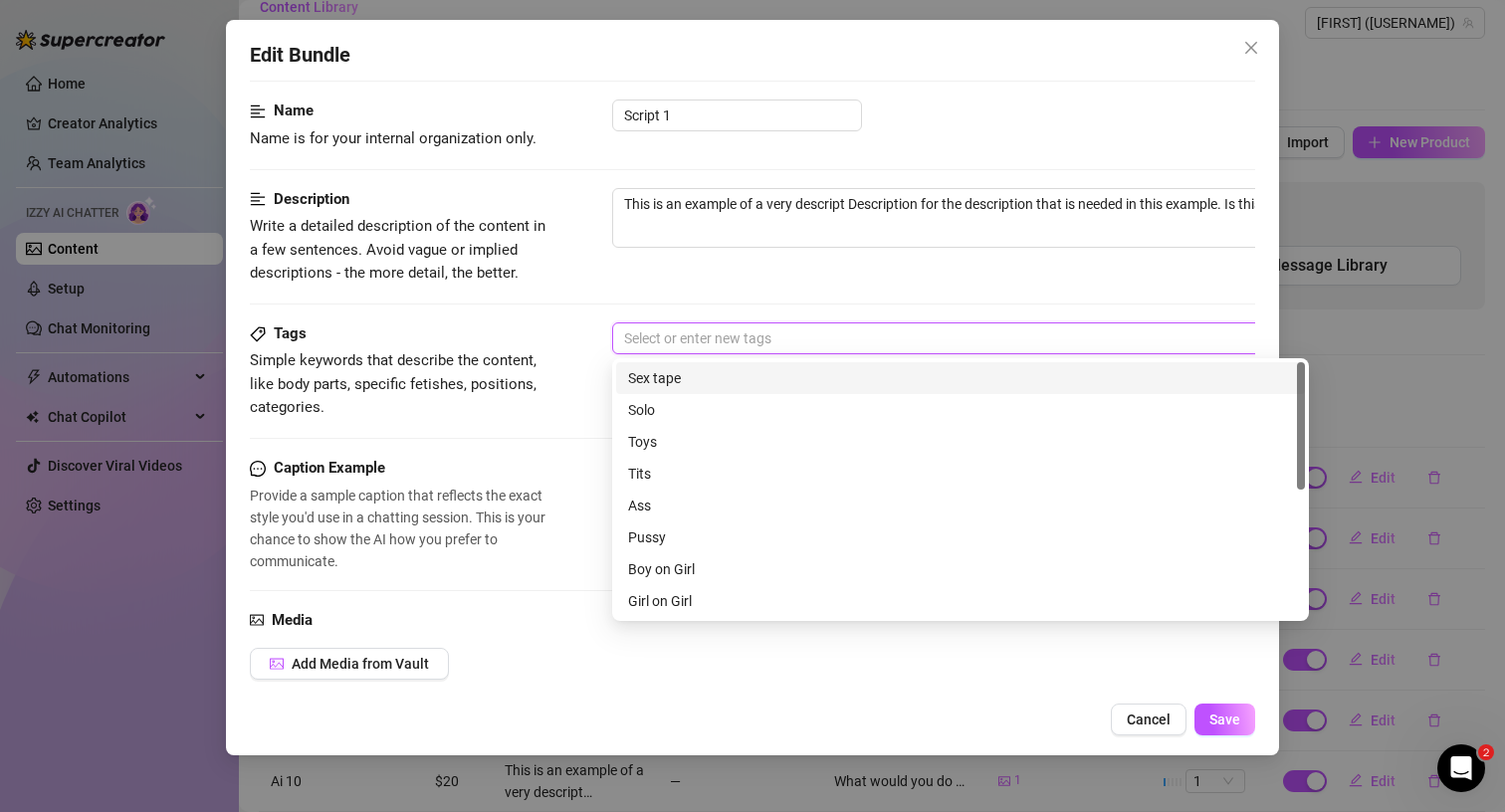click on "Write a detailed description of the content in a few sentences. Avoid vague or implied descriptions - the more detail, the better." at bounding box center (397, 249) 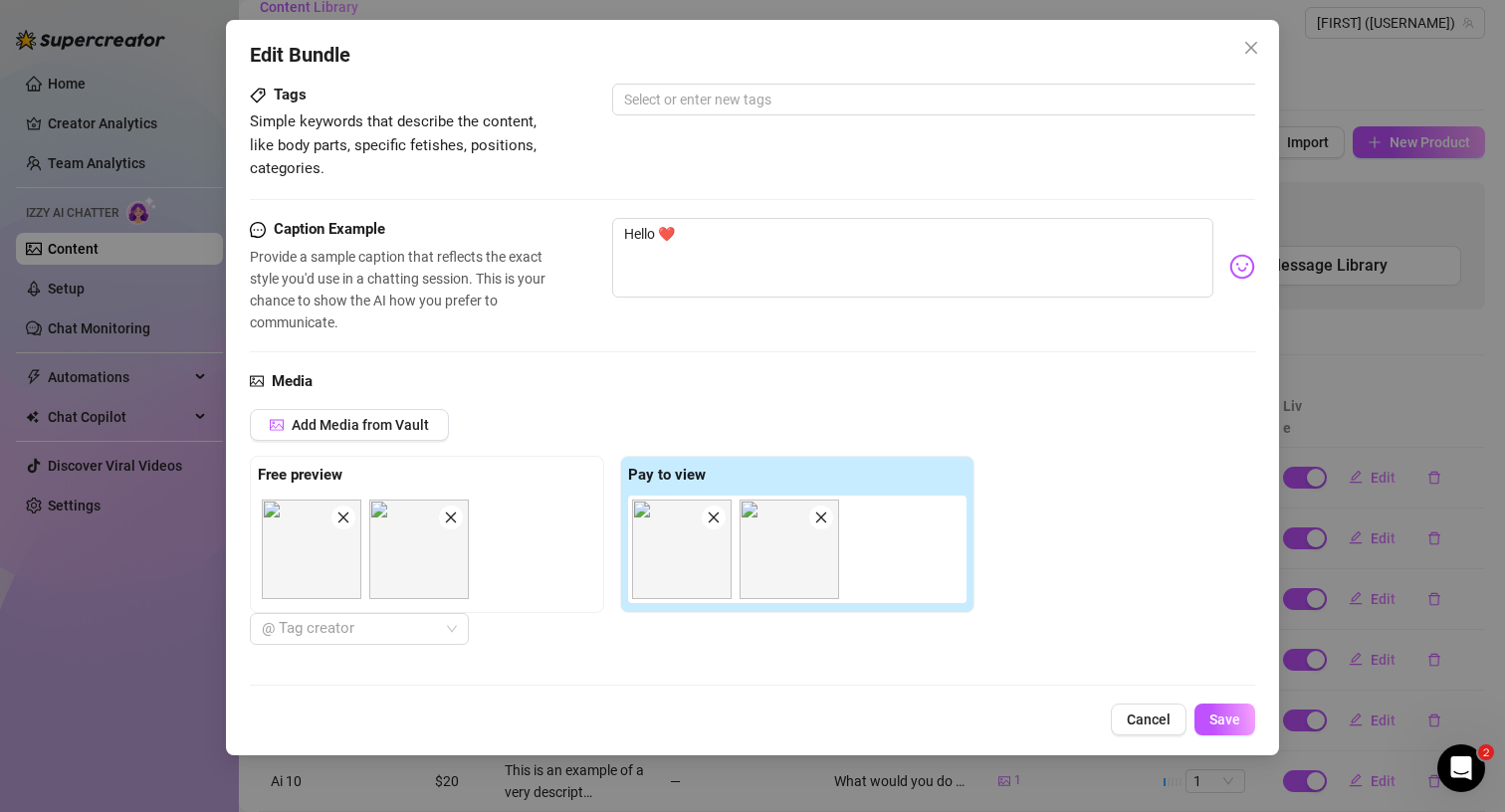 scroll, scrollTop: 256, scrollLeft: 0, axis: vertical 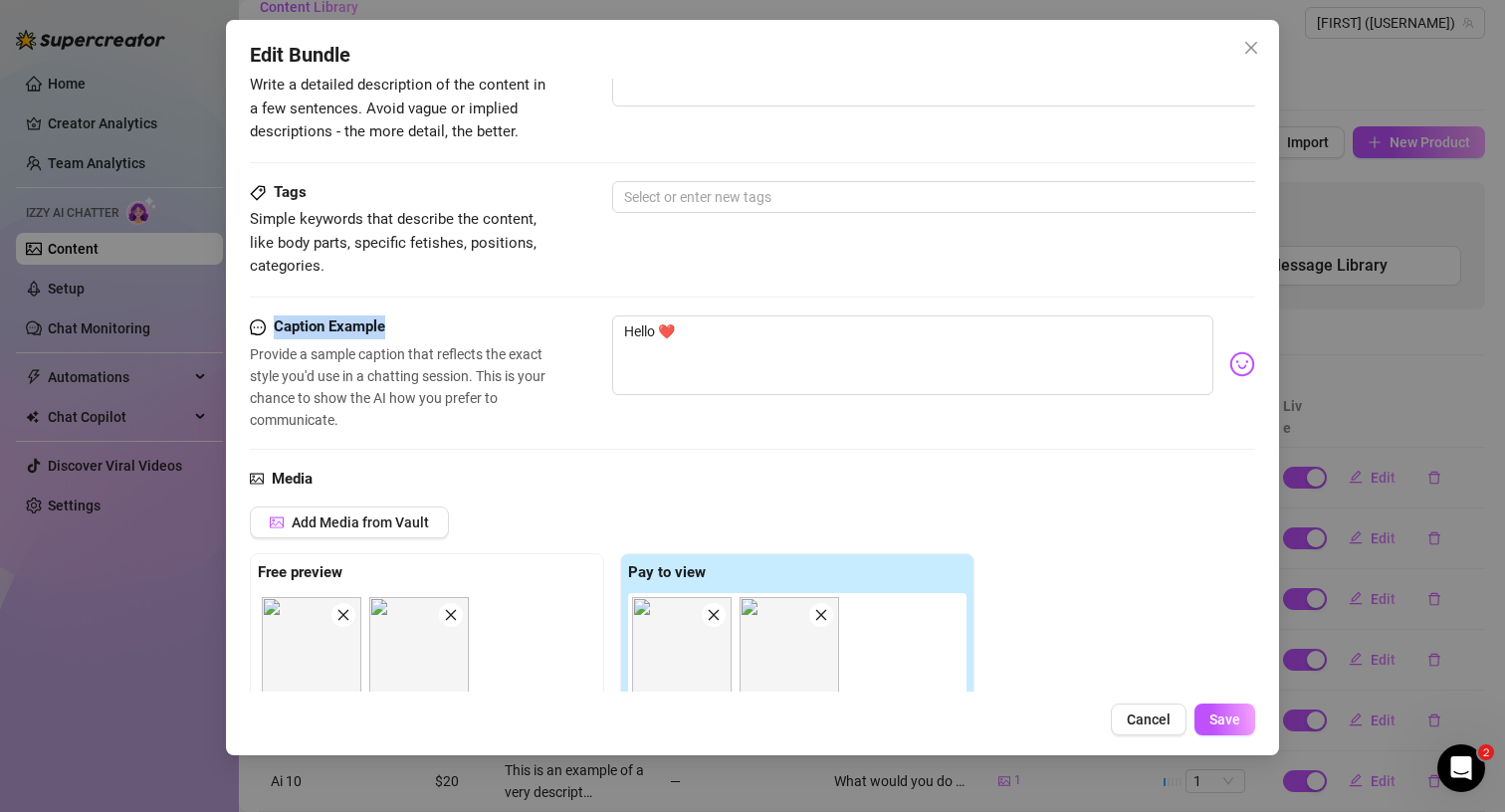 drag, startPoint x: 276, startPoint y: 326, endPoint x: 432, endPoint y: 336, distance: 156.32018 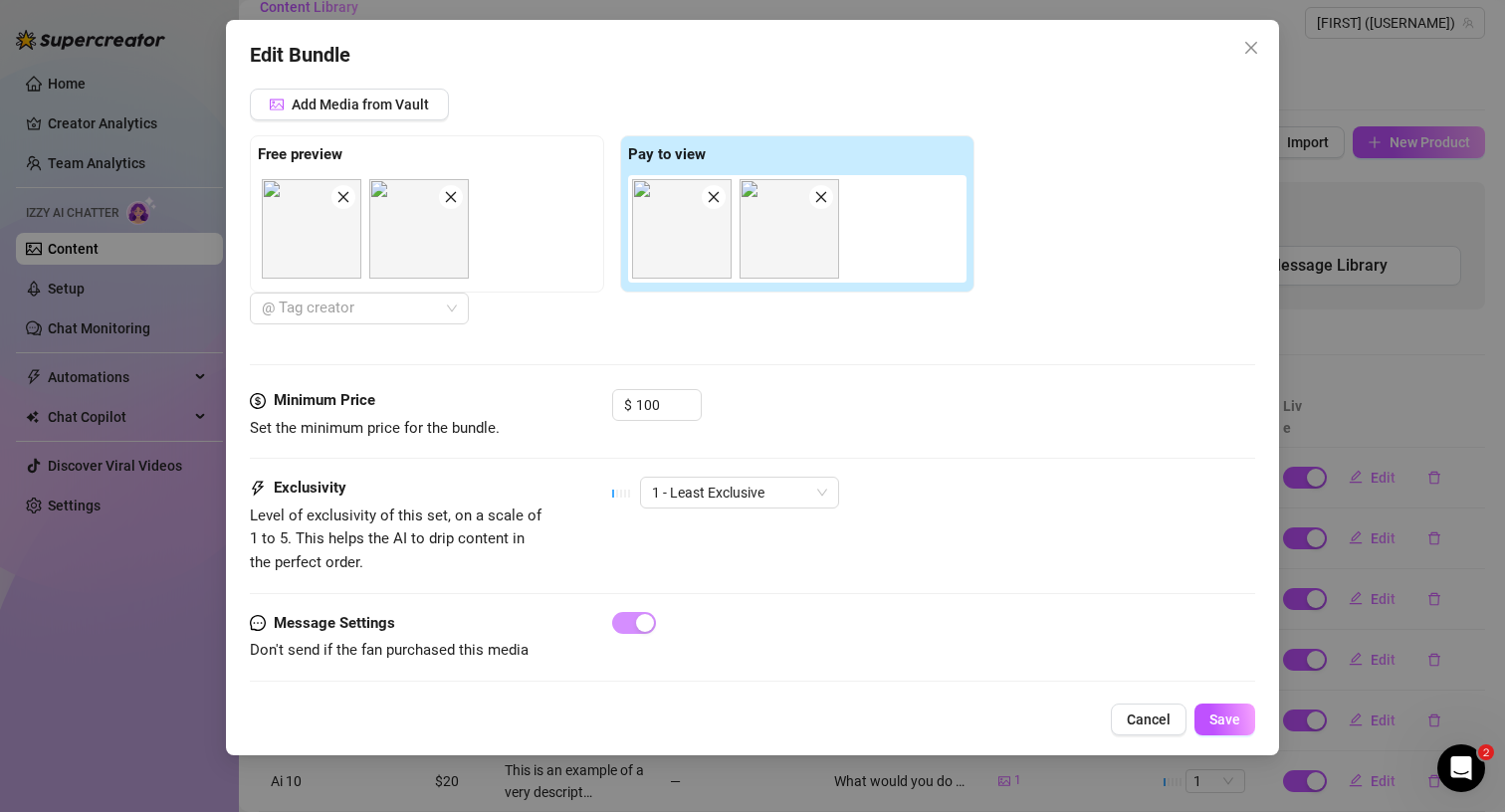 scroll, scrollTop: 696, scrollLeft: 0, axis: vertical 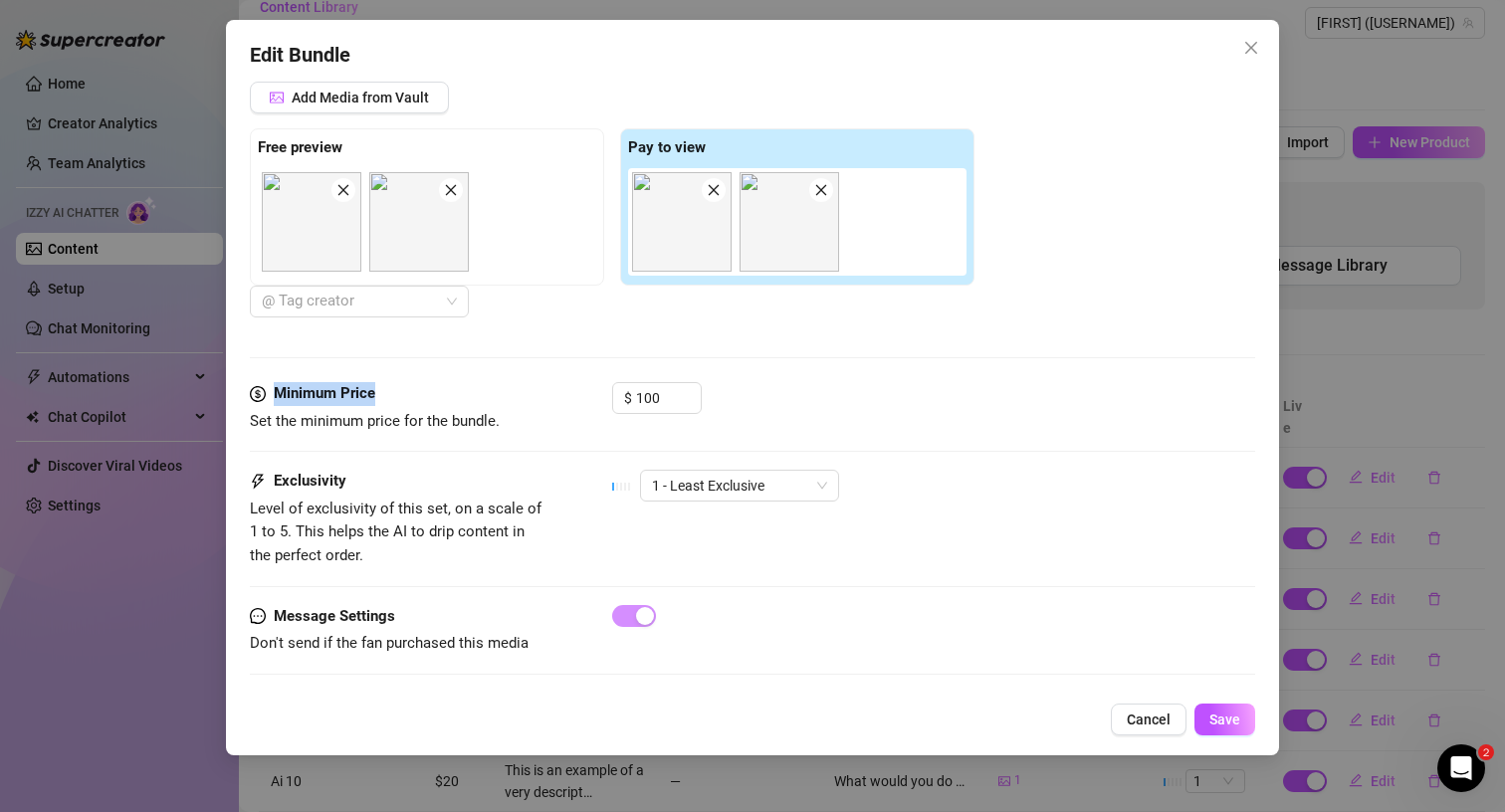 drag, startPoint x: 390, startPoint y: 377, endPoint x: 285, endPoint y: 376, distance: 105.004762 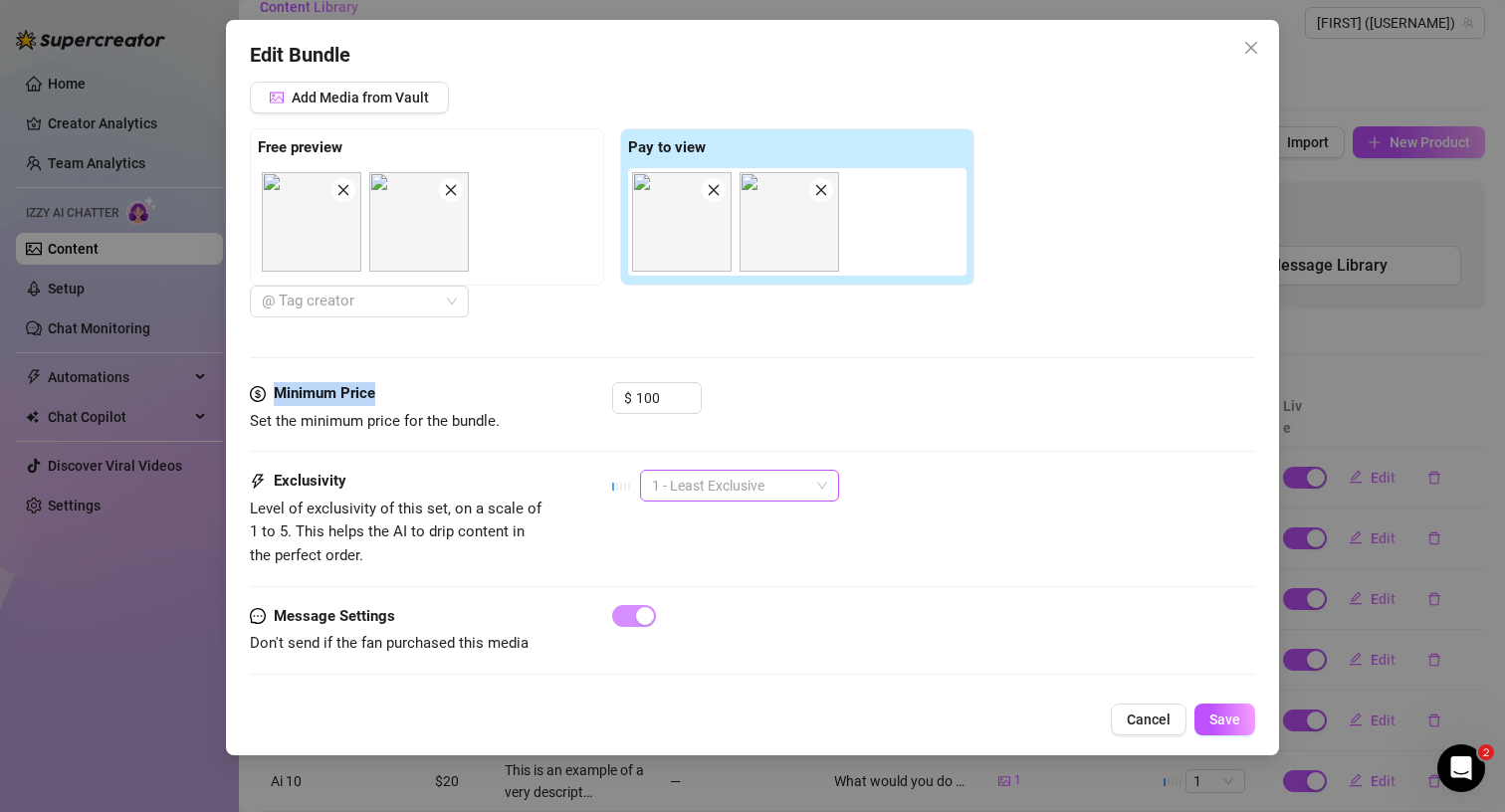 click on "1 - Least Exclusive" at bounding box center [740, 486] 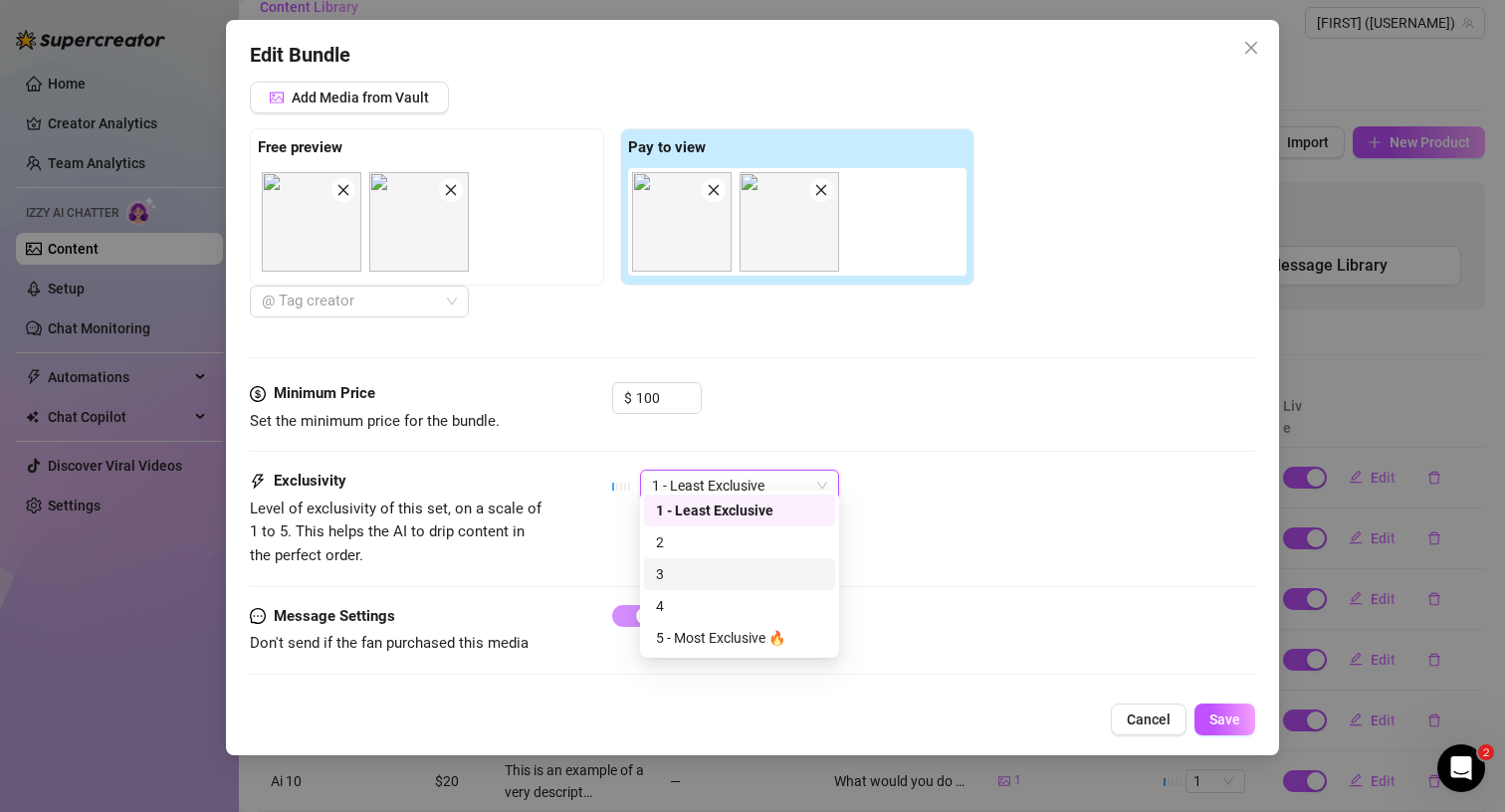 click on "Exclusivity Level of exclusivity of this set, on a scale of 1 to 5. This helps the AI to drip content in the perfect order. 1 - Least Exclusive 1 - Least Exclusive" at bounding box center (752, 518) 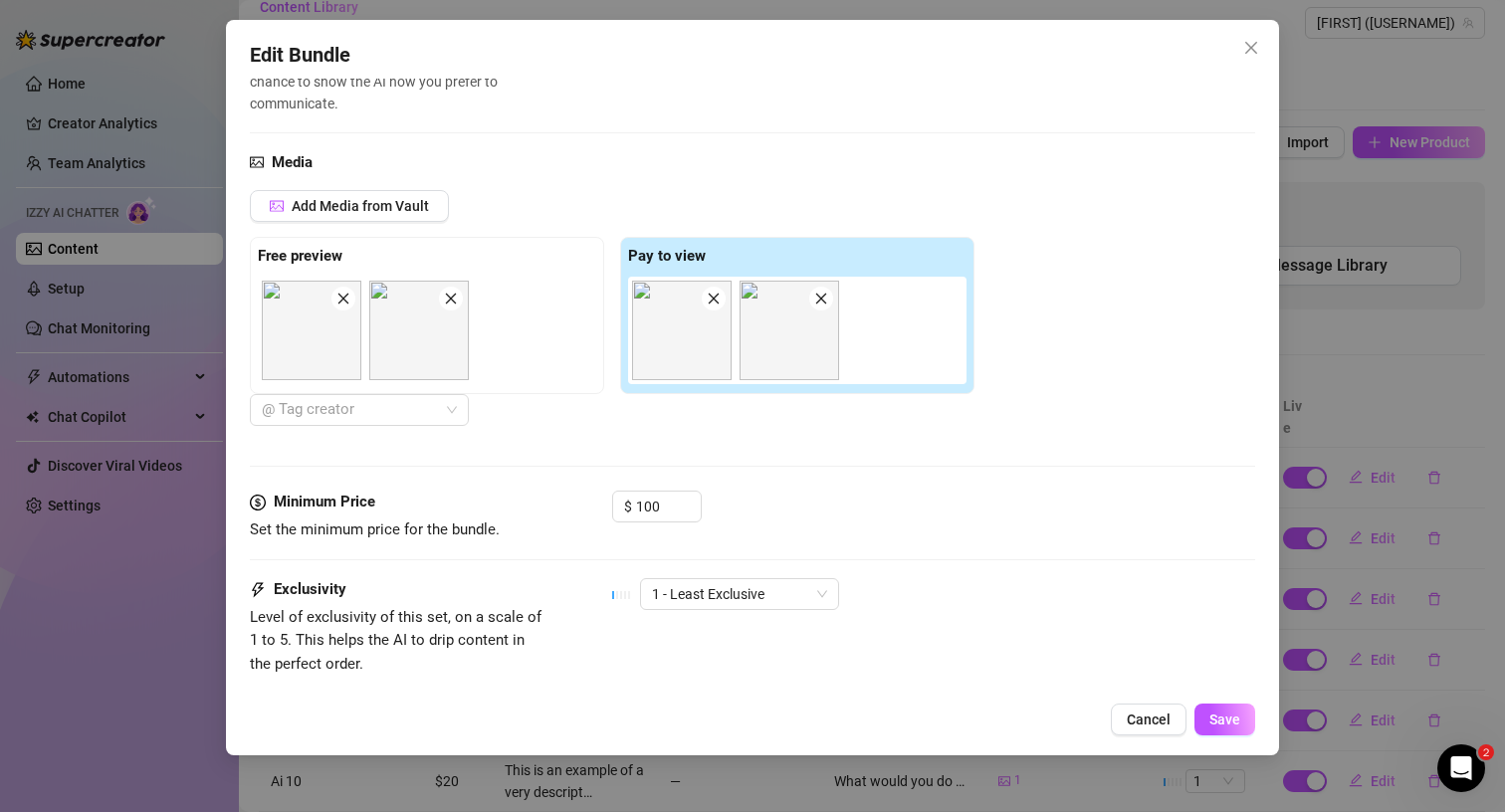 scroll, scrollTop: 571, scrollLeft: 0, axis: vertical 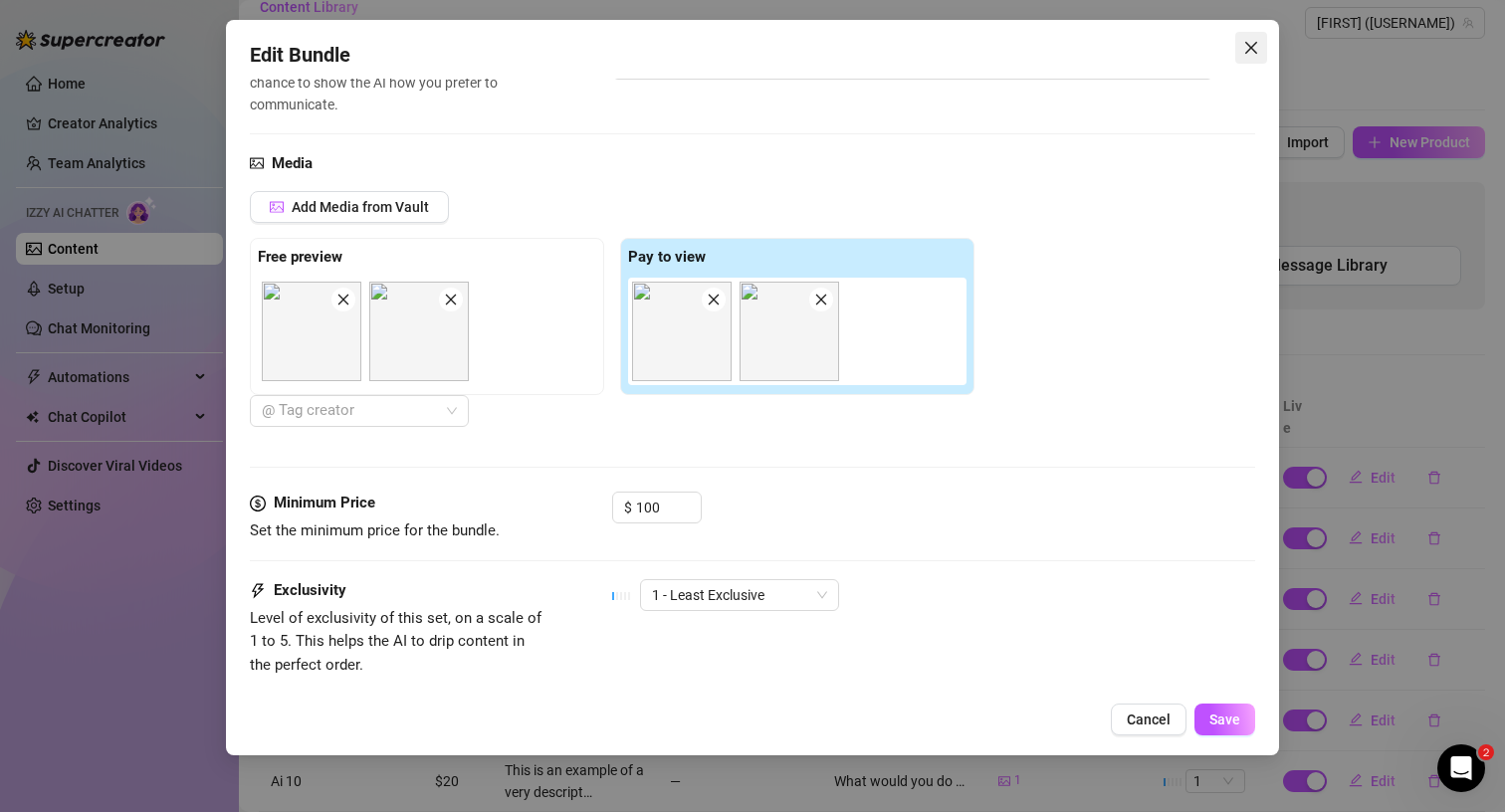 click at bounding box center (1251, 48) 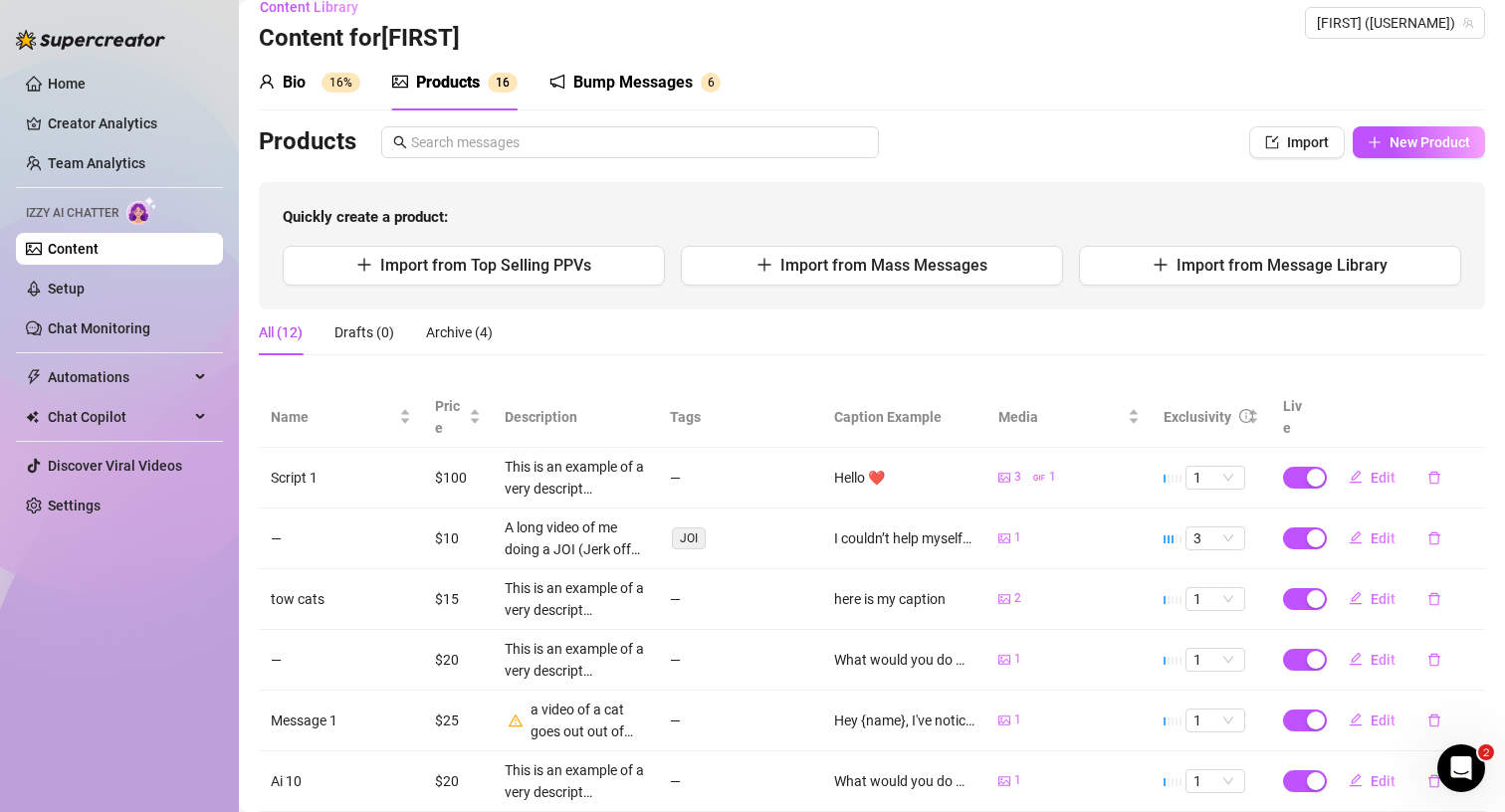 click on "Bump Messages" at bounding box center [633, 83] 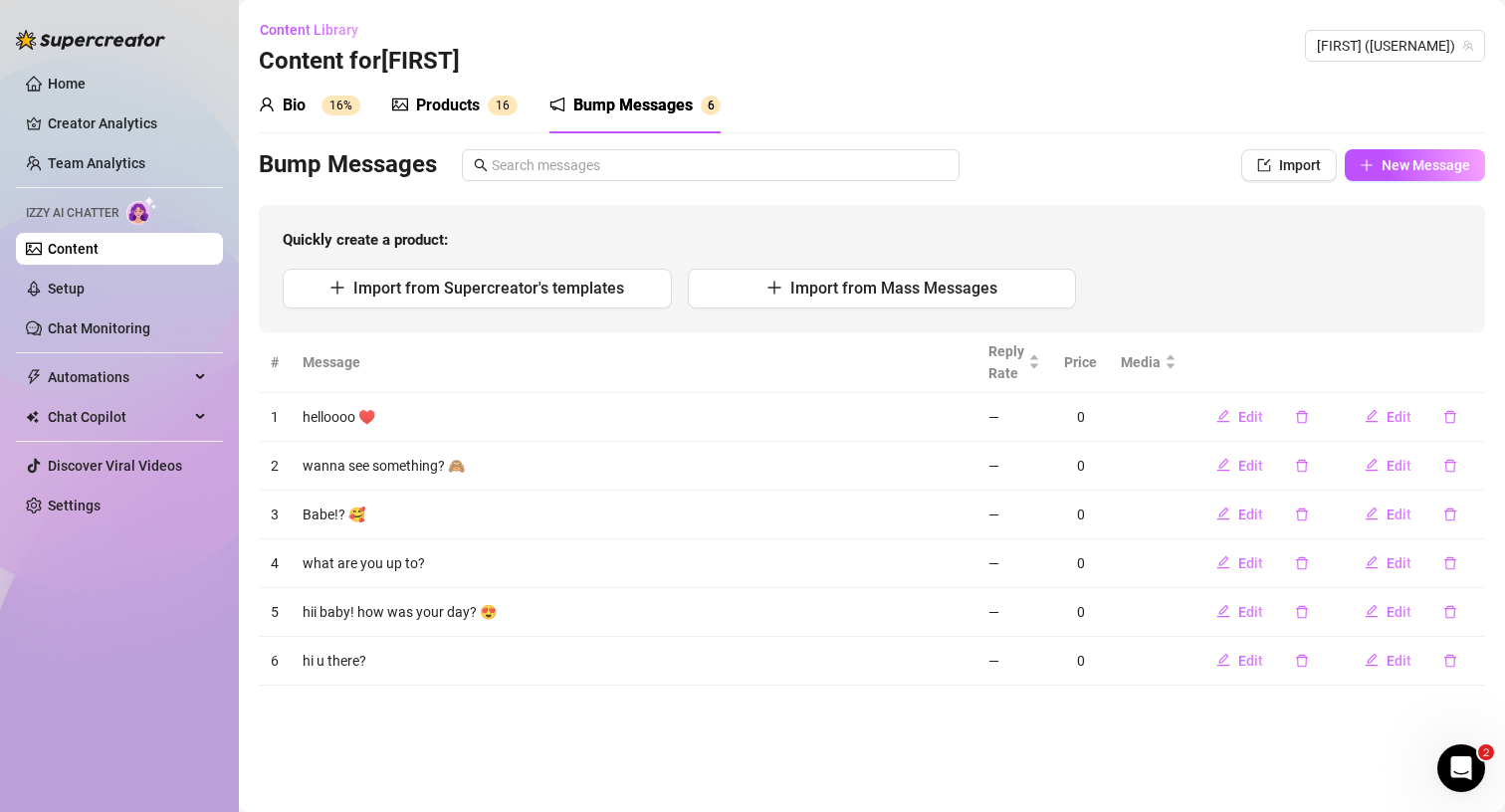scroll, scrollTop: 0, scrollLeft: 0, axis: both 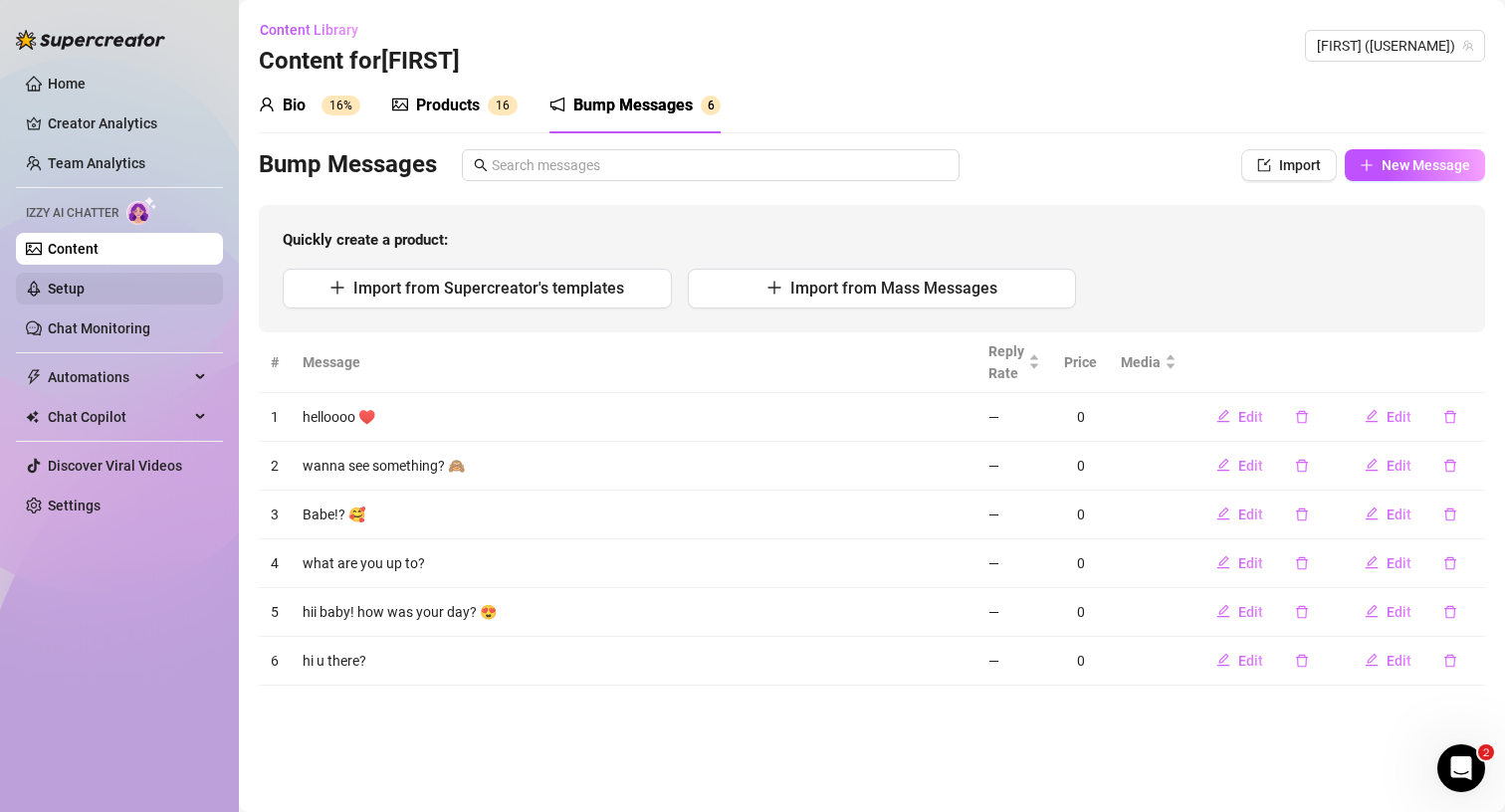 click on "Setup" at bounding box center (66, 289) 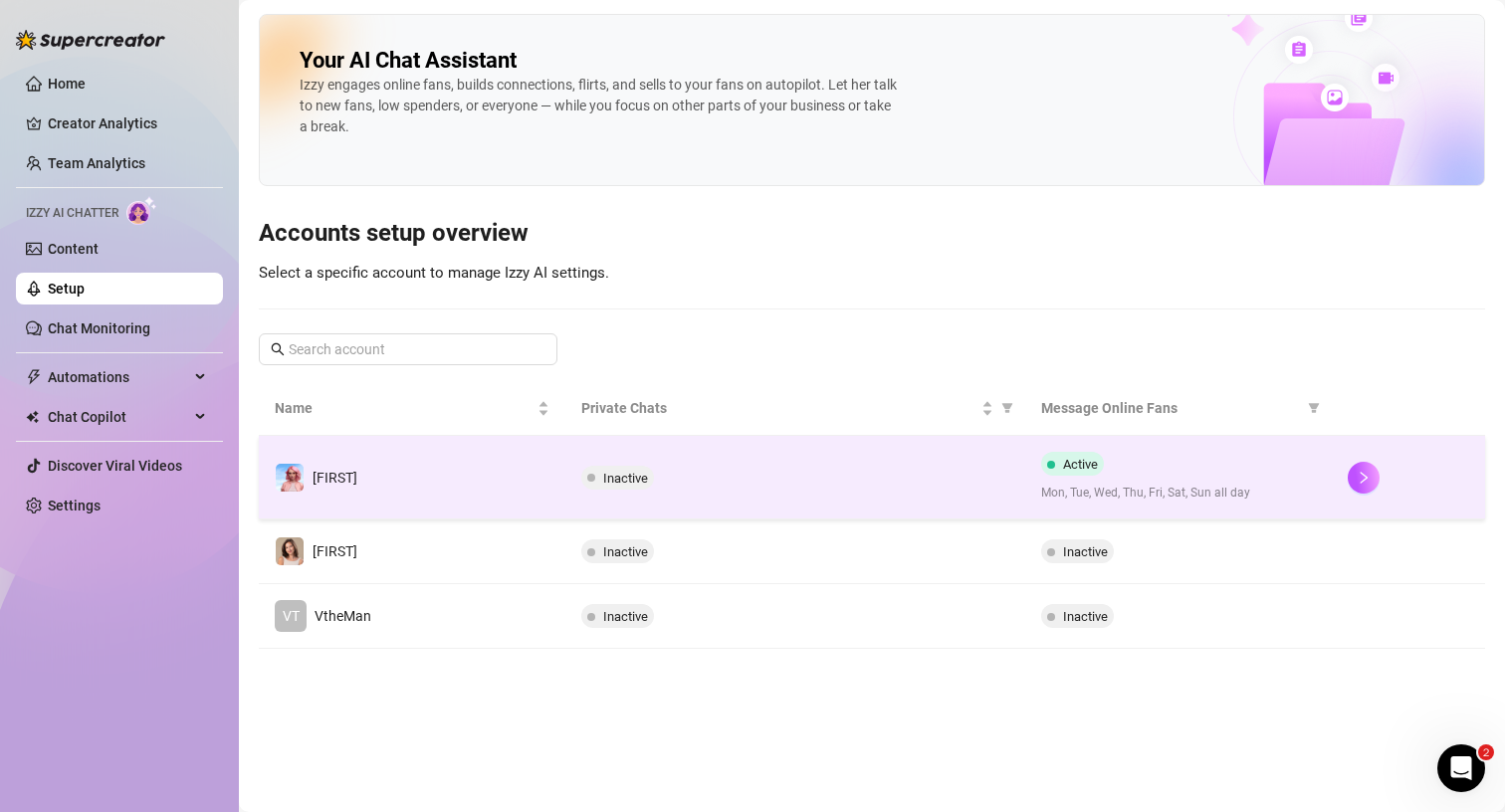 click on "Inactive" at bounding box center [795, 478] 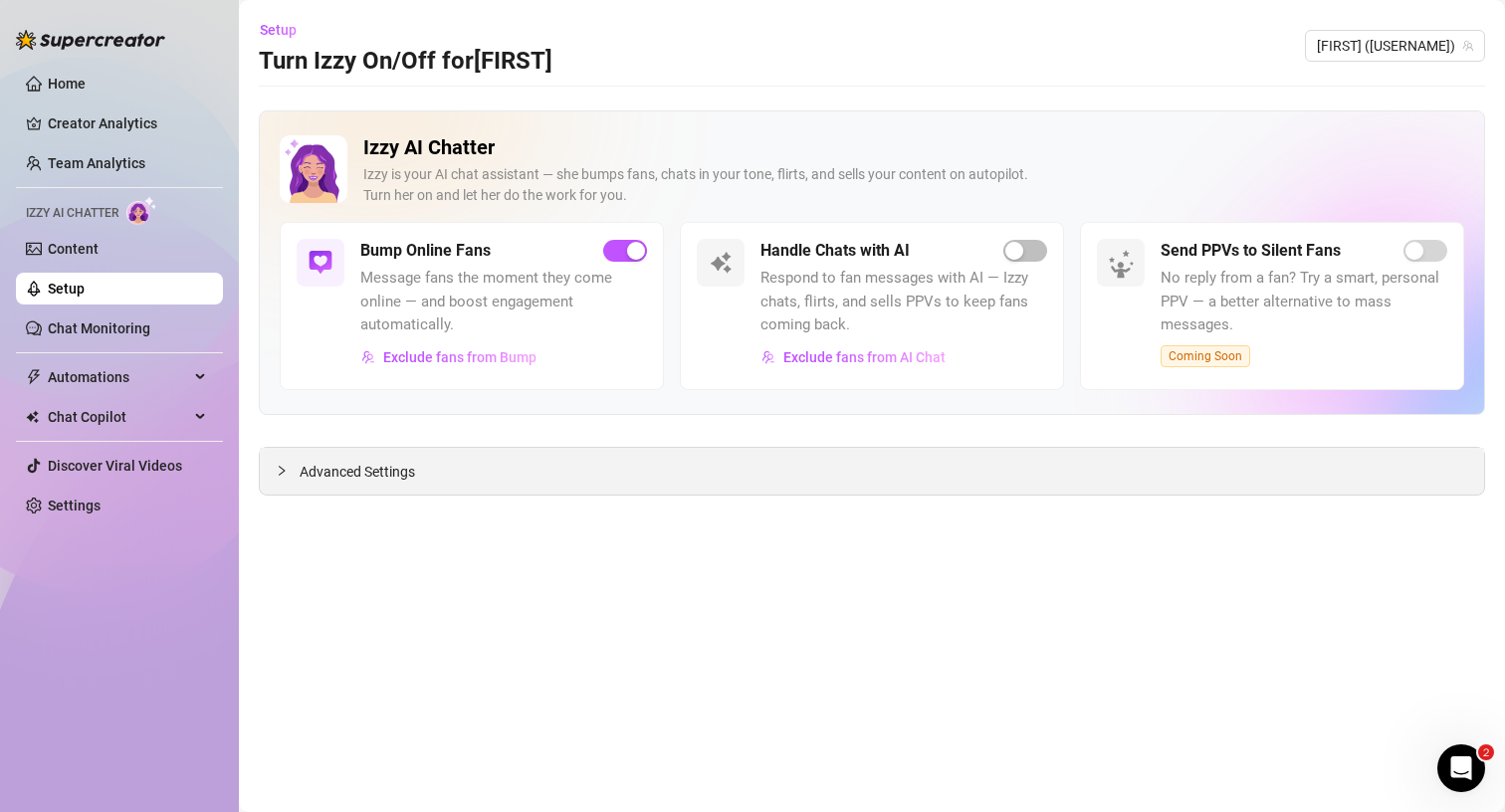 click on "Advanced Settings" at bounding box center [357, 472] 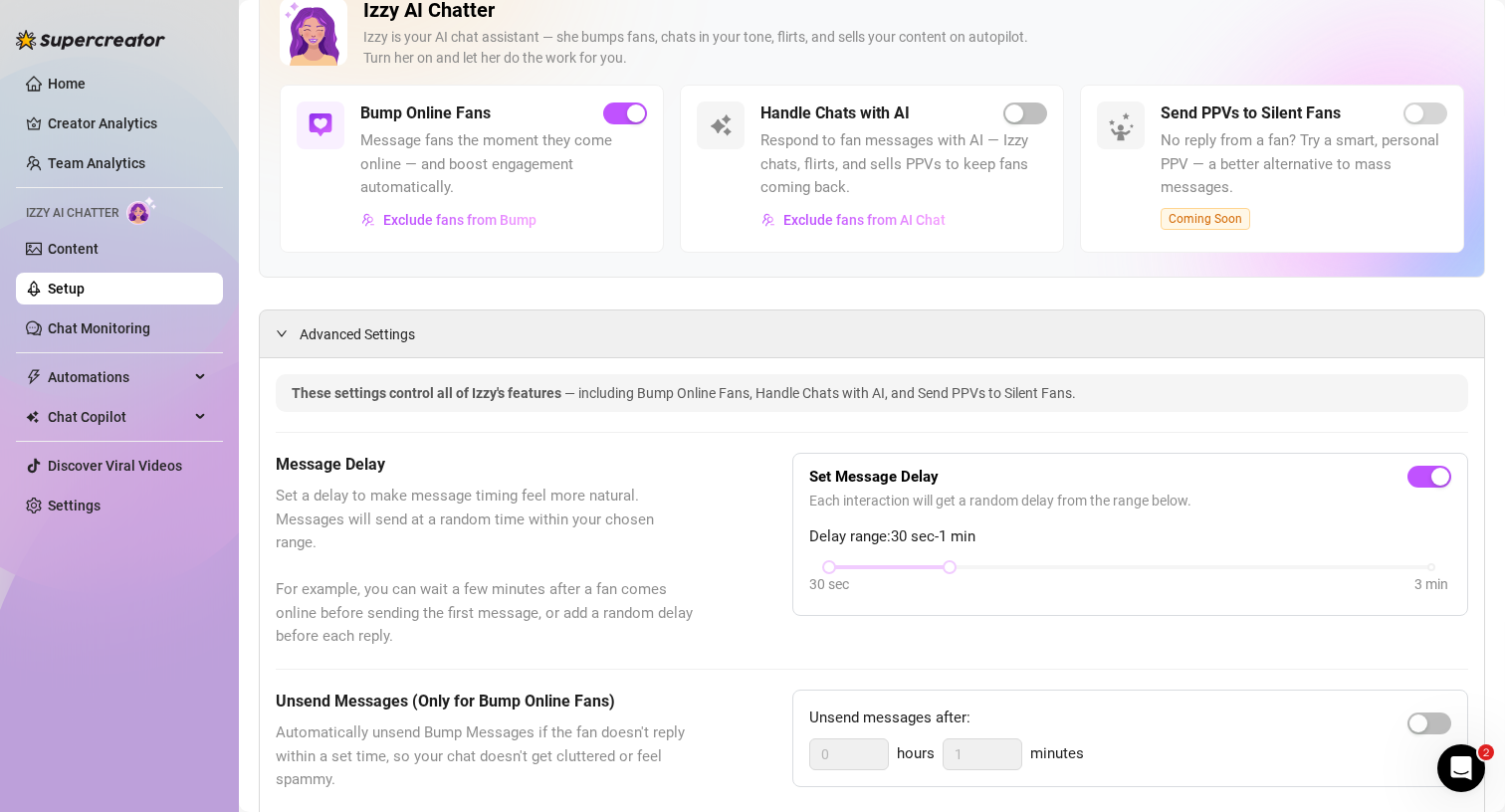 scroll, scrollTop: 0, scrollLeft: 0, axis: both 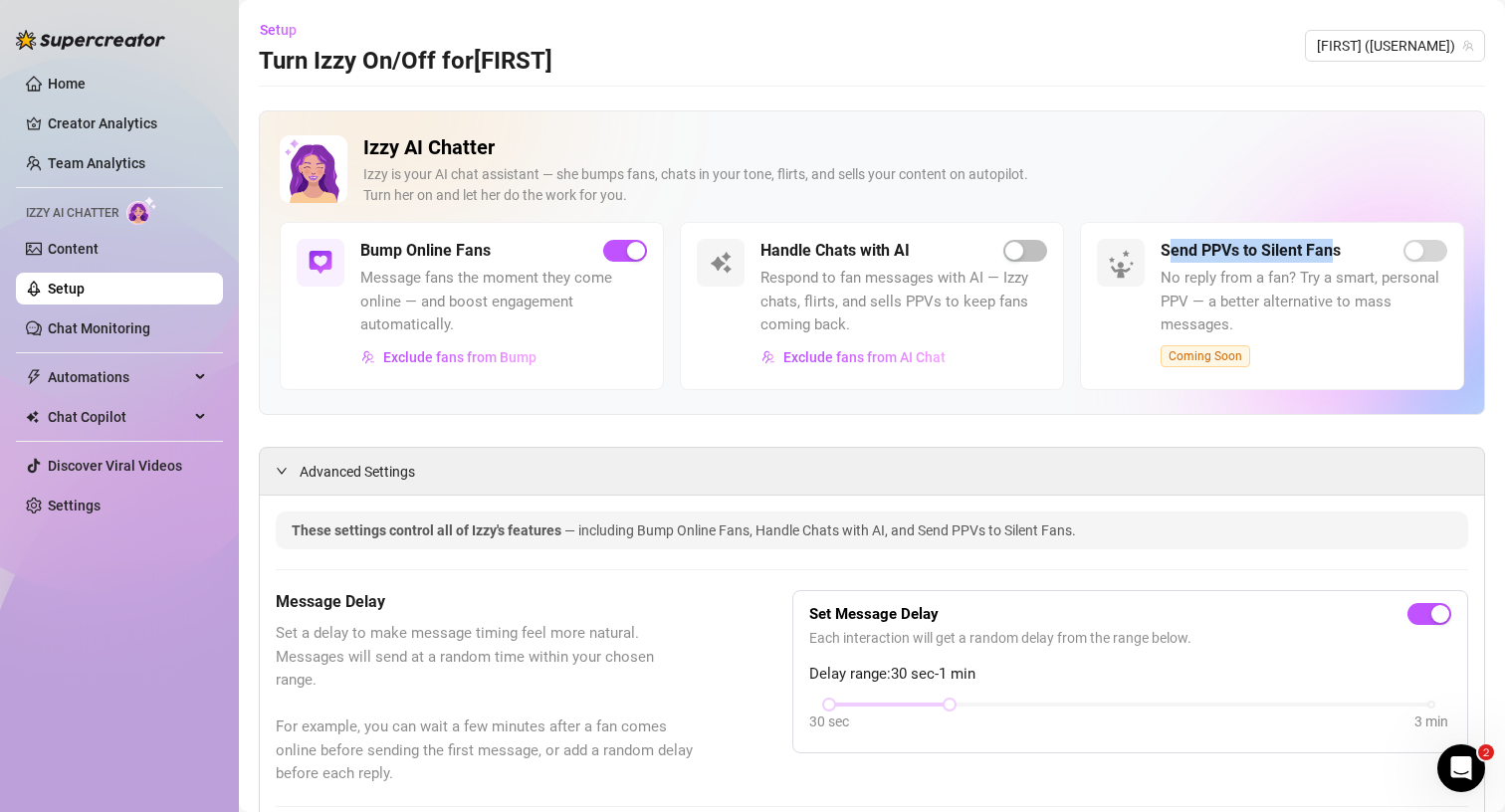 drag, startPoint x: 1220, startPoint y: 251, endPoint x: 1325, endPoint y: 254, distance: 105.04285 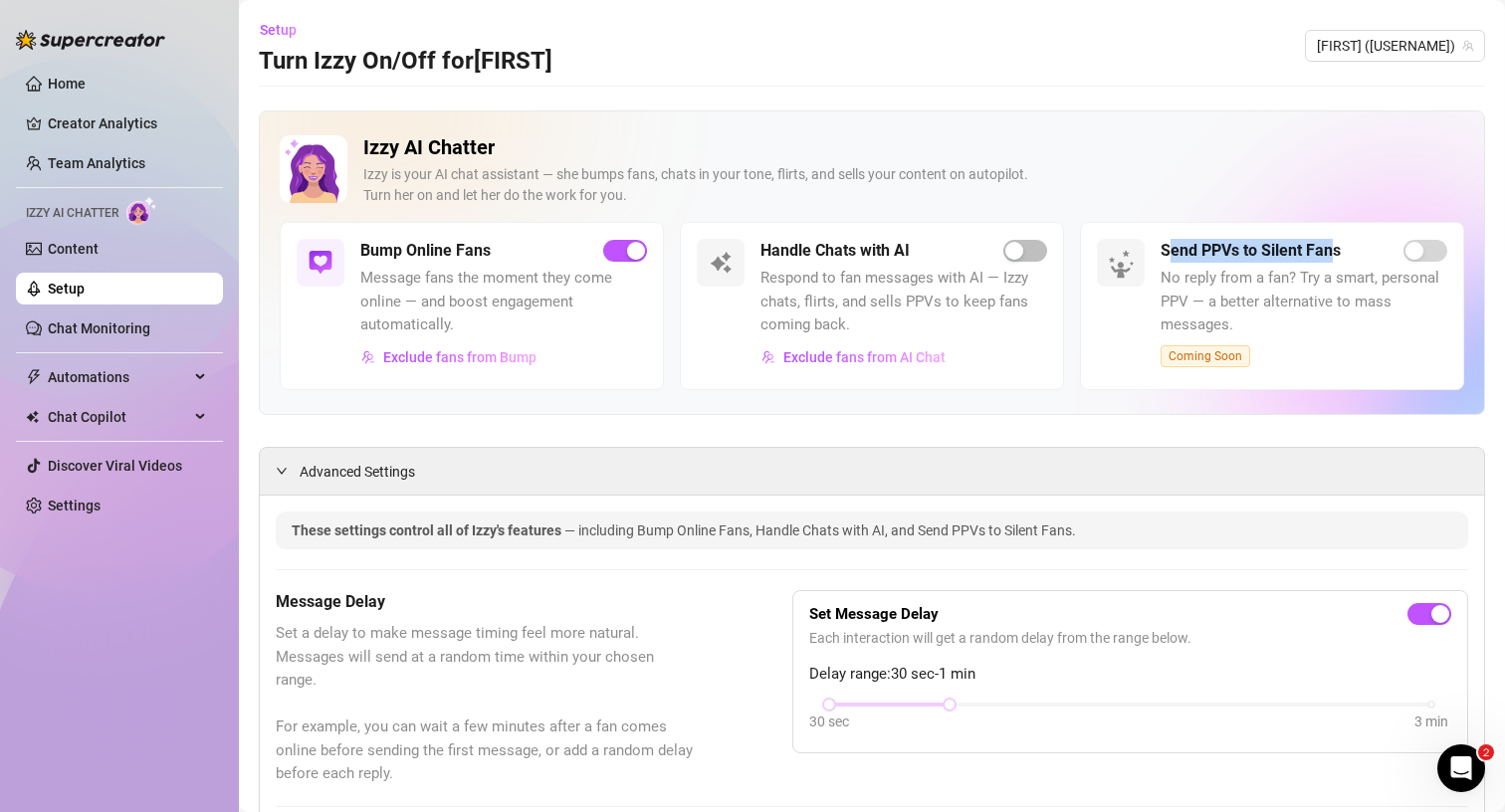 click on "Send PPVs to Silent Fans" at bounding box center (1250, 251) 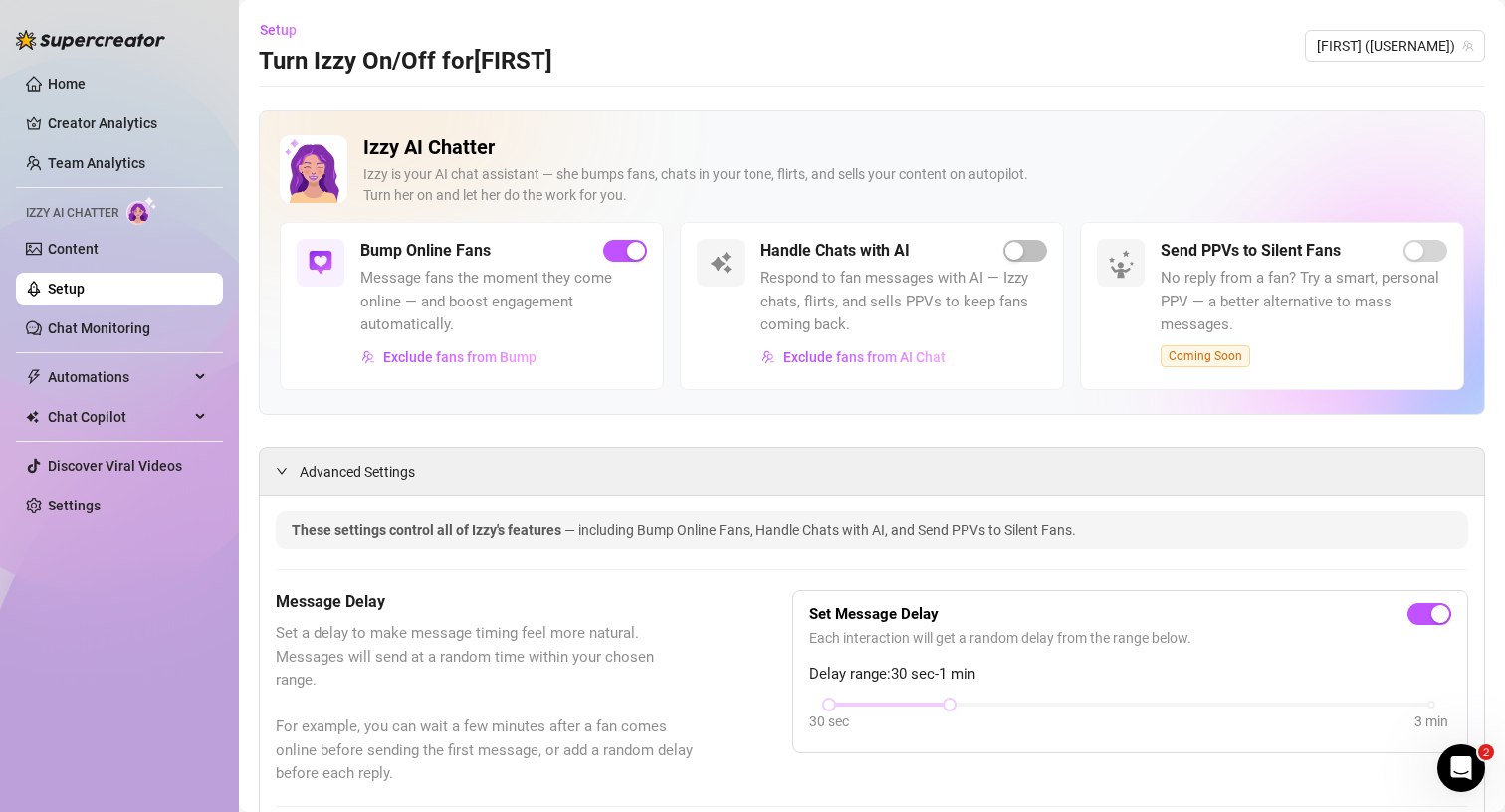 click on "Izzy is your AI chat assistant — she bumps fans, chats in your tone, flirts, and sells your content on autopilot. Turn her on and let her do the work for you." at bounding box center [914, 185] 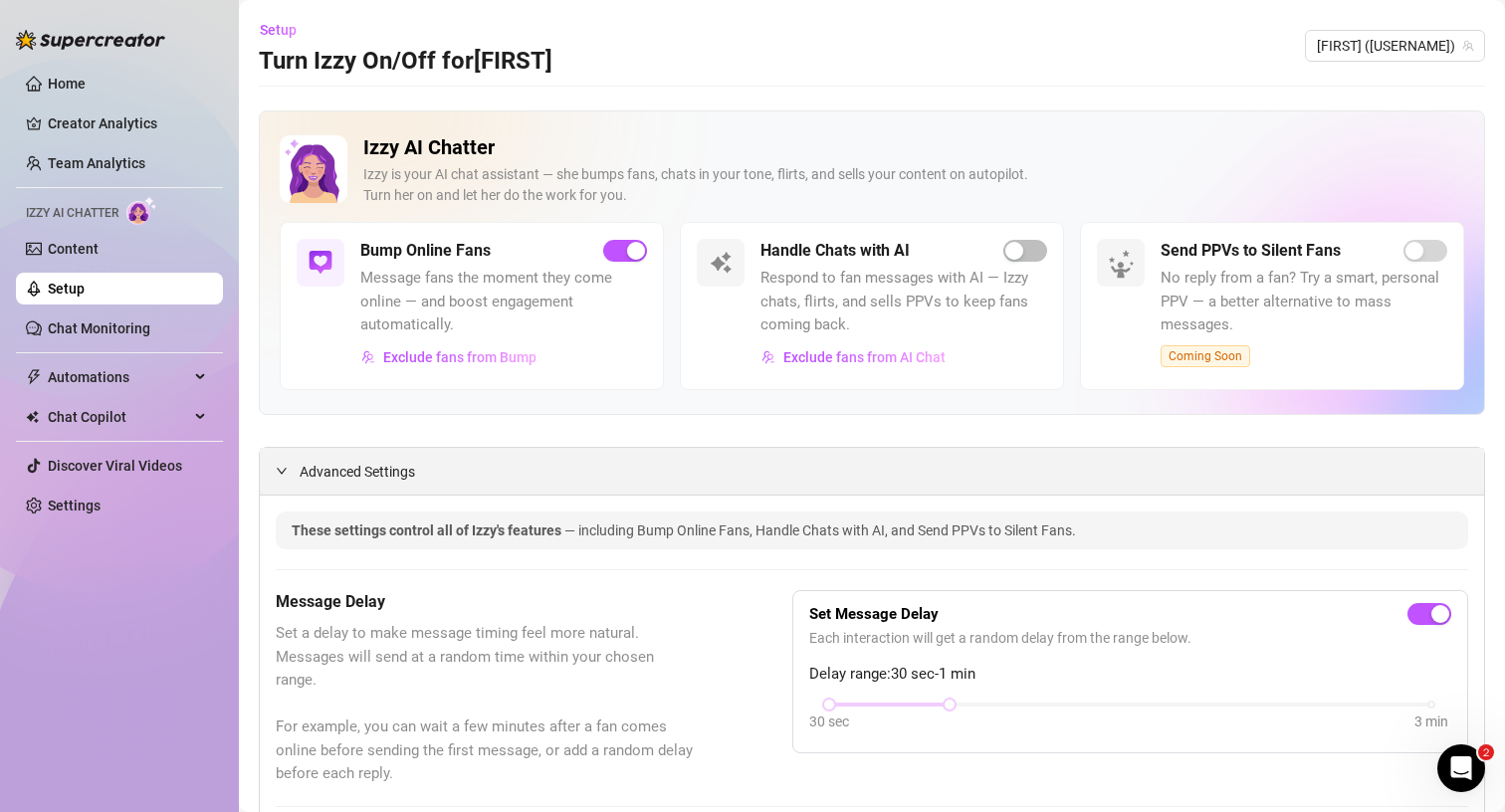 click on "Advanced Settings" at bounding box center [357, 472] 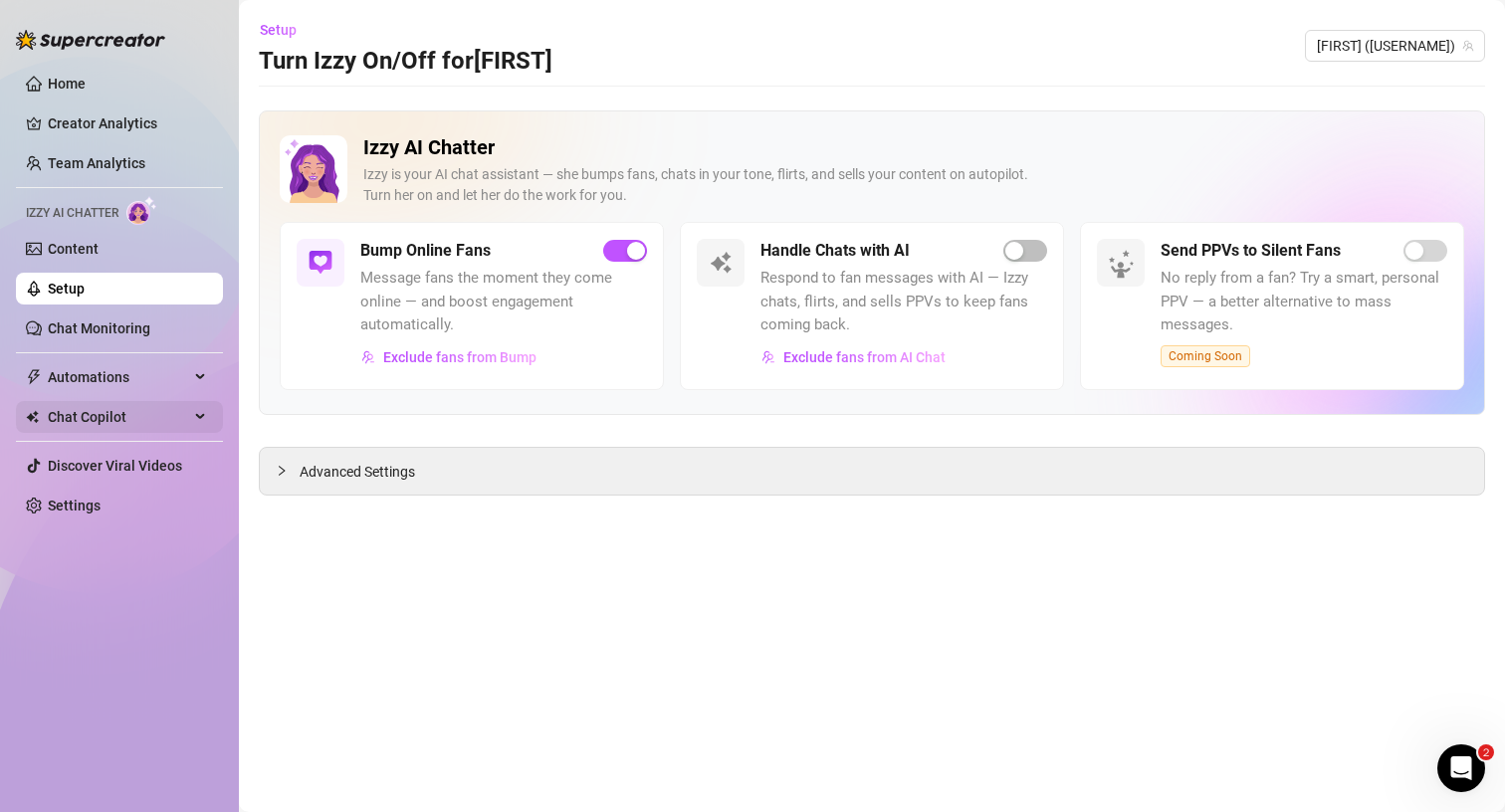 click on "Chat Copilot" at bounding box center [118, 417] 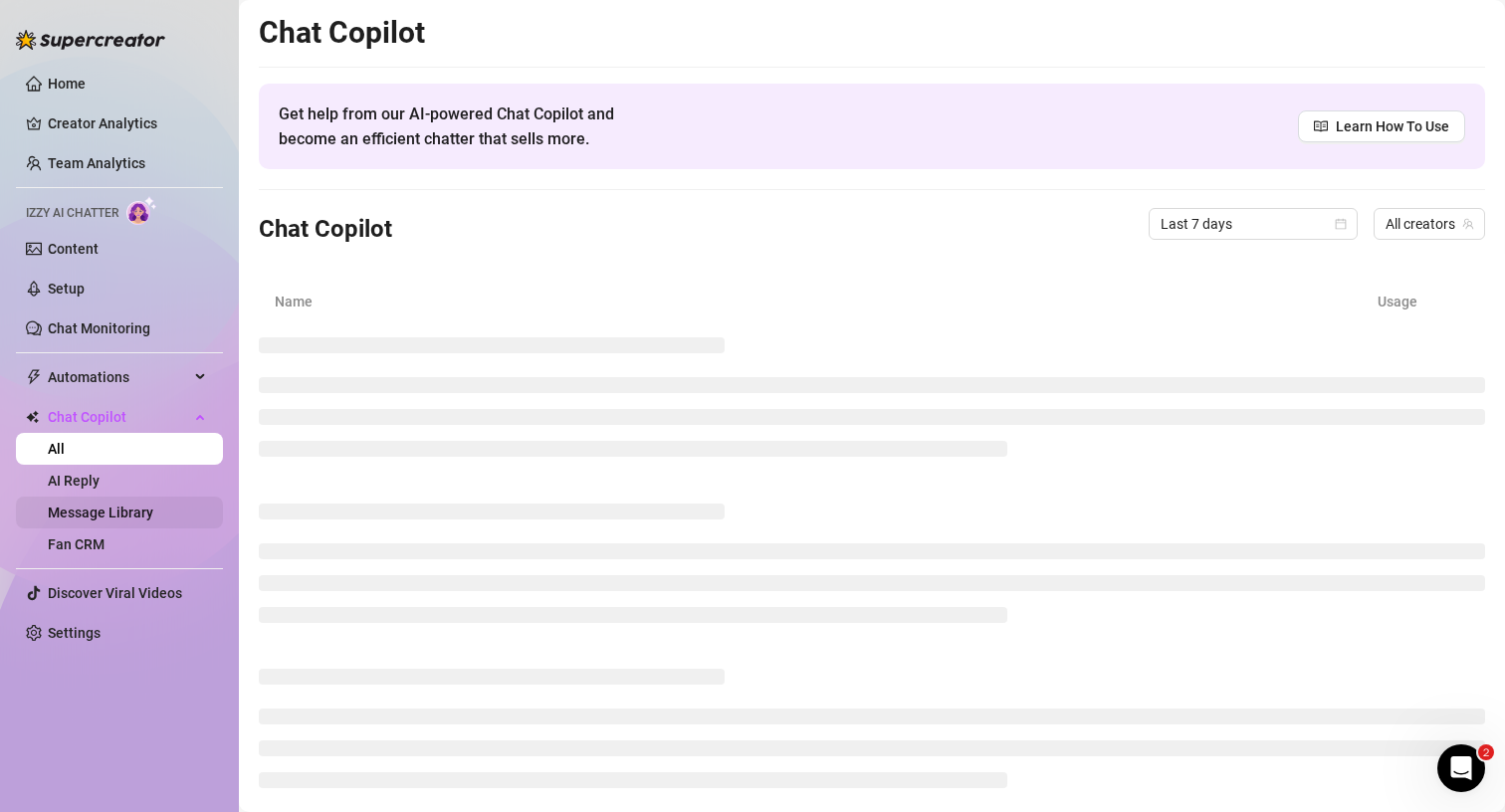 click on "Message Library" at bounding box center [101, 512] 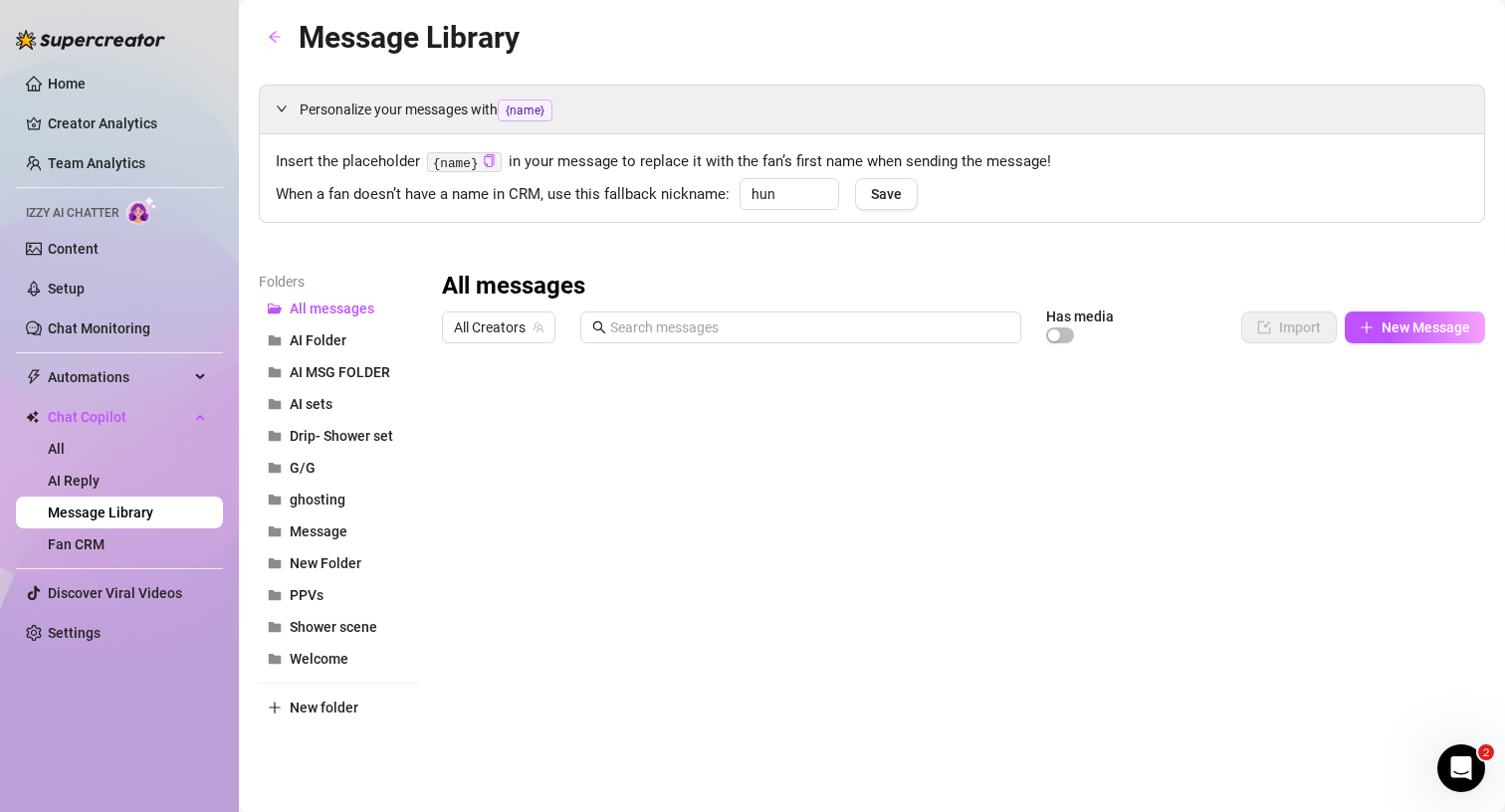 click 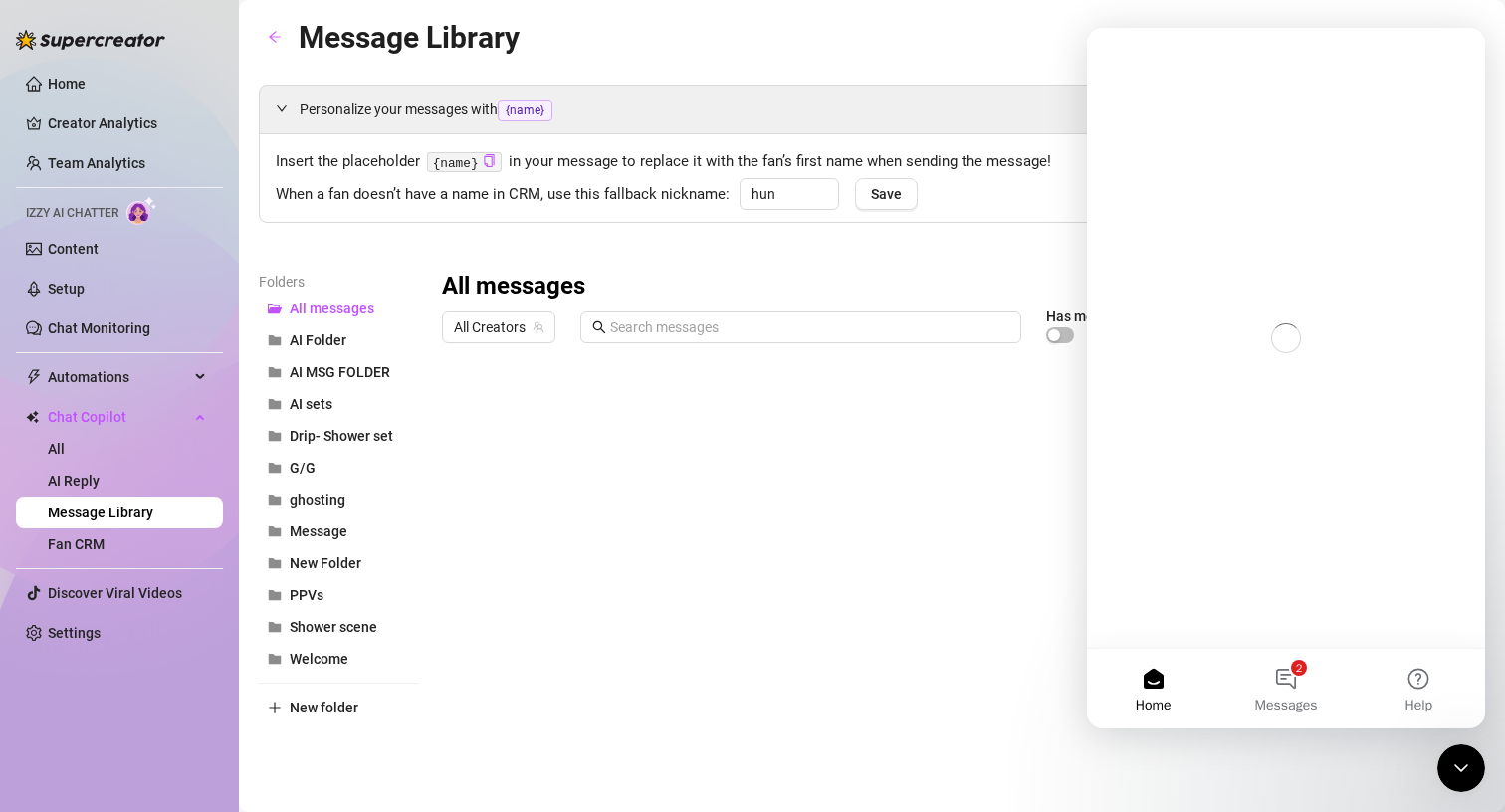 scroll, scrollTop: 0, scrollLeft: 0, axis: both 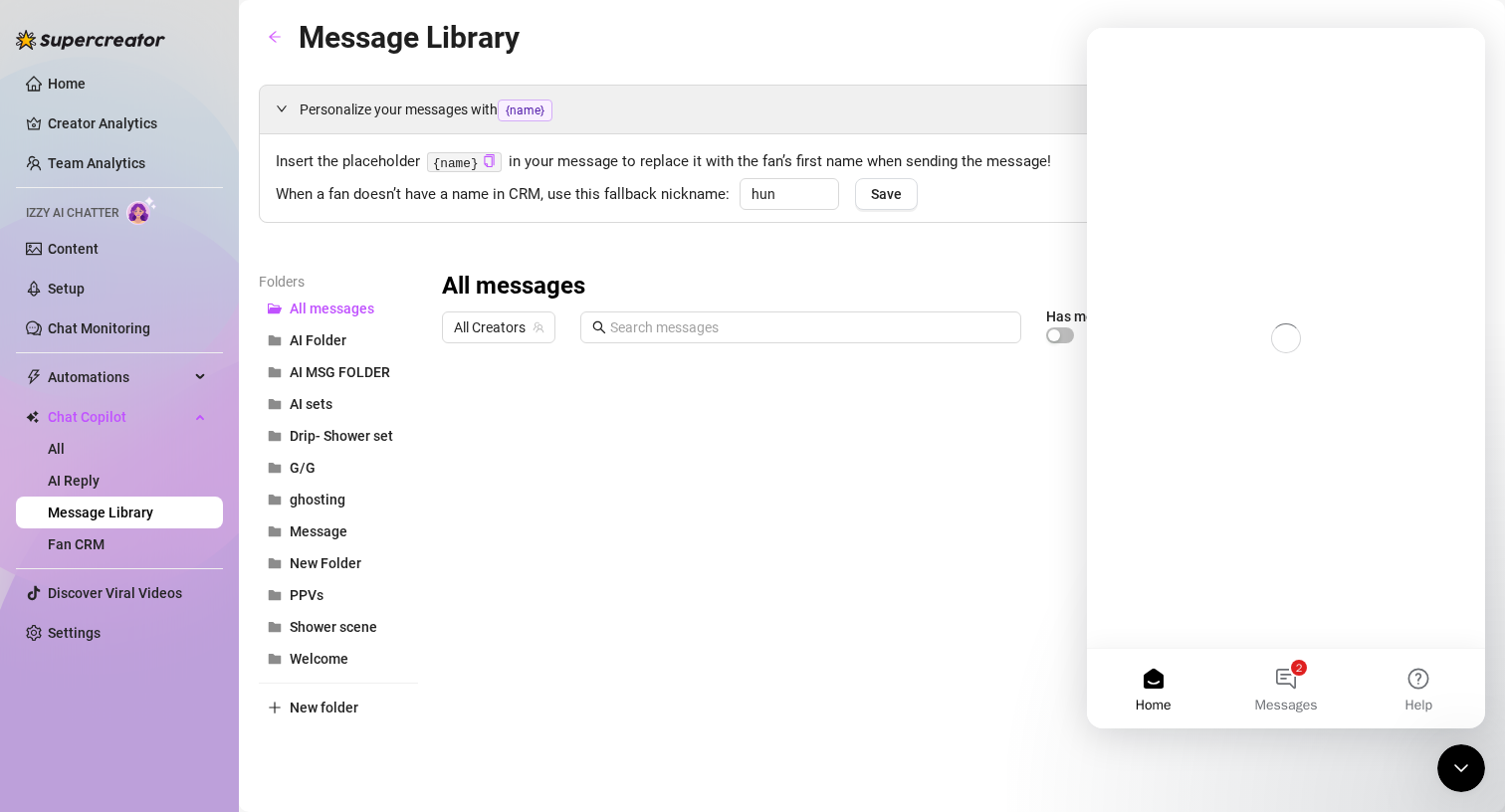 click at bounding box center (1461, 768) 